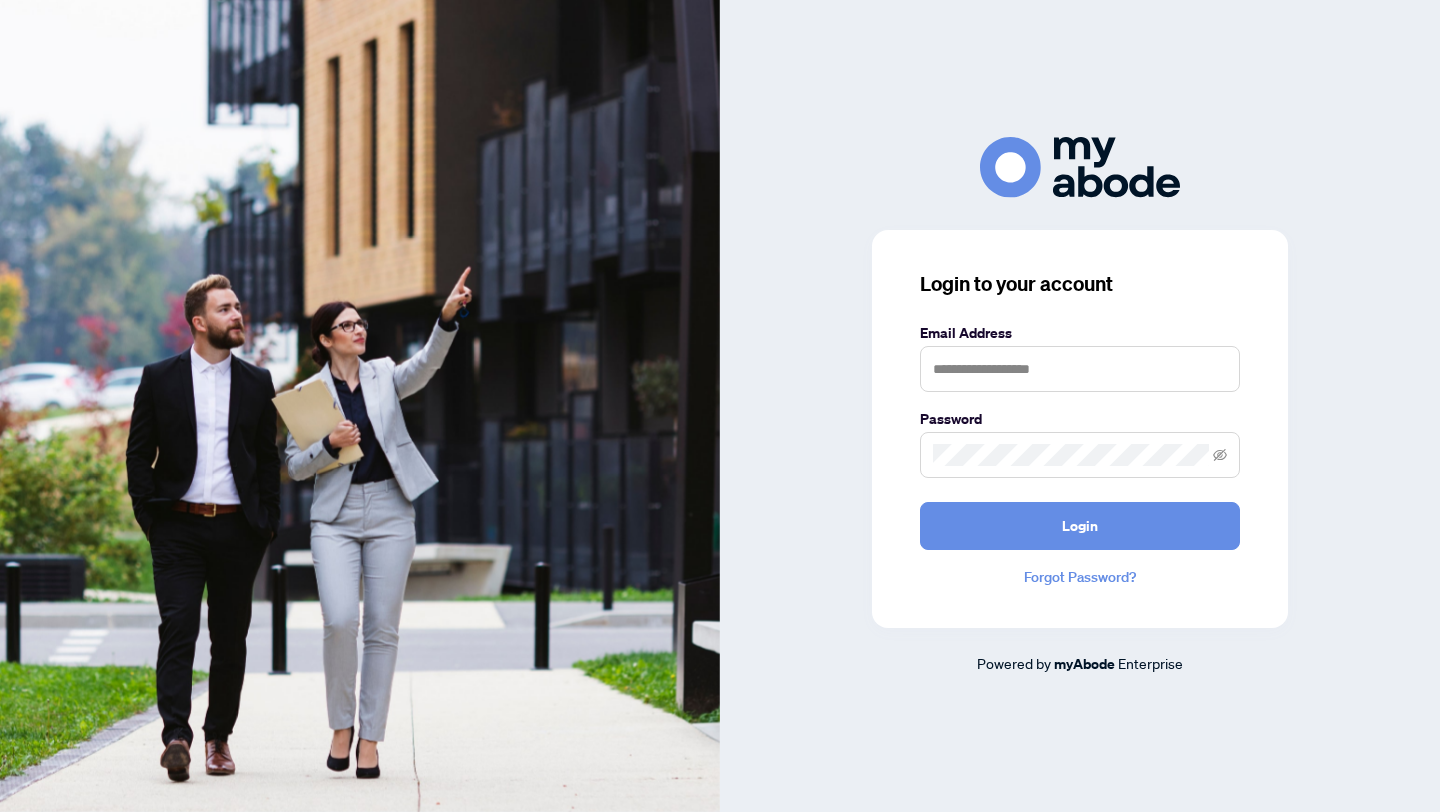 scroll, scrollTop: 0, scrollLeft: 0, axis: both 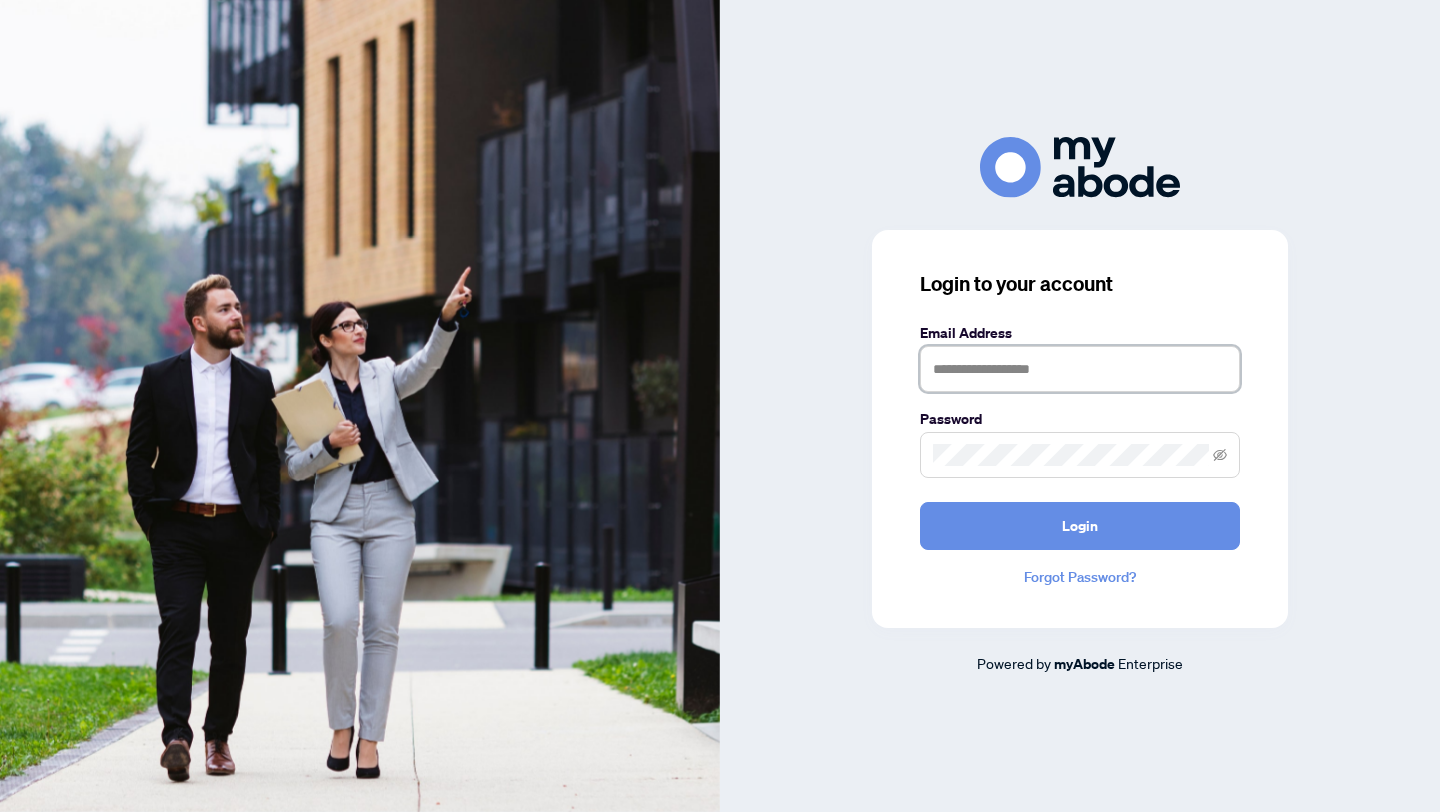 click at bounding box center [1080, 369] 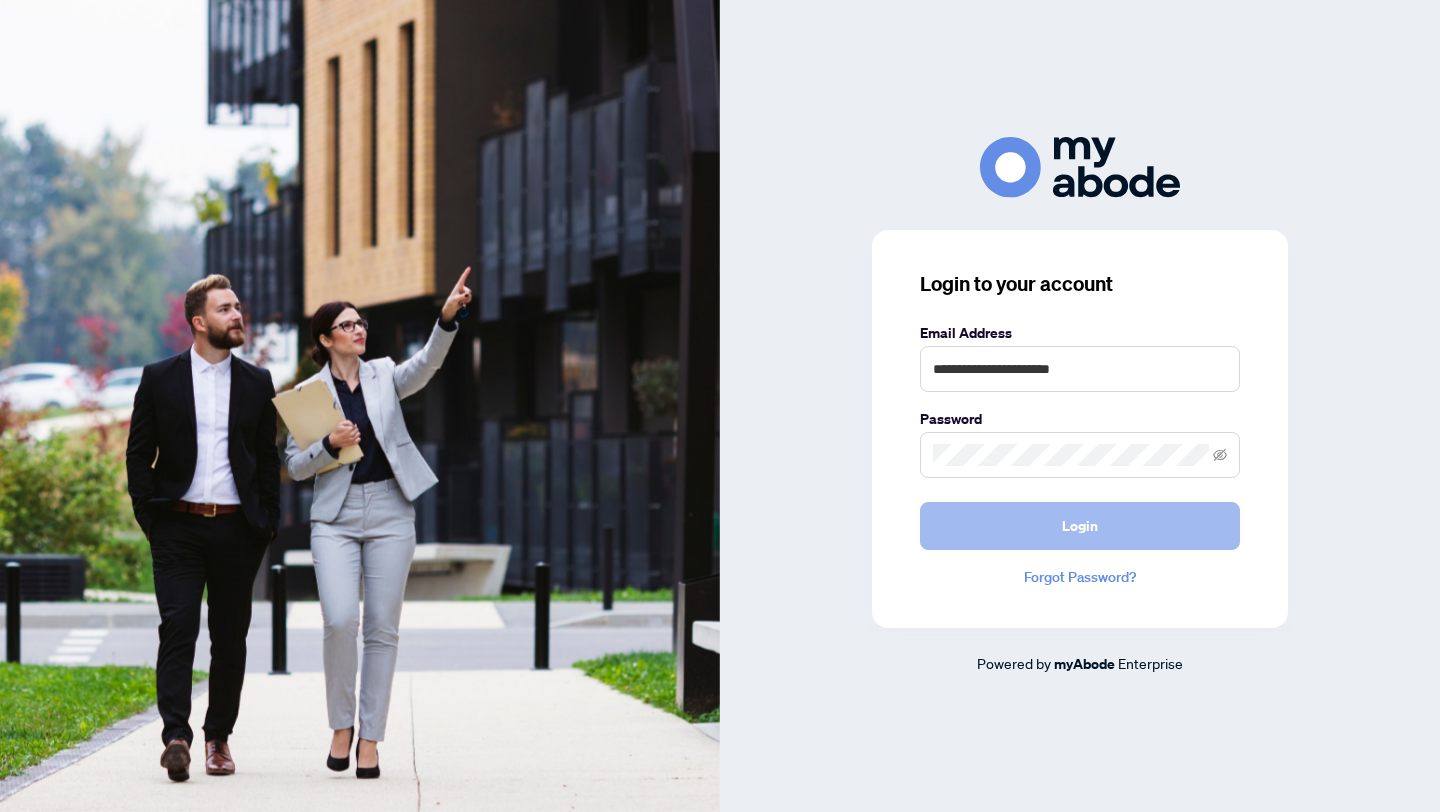 click on "Login" at bounding box center [1080, 526] 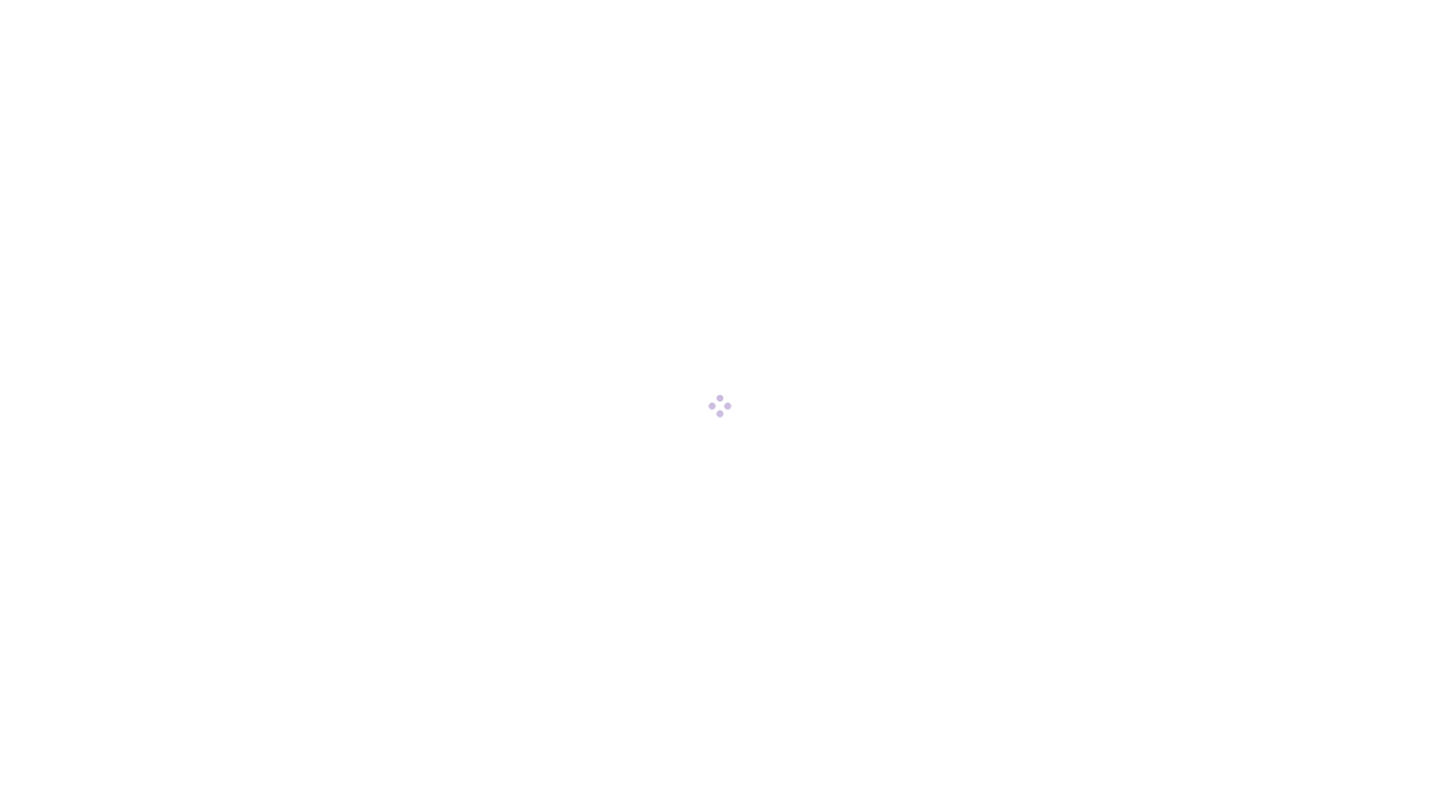scroll, scrollTop: 0, scrollLeft: 0, axis: both 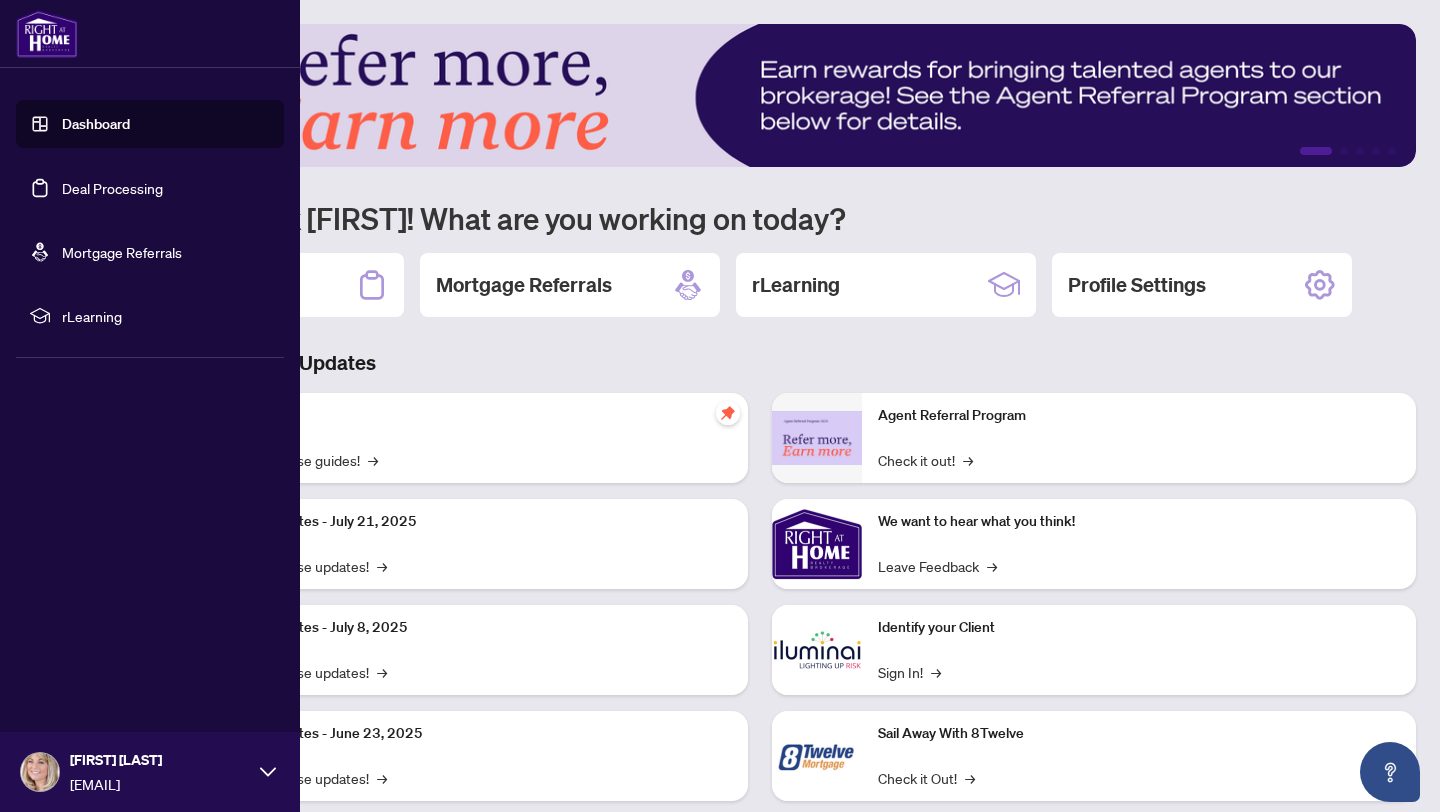 click on "Deal Processing" at bounding box center (112, 188) 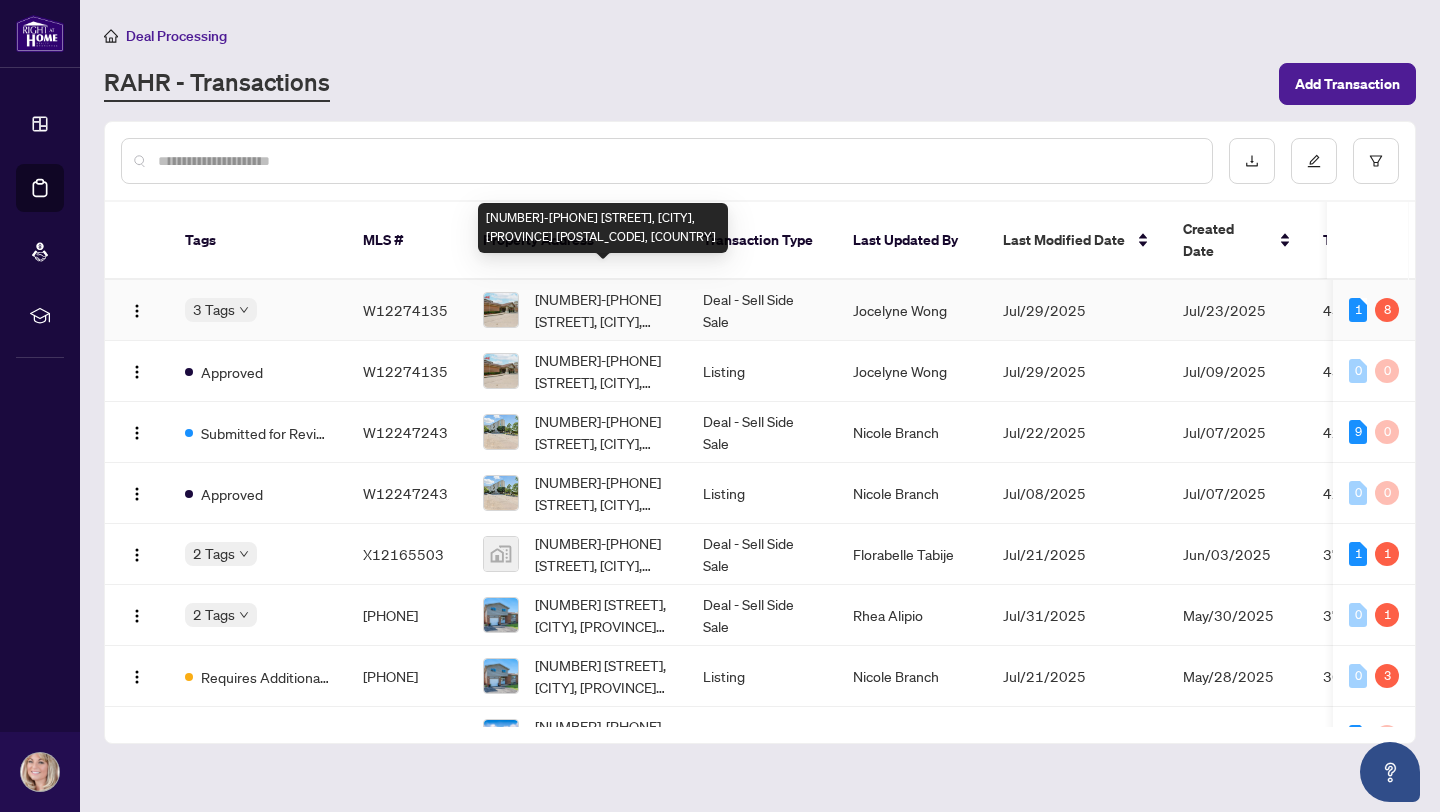 click on "[NUMBER]-[PHONE] [STREET], [CITY], [PROVINCE] [POSTAL_CODE], [COUNTRY]" at bounding box center (603, 310) 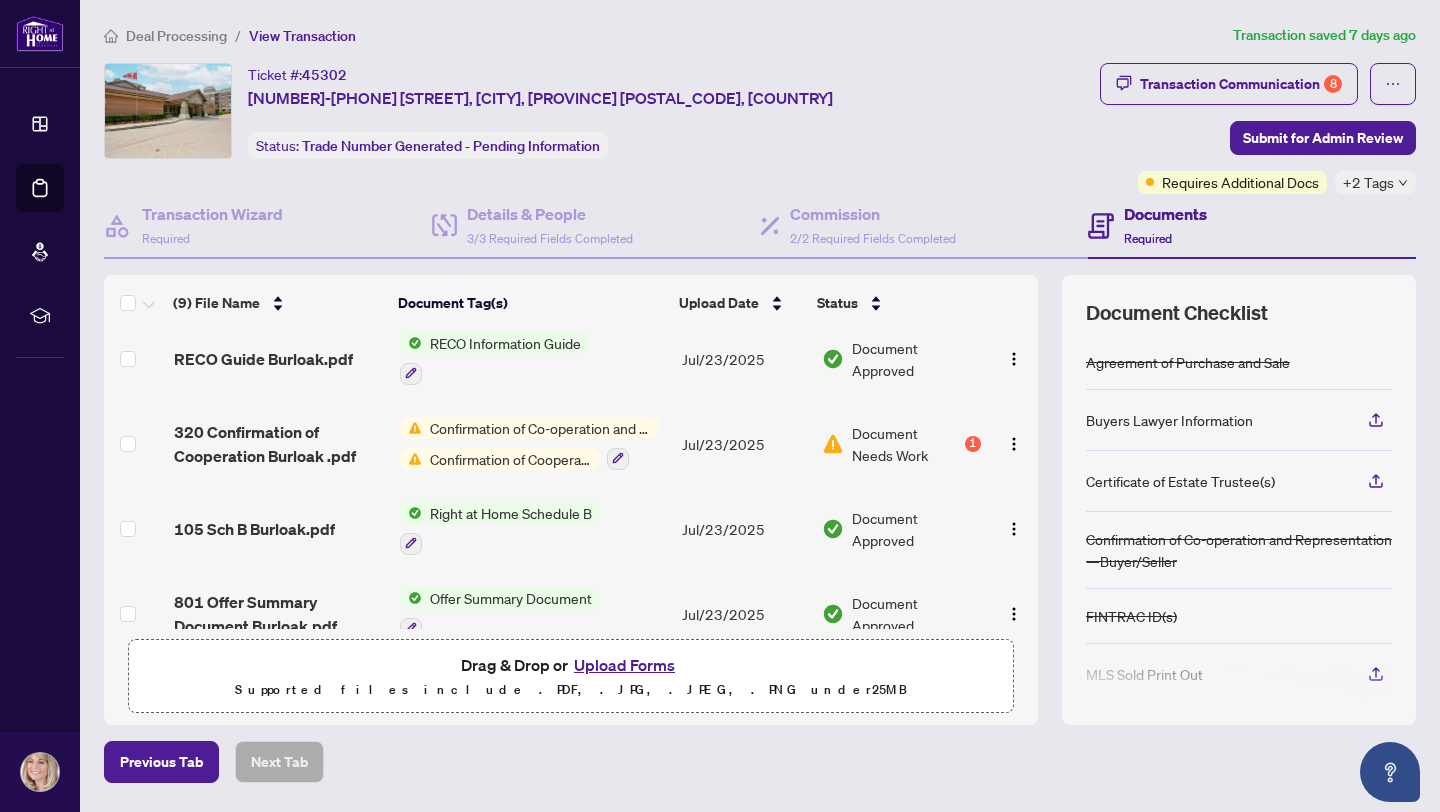 scroll, scrollTop: 358, scrollLeft: 0, axis: vertical 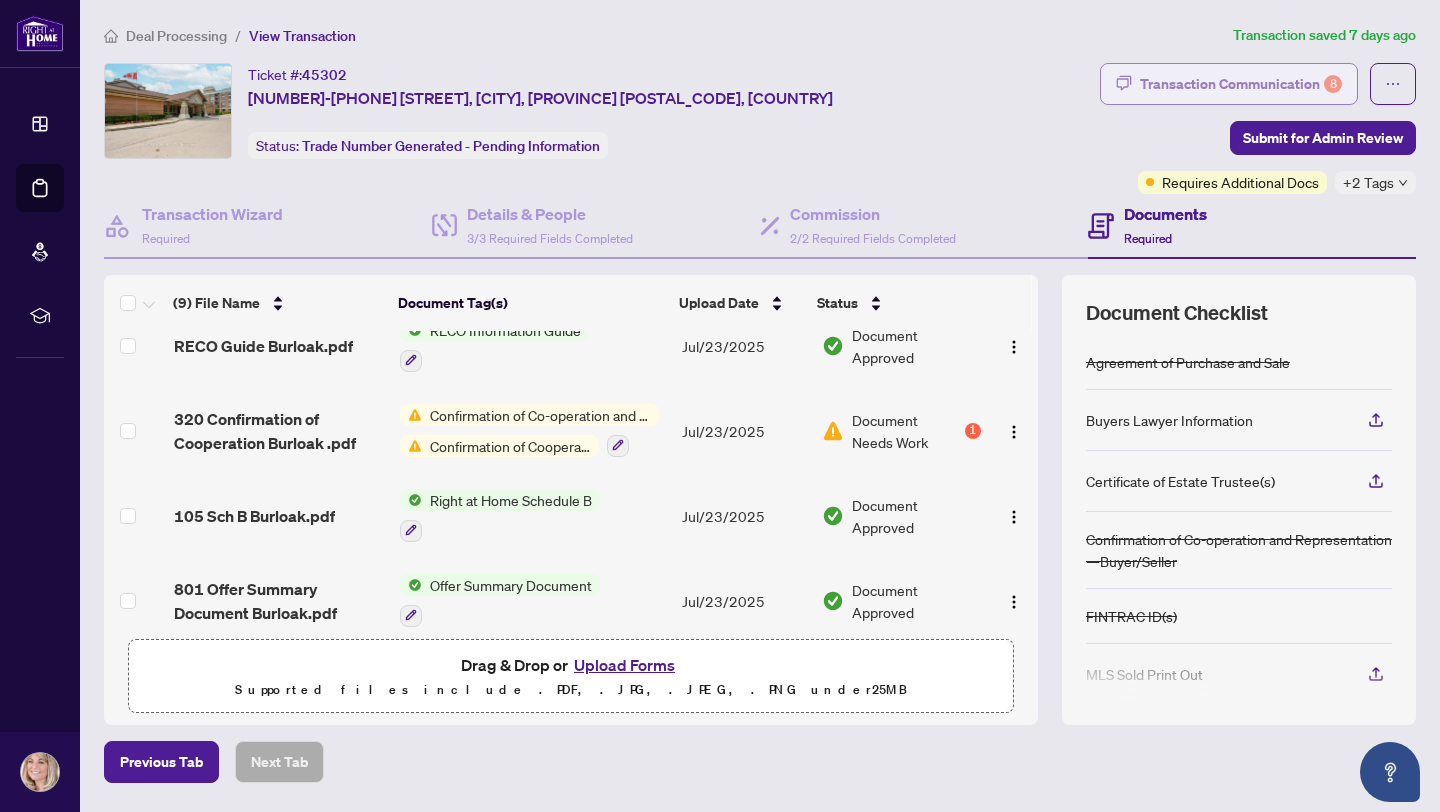 click on "Transaction Communication 8" at bounding box center (1241, 84) 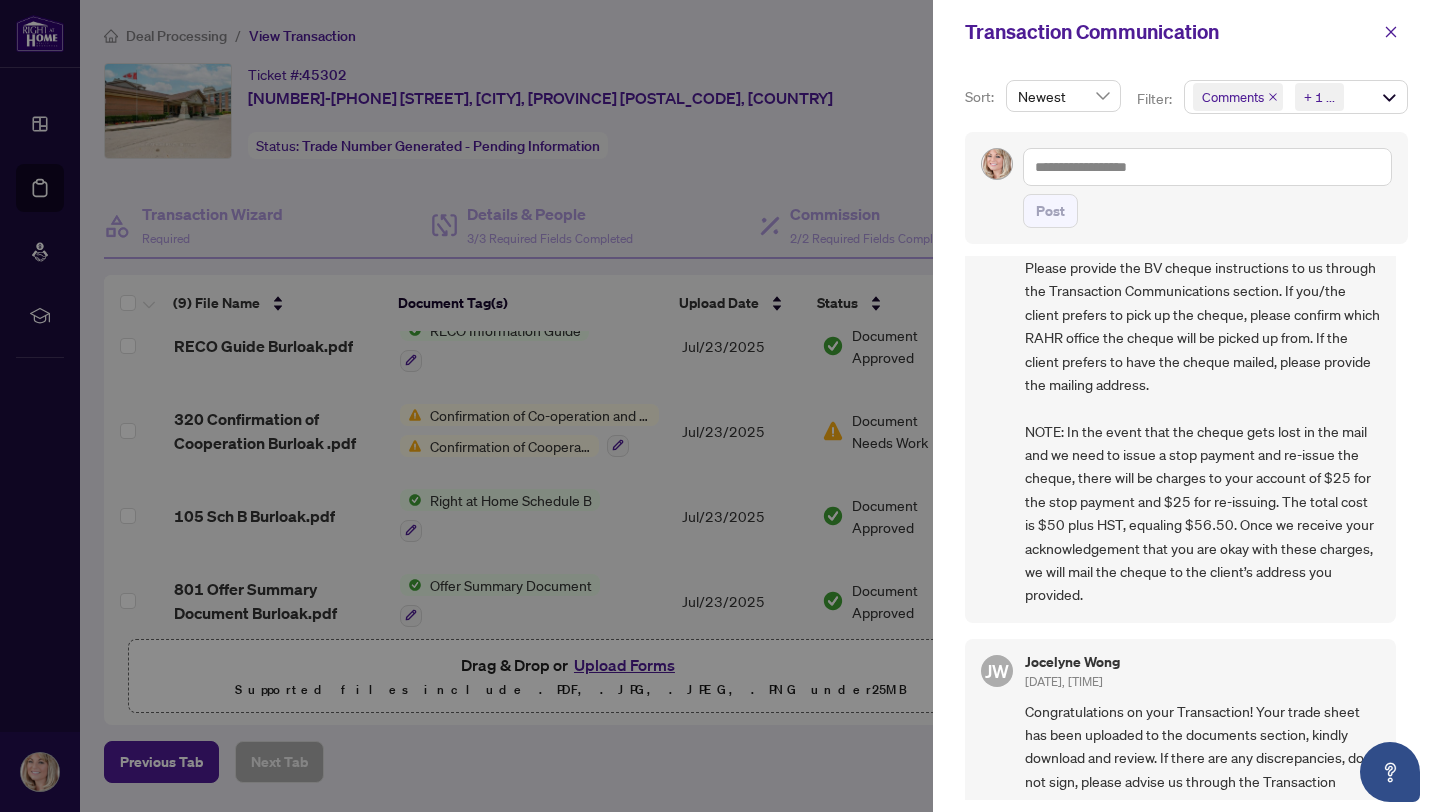 scroll, scrollTop: 0, scrollLeft: 0, axis: both 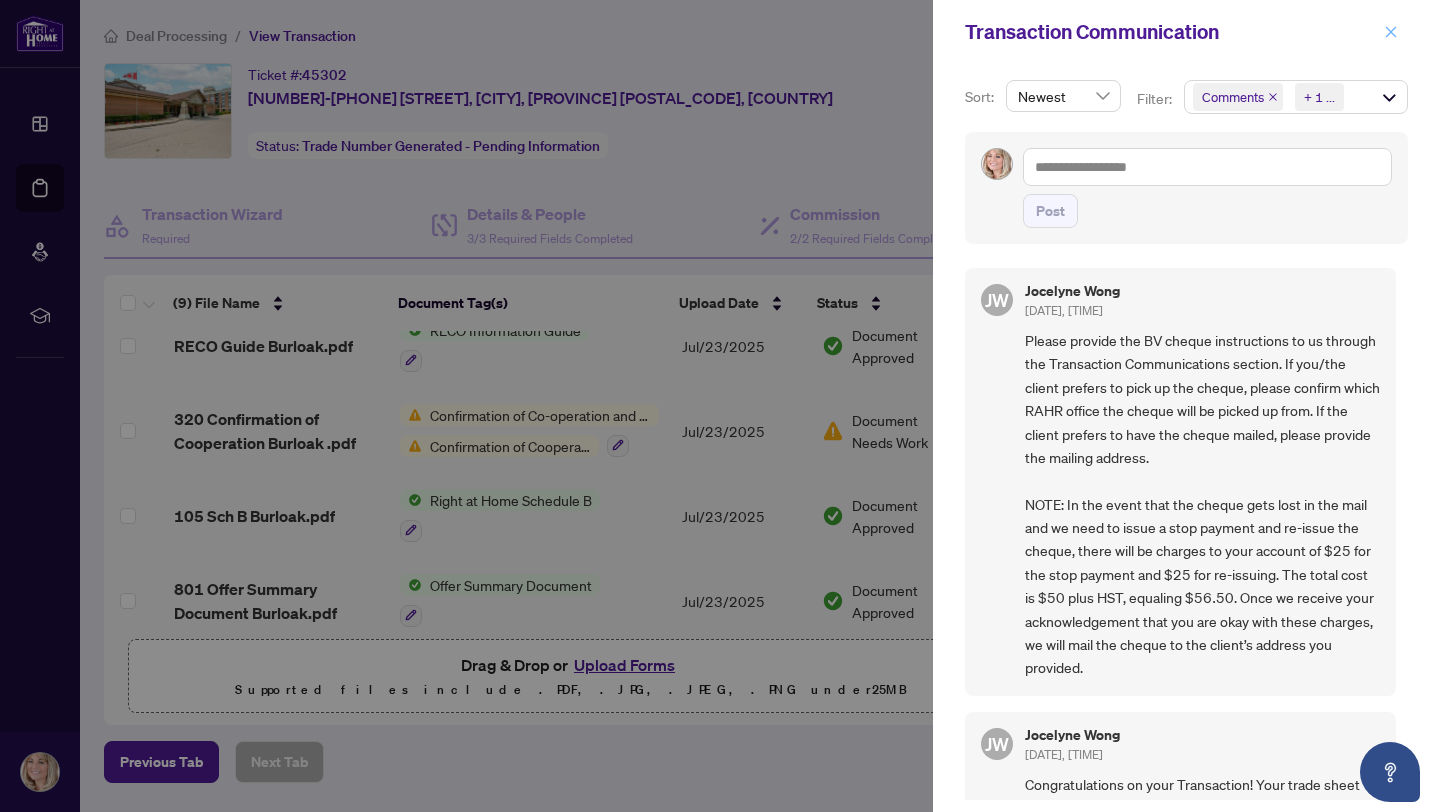 click 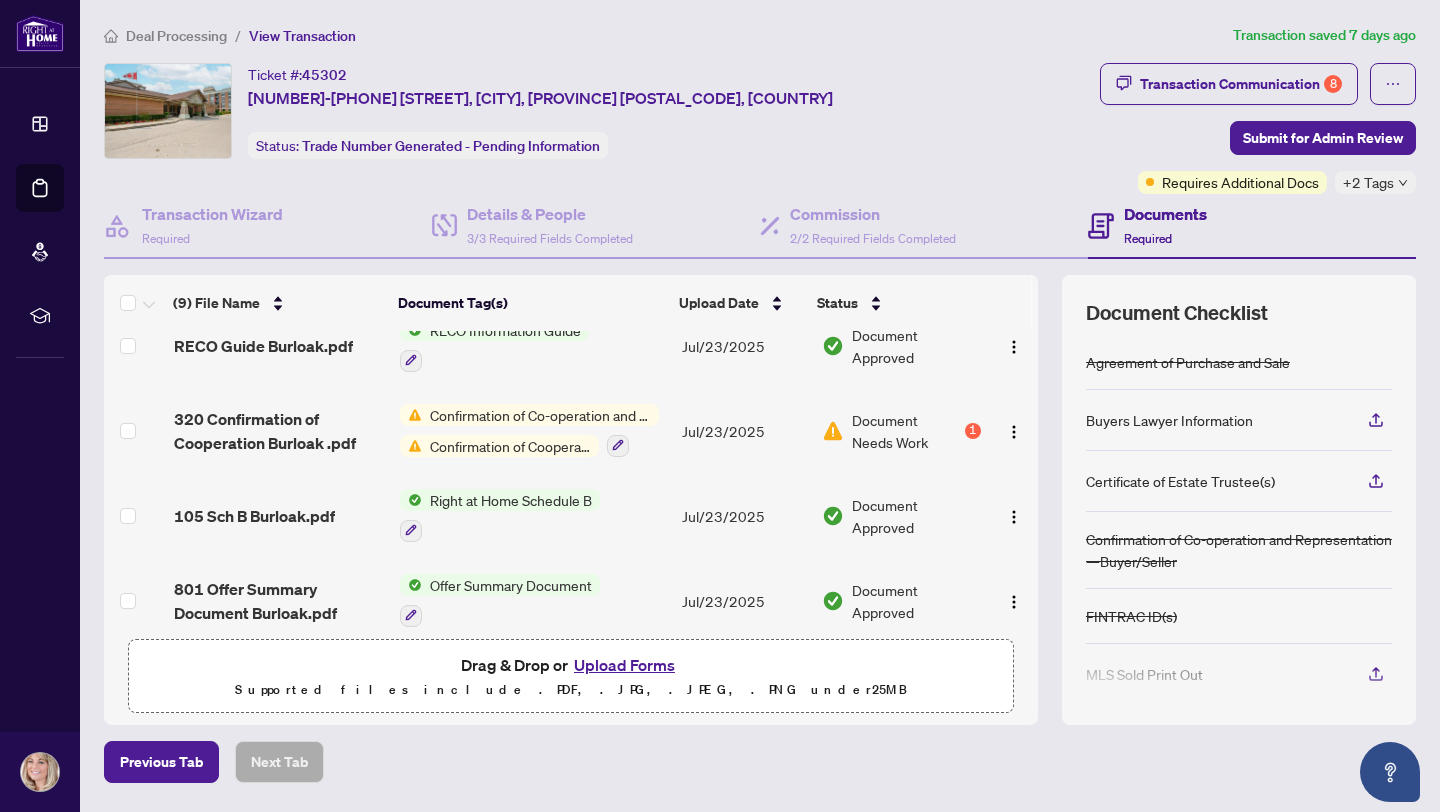 scroll, scrollTop: 457, scrollLeft: 0, axis: vertical 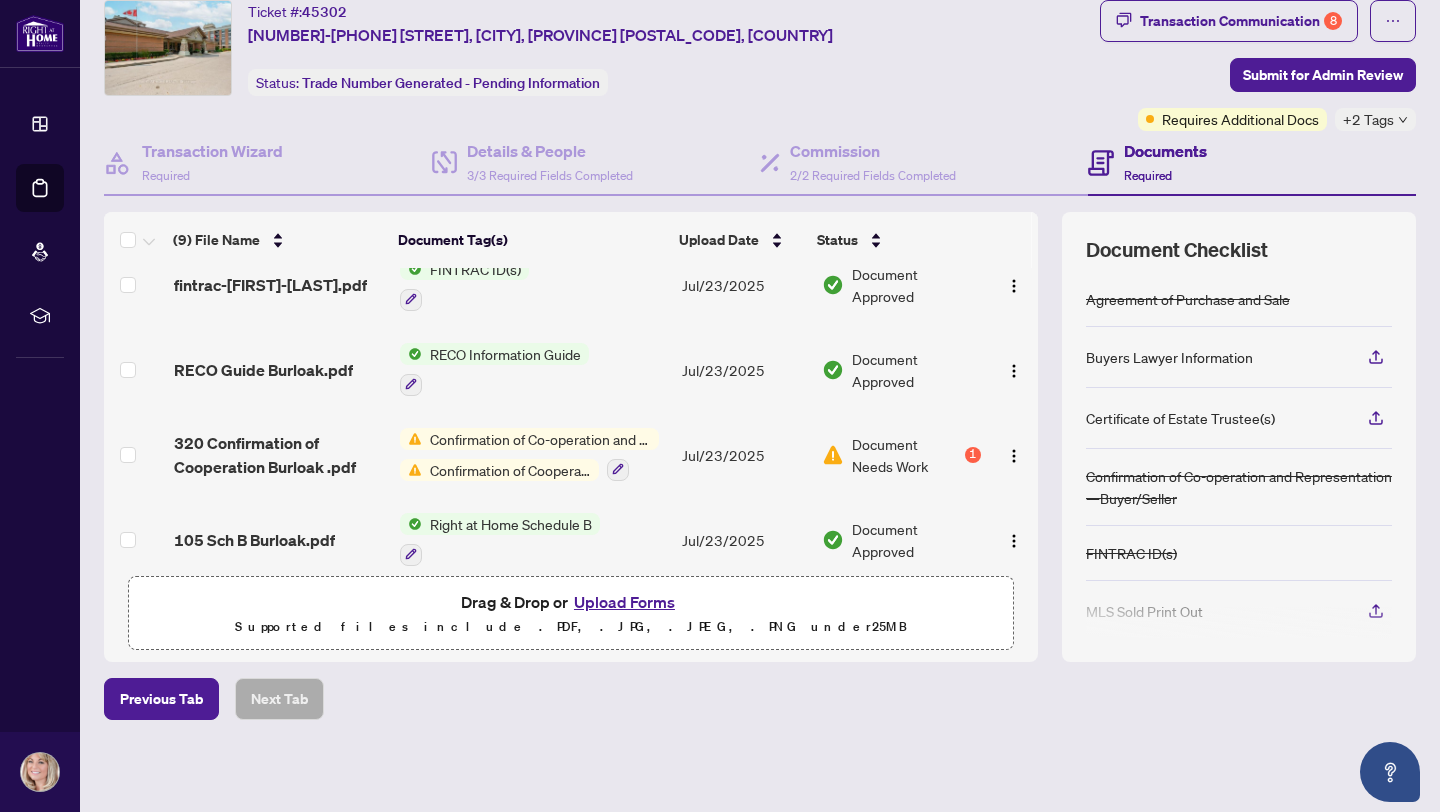 click on "Document Needs Work" at bounding box center (906, 455) 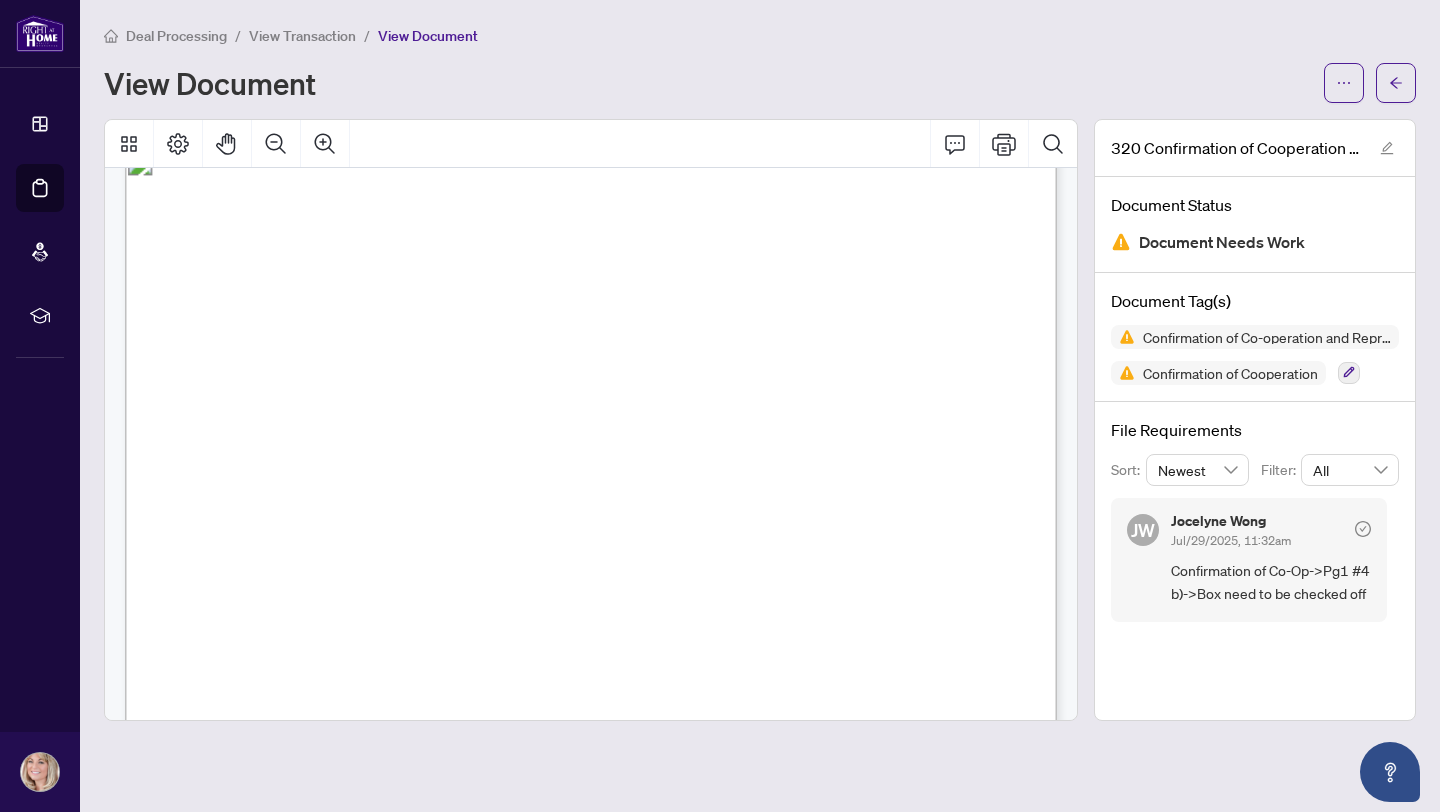 scroll, scrollTop: 0, scrollLeft: 0, axis: both 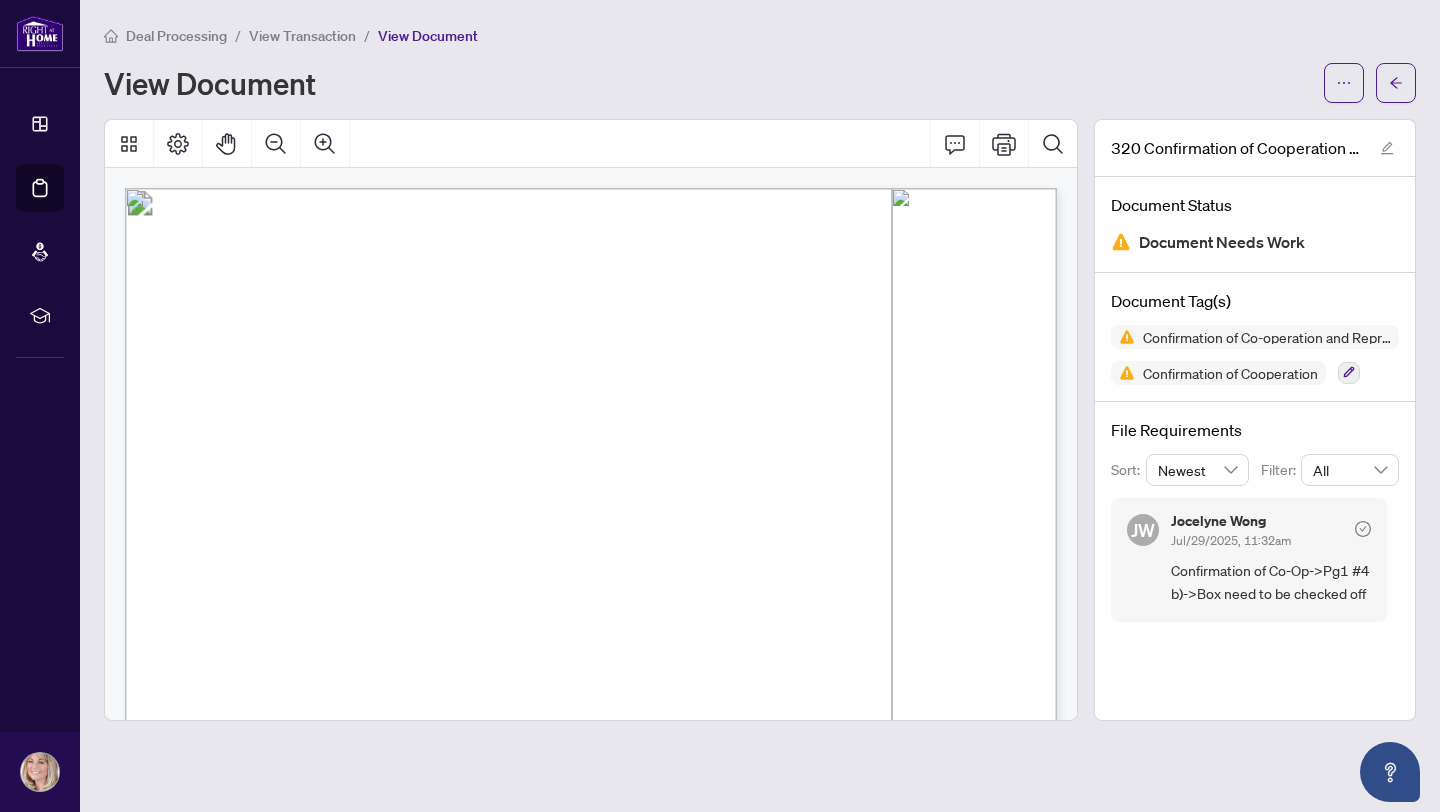 click on "View Transaction" at bounding box center [302, 36] 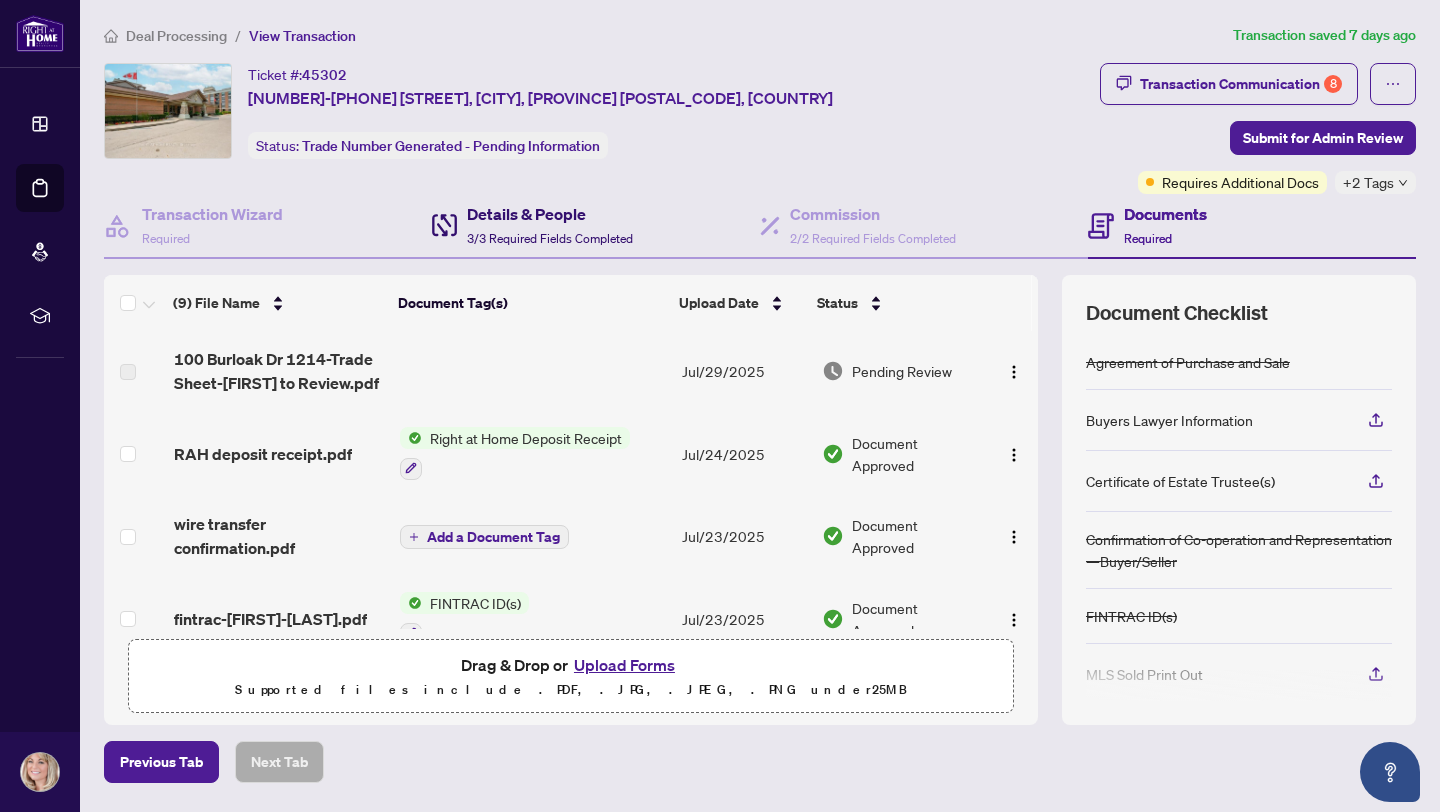 click on "Details & People" at bounding box center (550, 214) 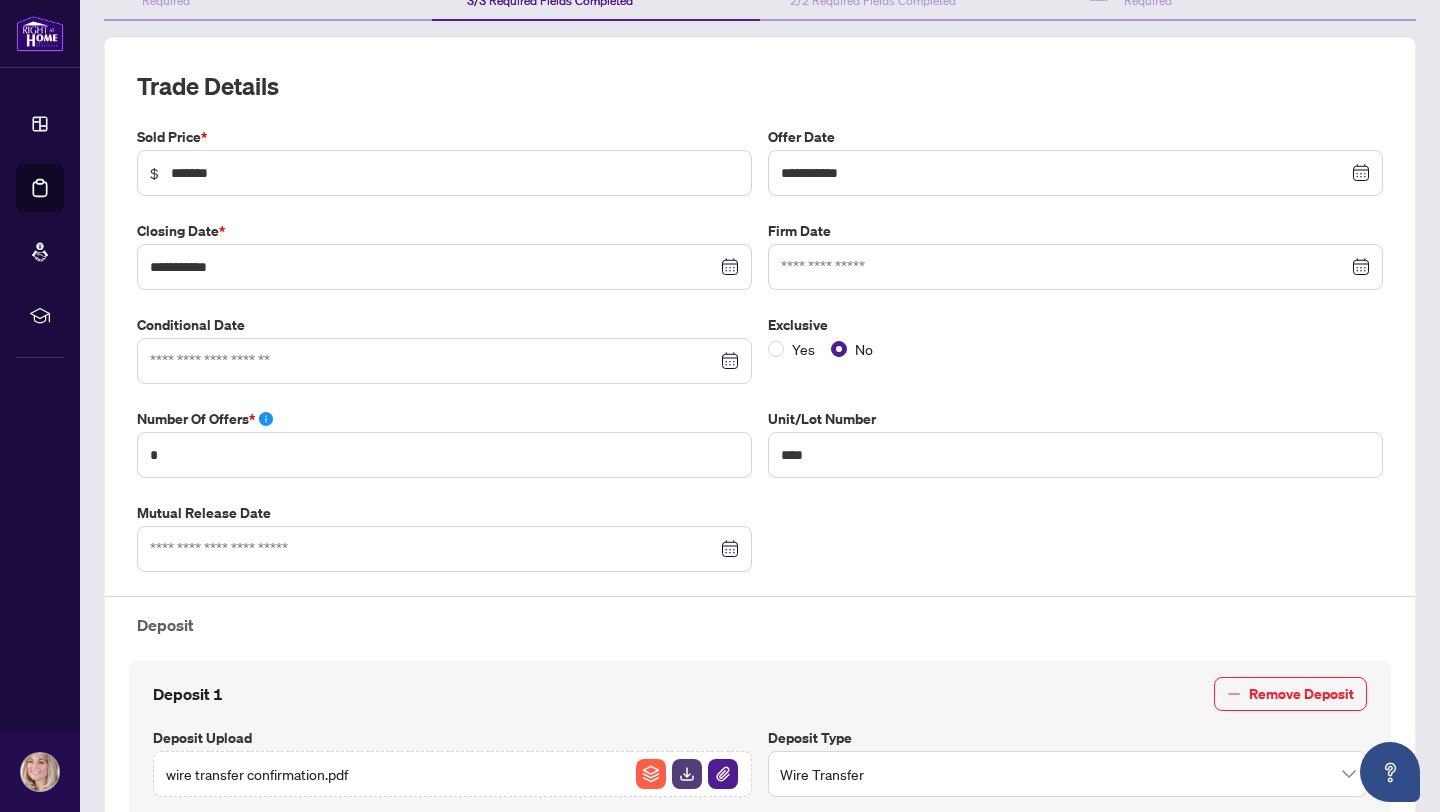 scroll, scrollTop: 0, scrollLeft: 0, axis: both 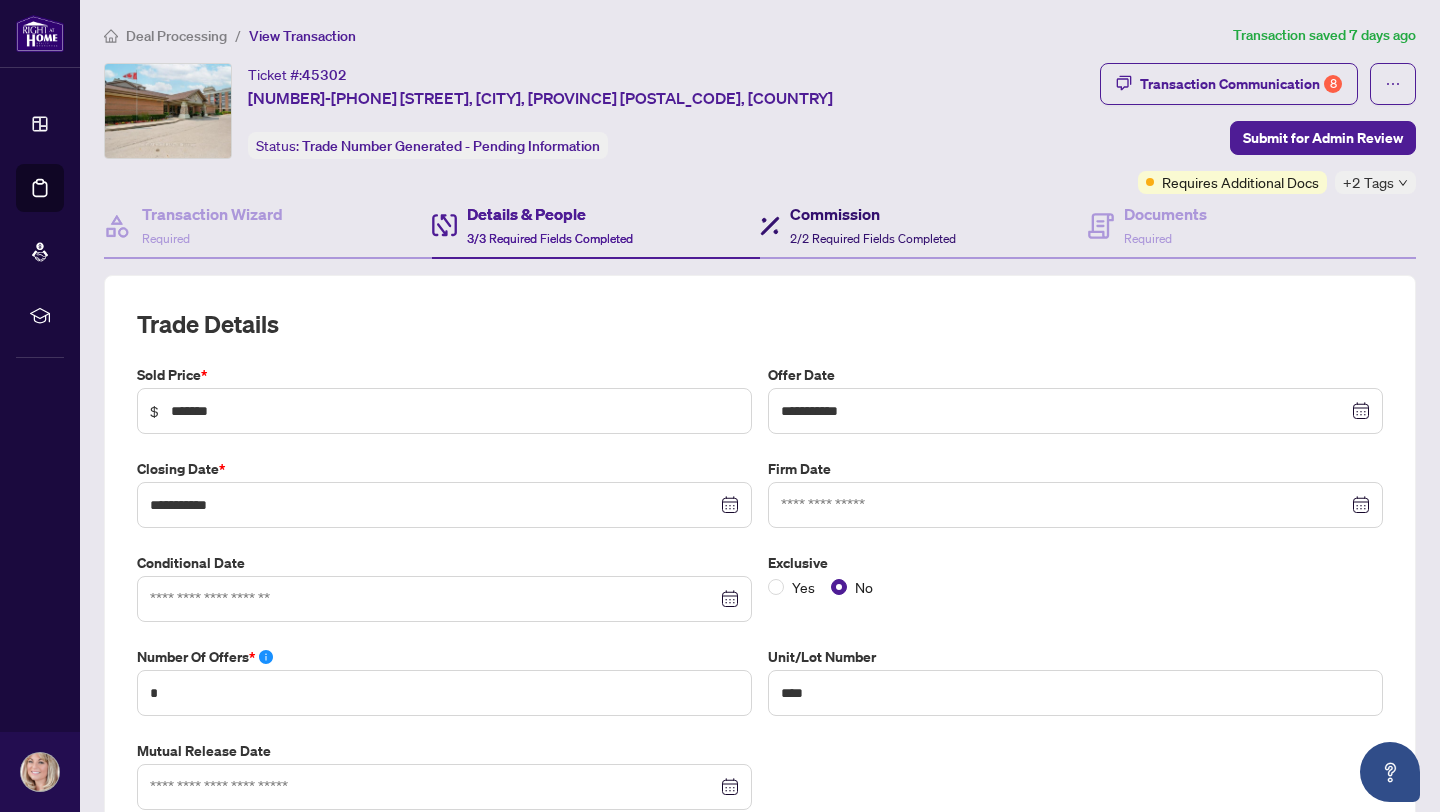 click on "Commission" at bounding box center (873, 214) 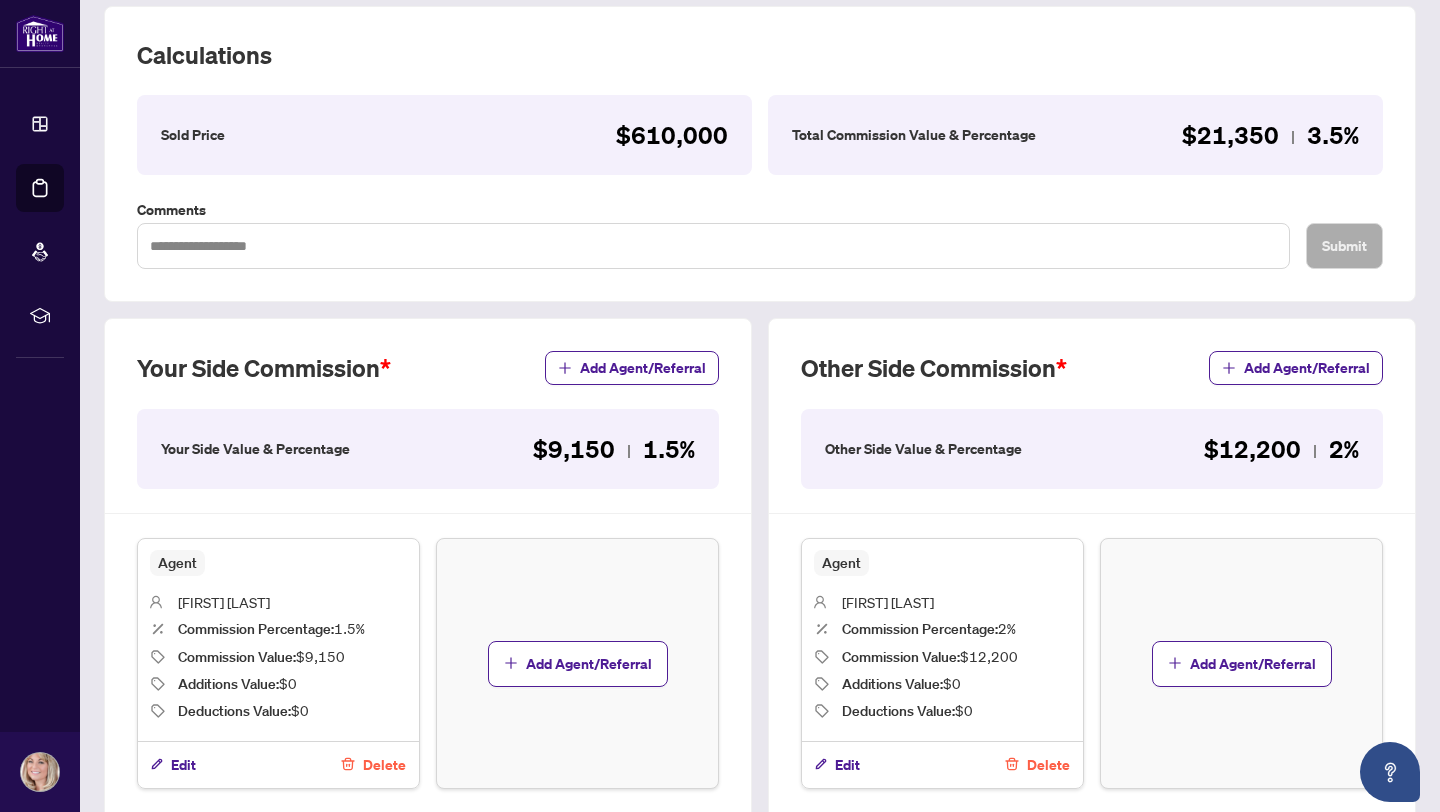 scroll, scrollTop: 0, scrollLeft: 0, axis: both 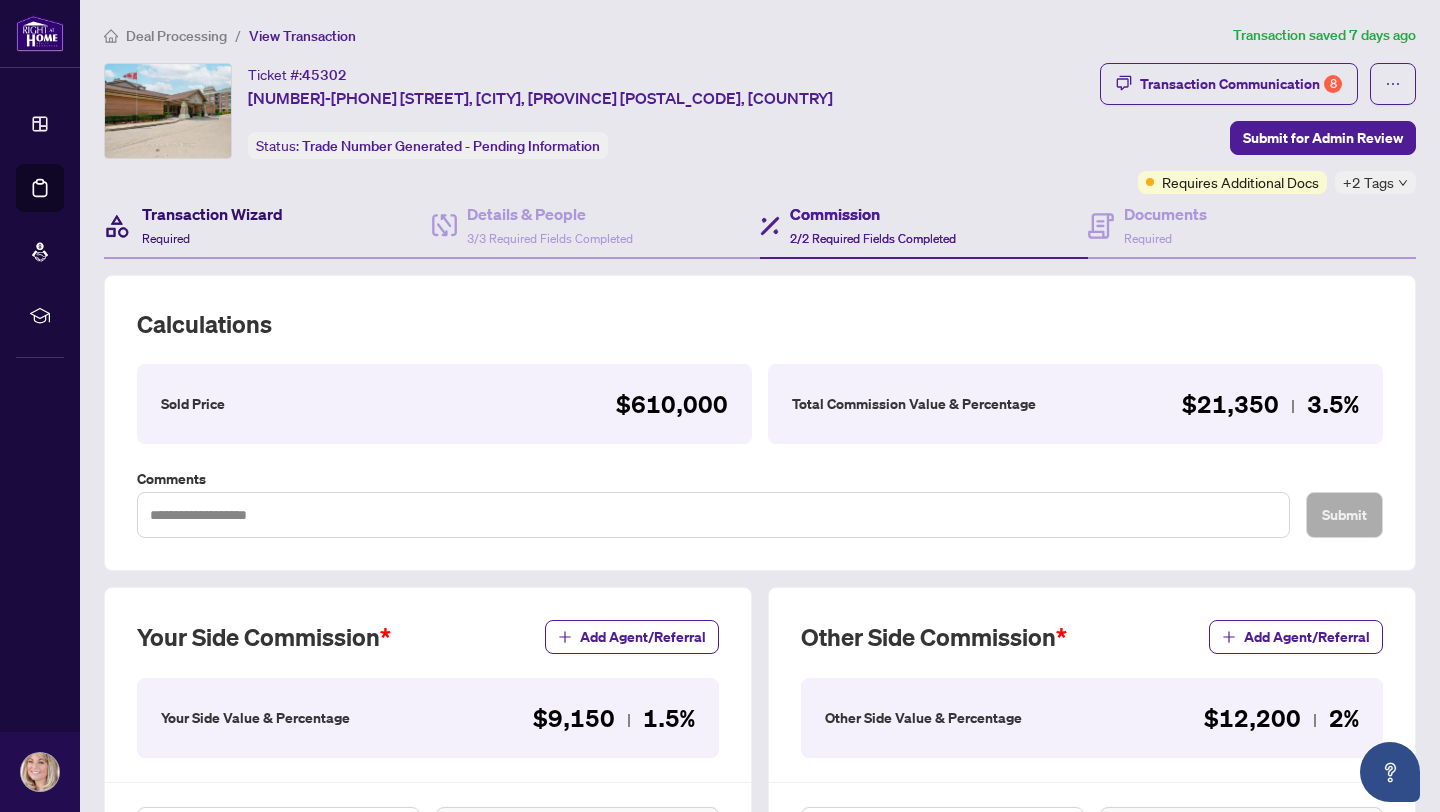 click on "Transaction Wizard" at bounding box center [212, 214] 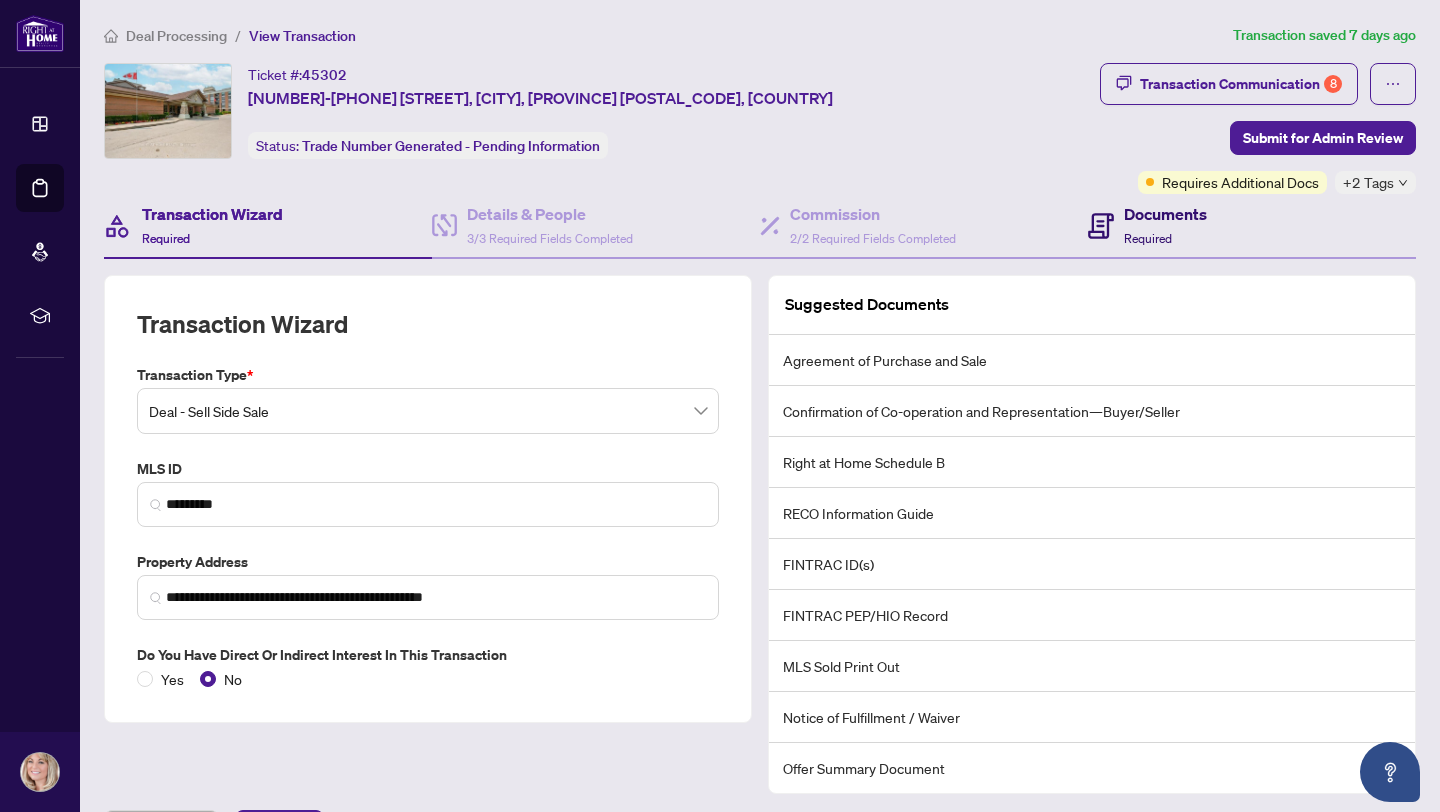 click on "Documents" at bounding box center (1165, 214) 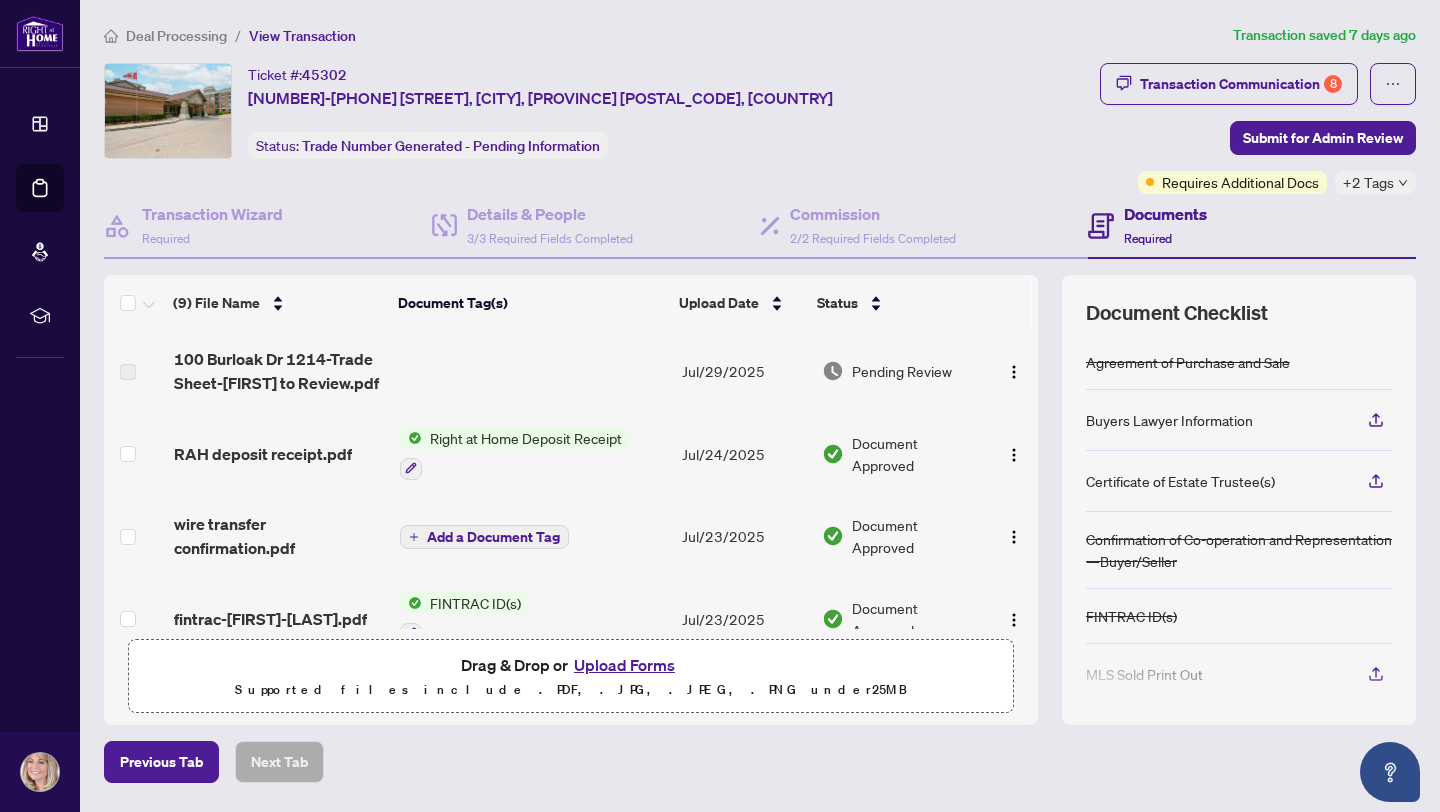 click on "Upload Forms" at bounding box center [624, 665] 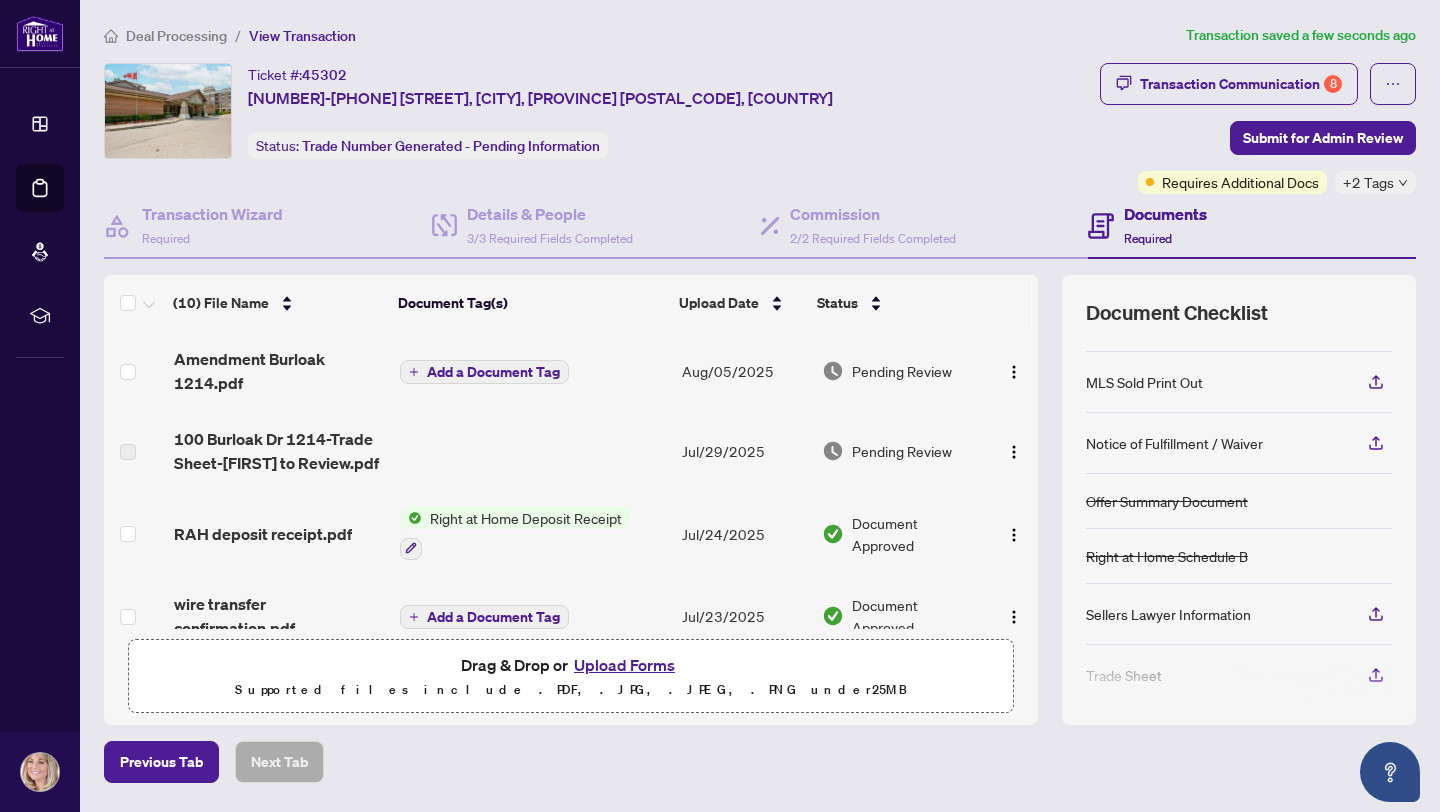 scroll, scrollTop: 304, scrollLeft: 0, axis: vertical 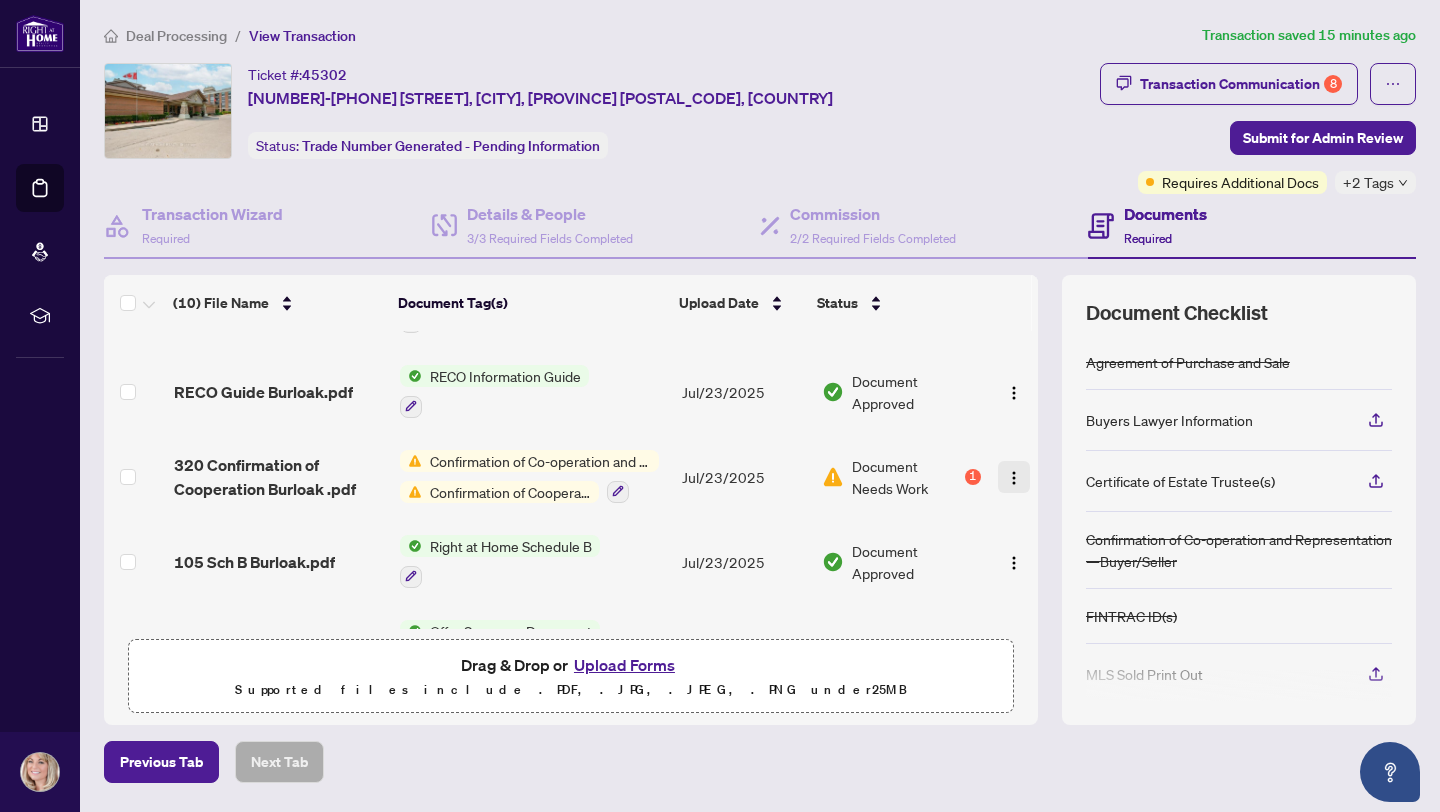 click at bounding box center (1014, 478) 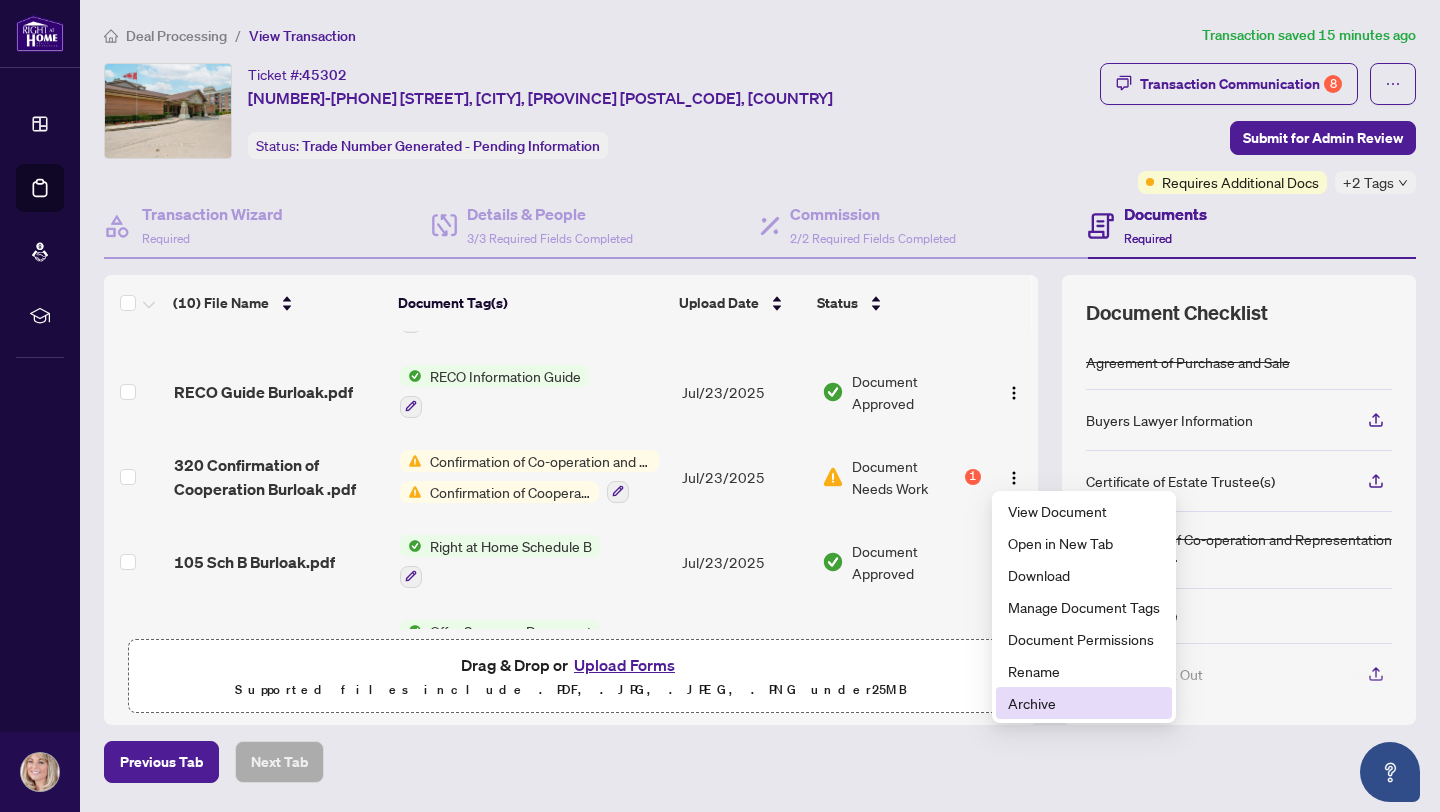 click on "Archive" at bounding box center [1084, 703] 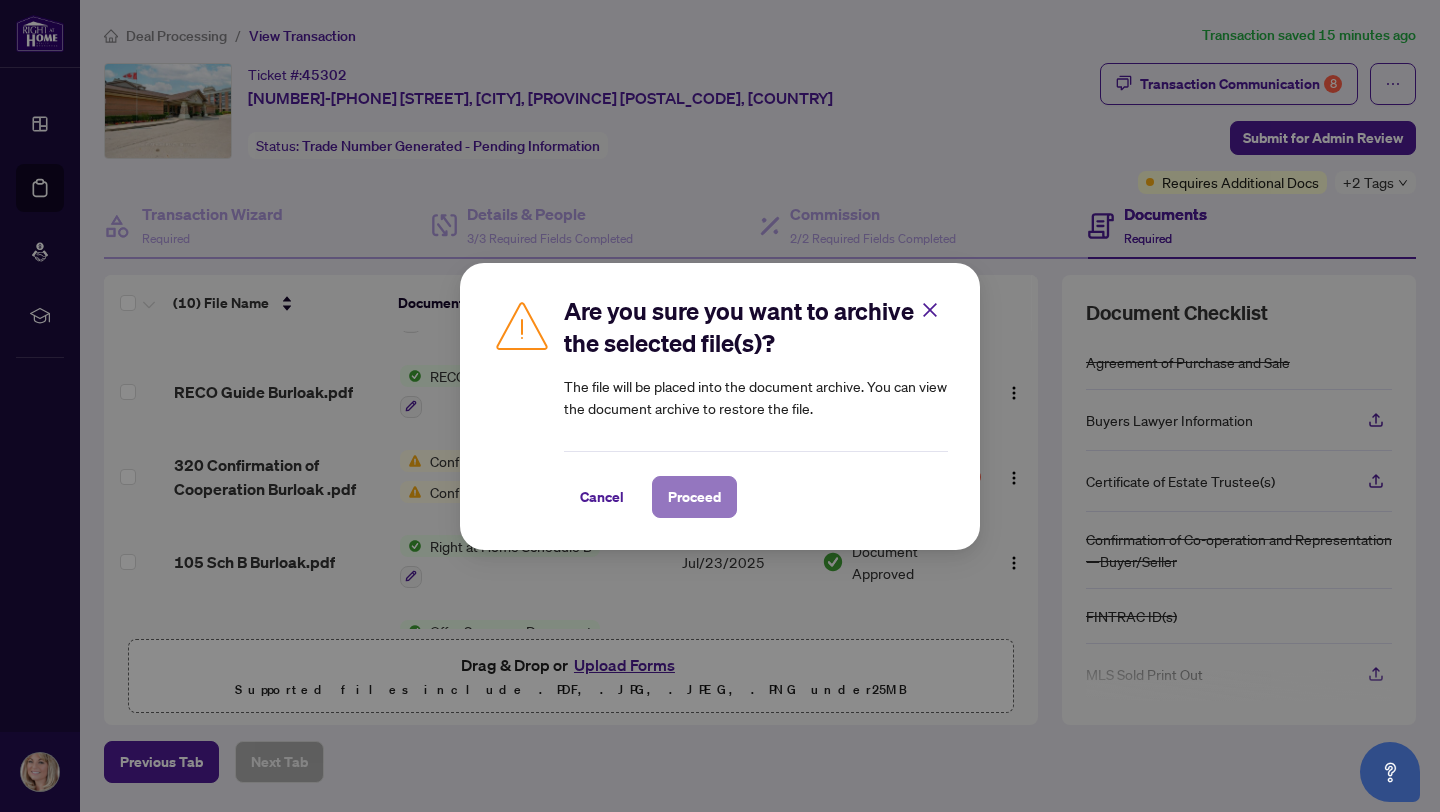 click on "Proceed" at bounding box center [694, 497] 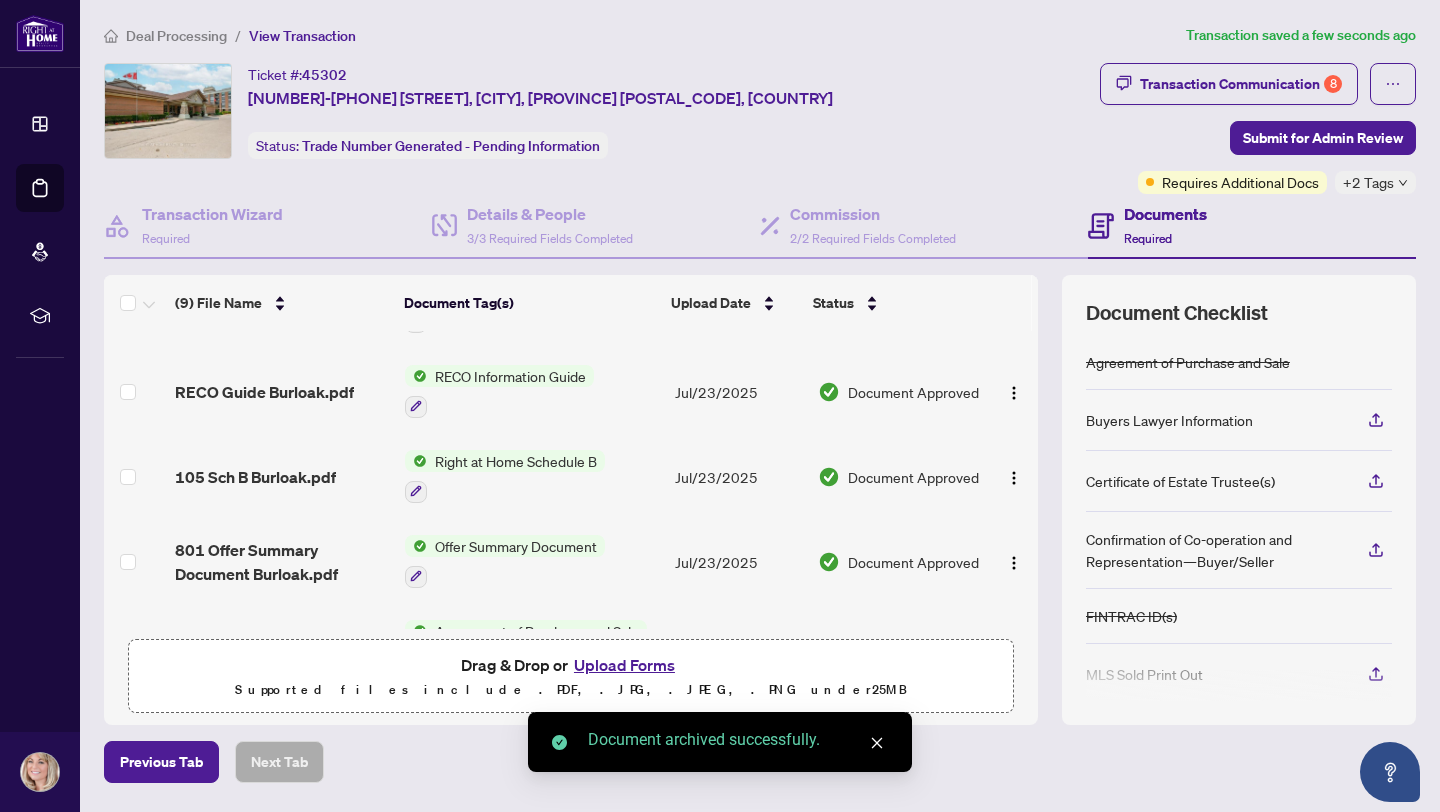 click on "Upload Forms" at bounding box center (624, 665) 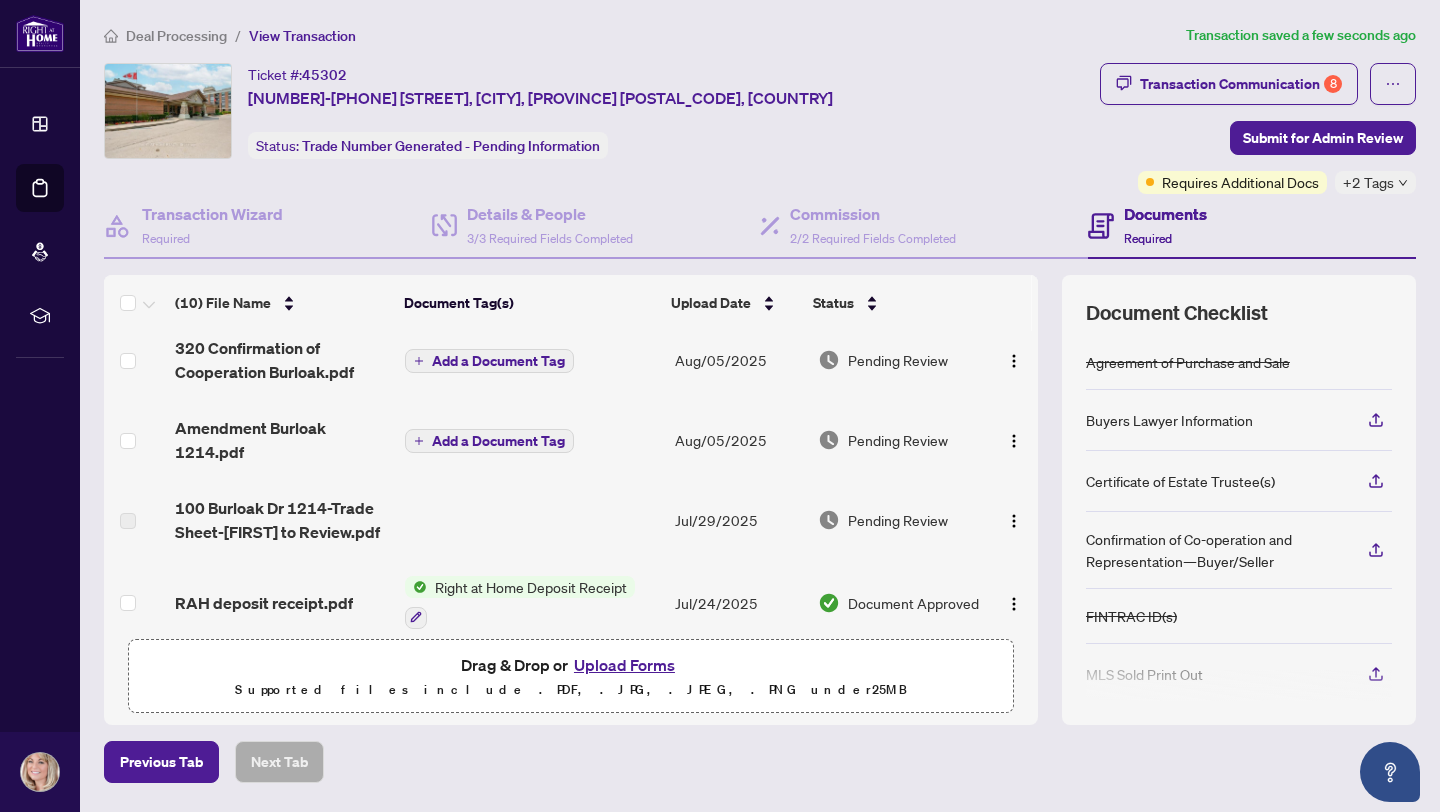 scroll, scrollTop: 0, scrollLeft: 0, axis: both 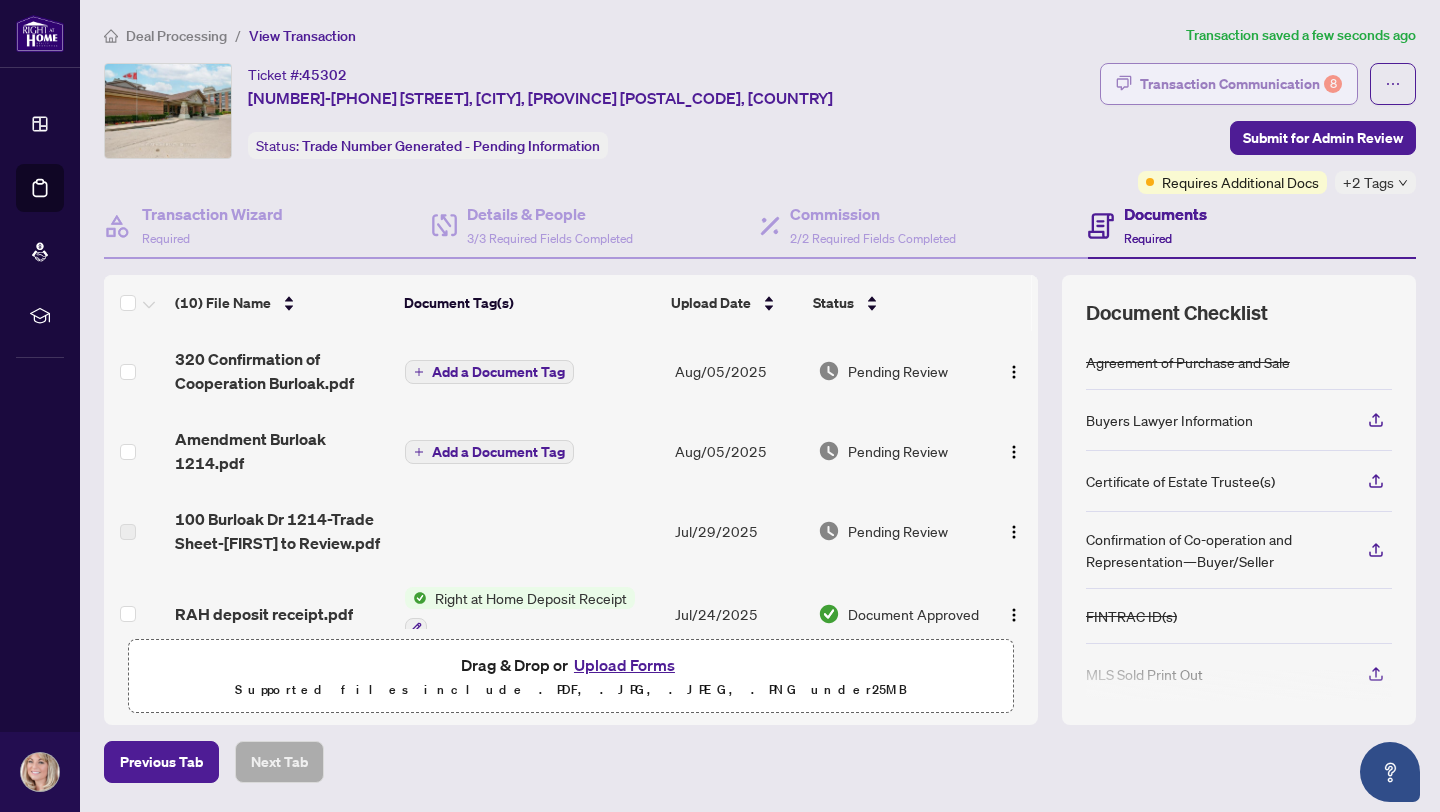 click on "Transaction Communication 8" at bounding box center [1241, 84] 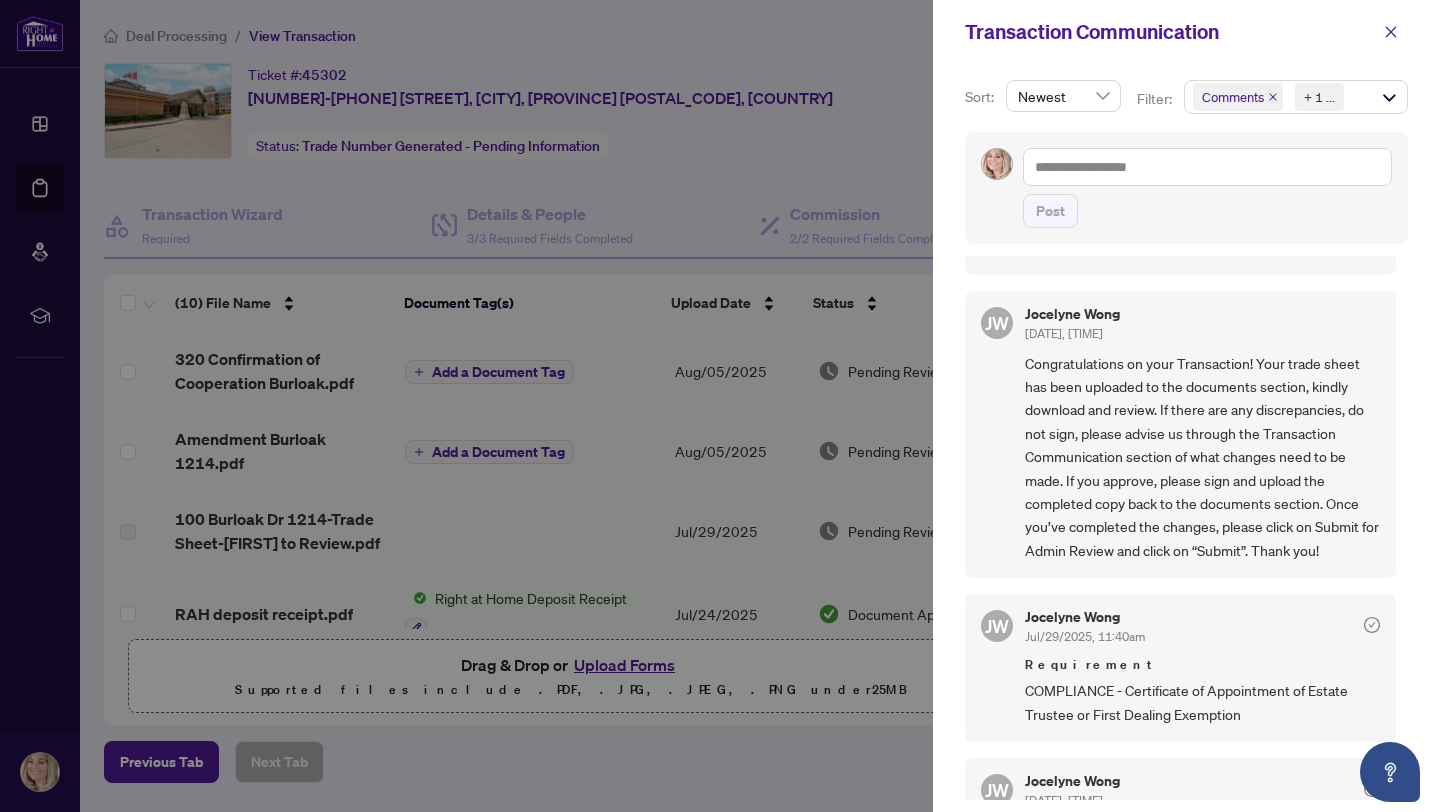 scroll, scrollTop: 424, scrollLeft: 0, axis: vertical 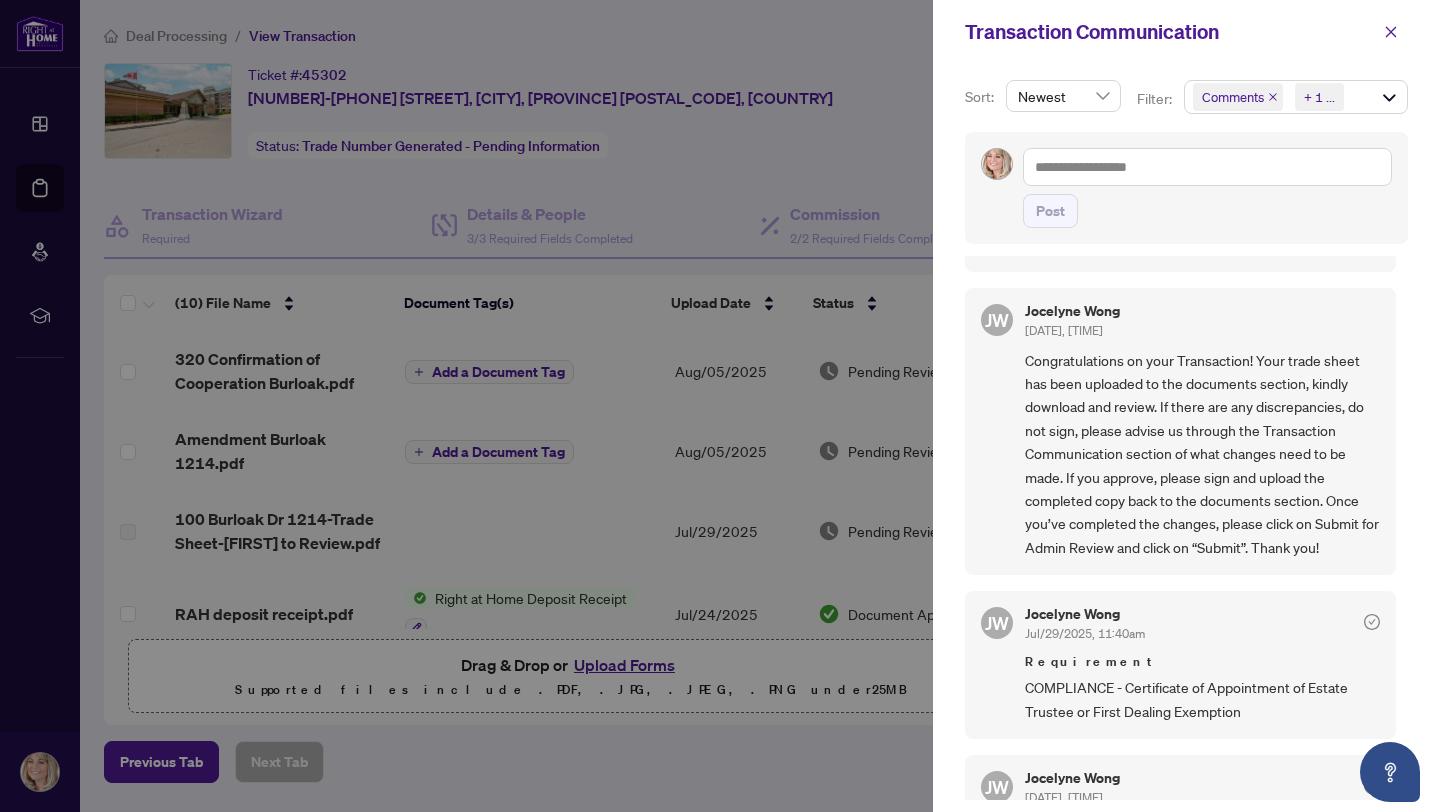 click at bounding box center [720, 406] 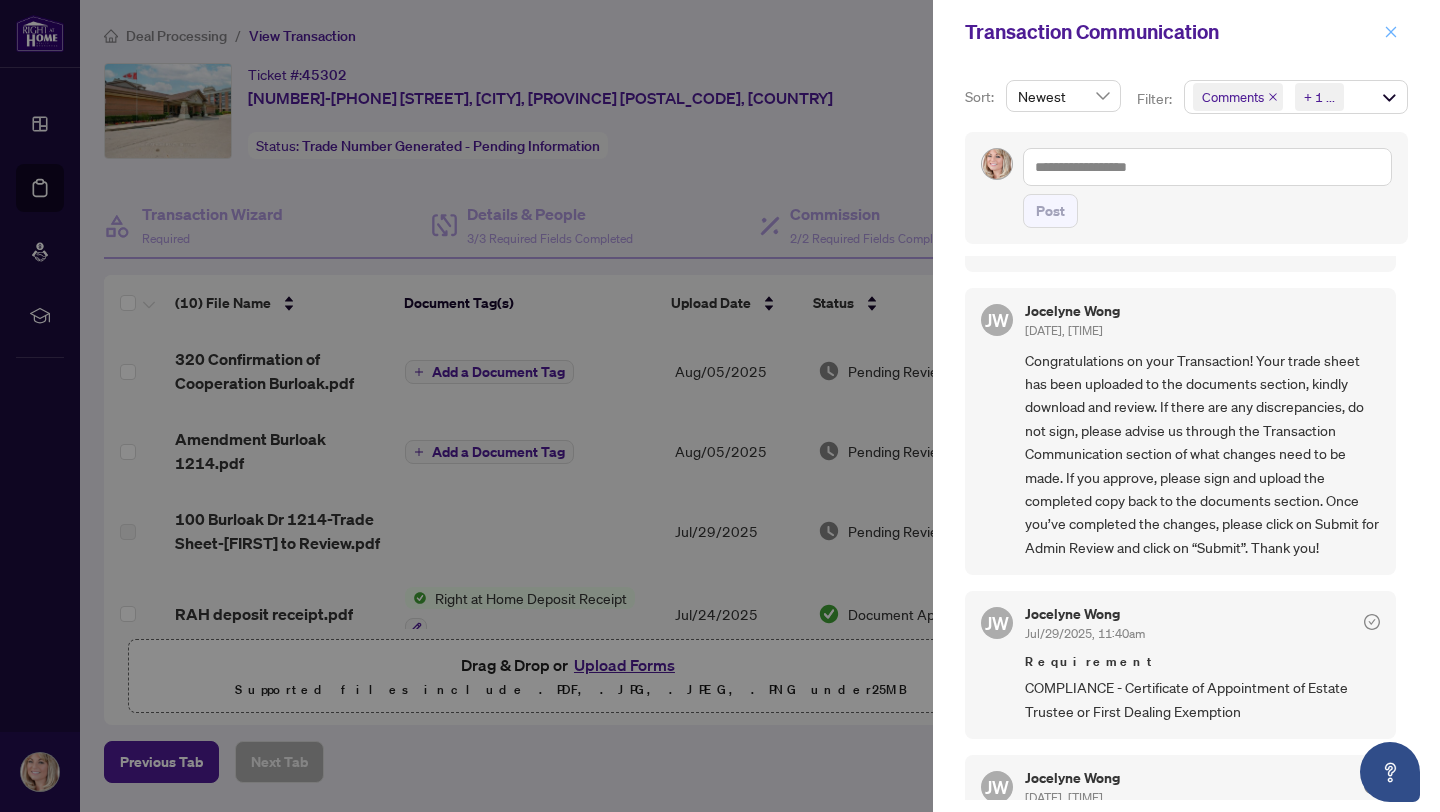 click 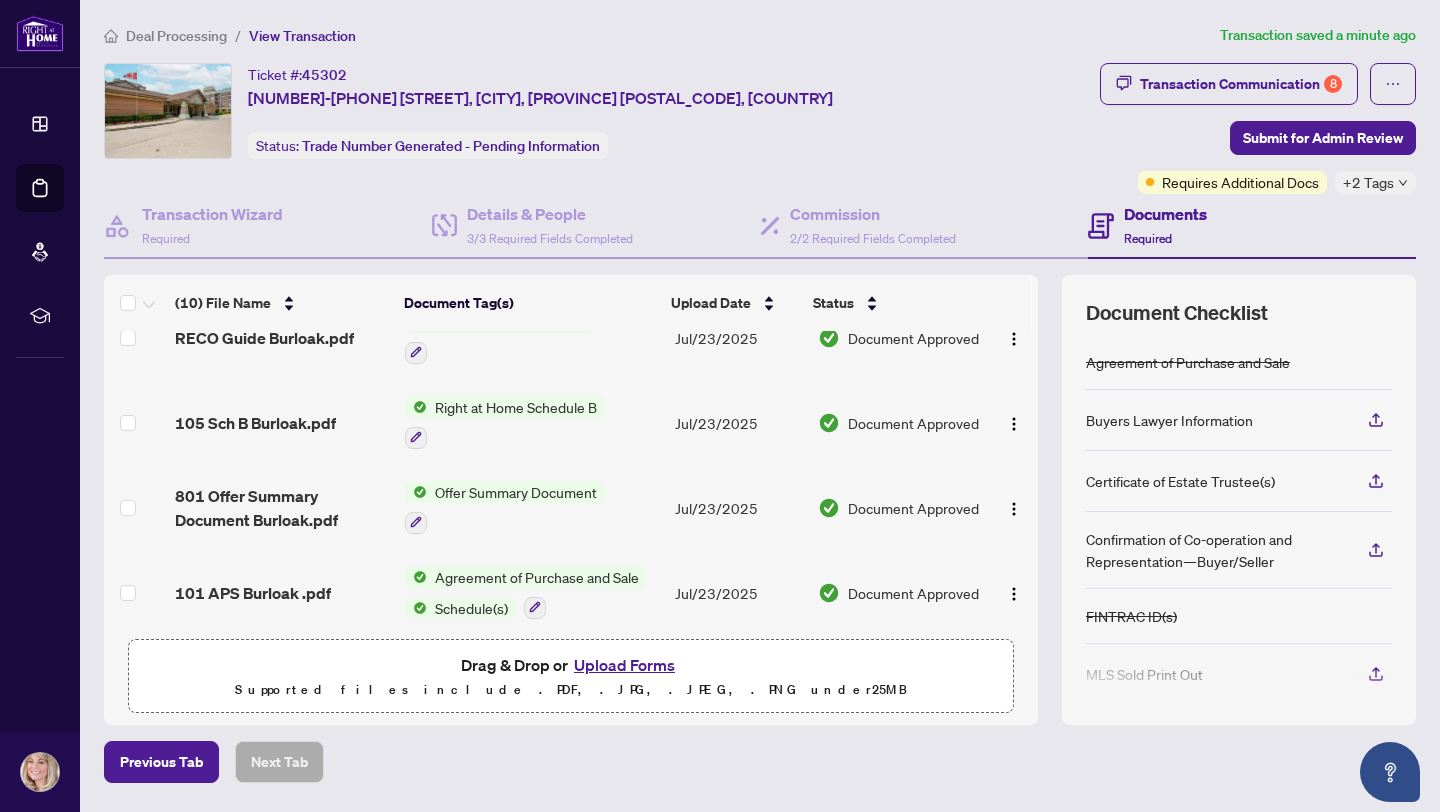 scroll, scrollTop: 533, scrollLeft: 0, axis: vertical 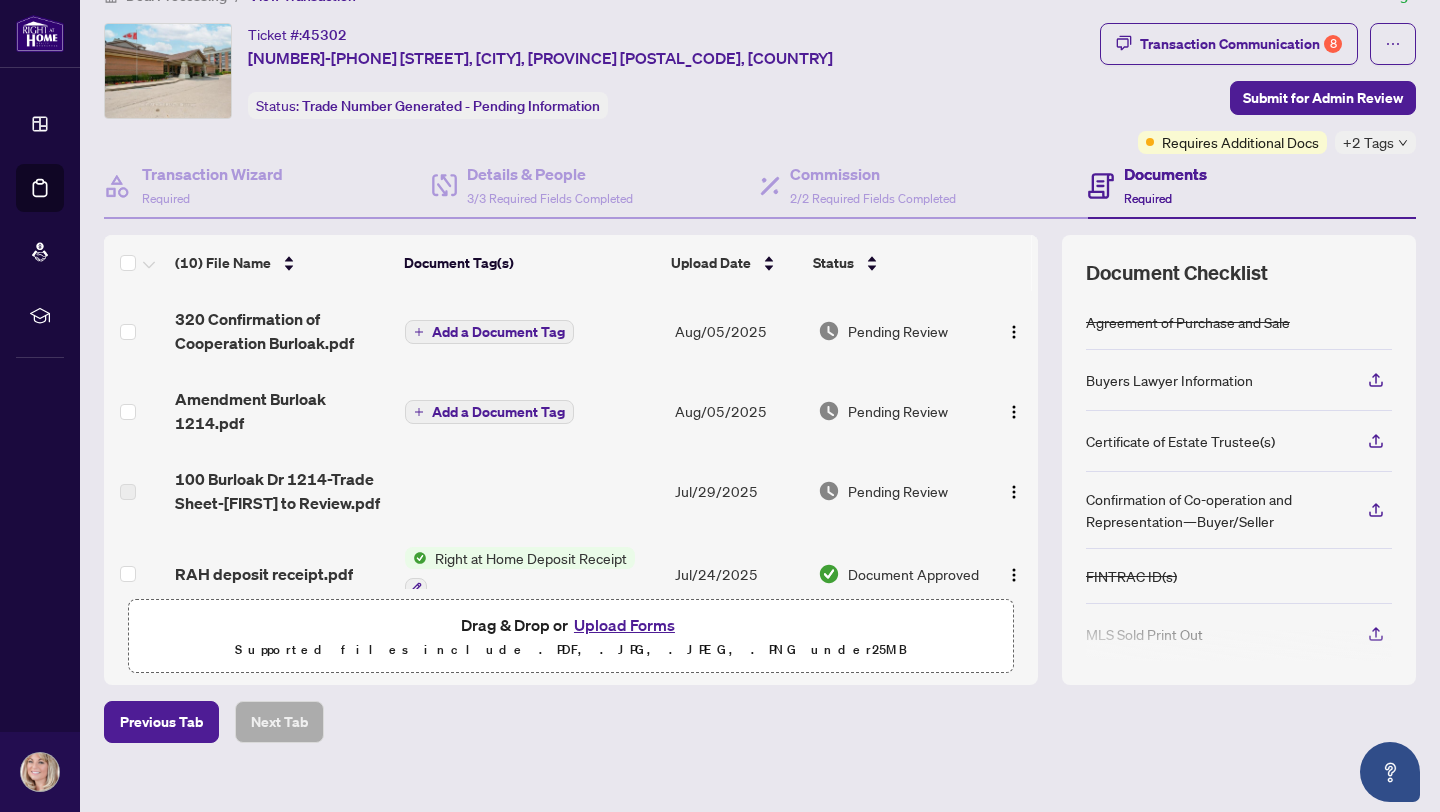 click at bounding box center (128, 492) 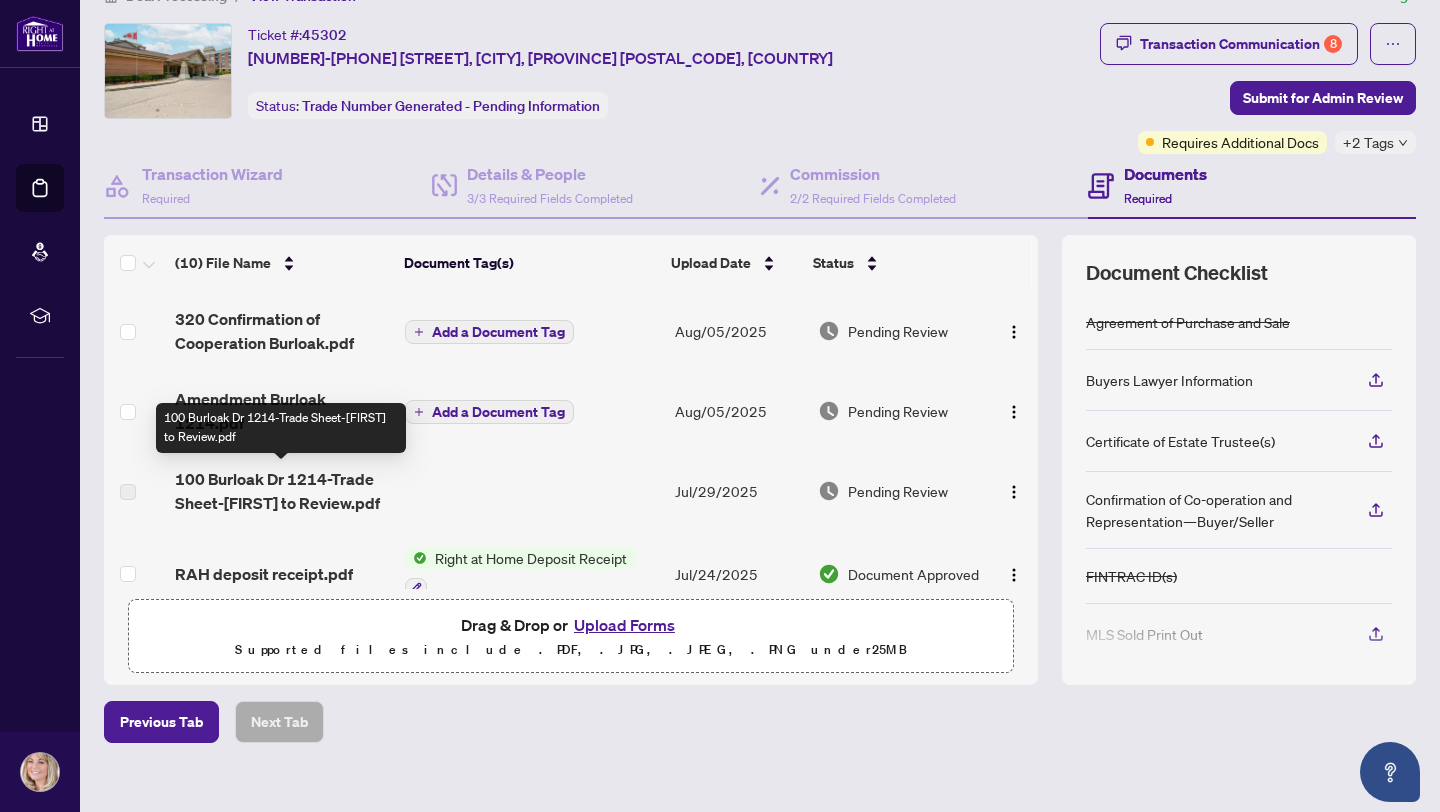 click on "100 Burloak Dr 1214-Trade Sheet-[FIRST] to Review.pdf" at bounding box center (282, 491) 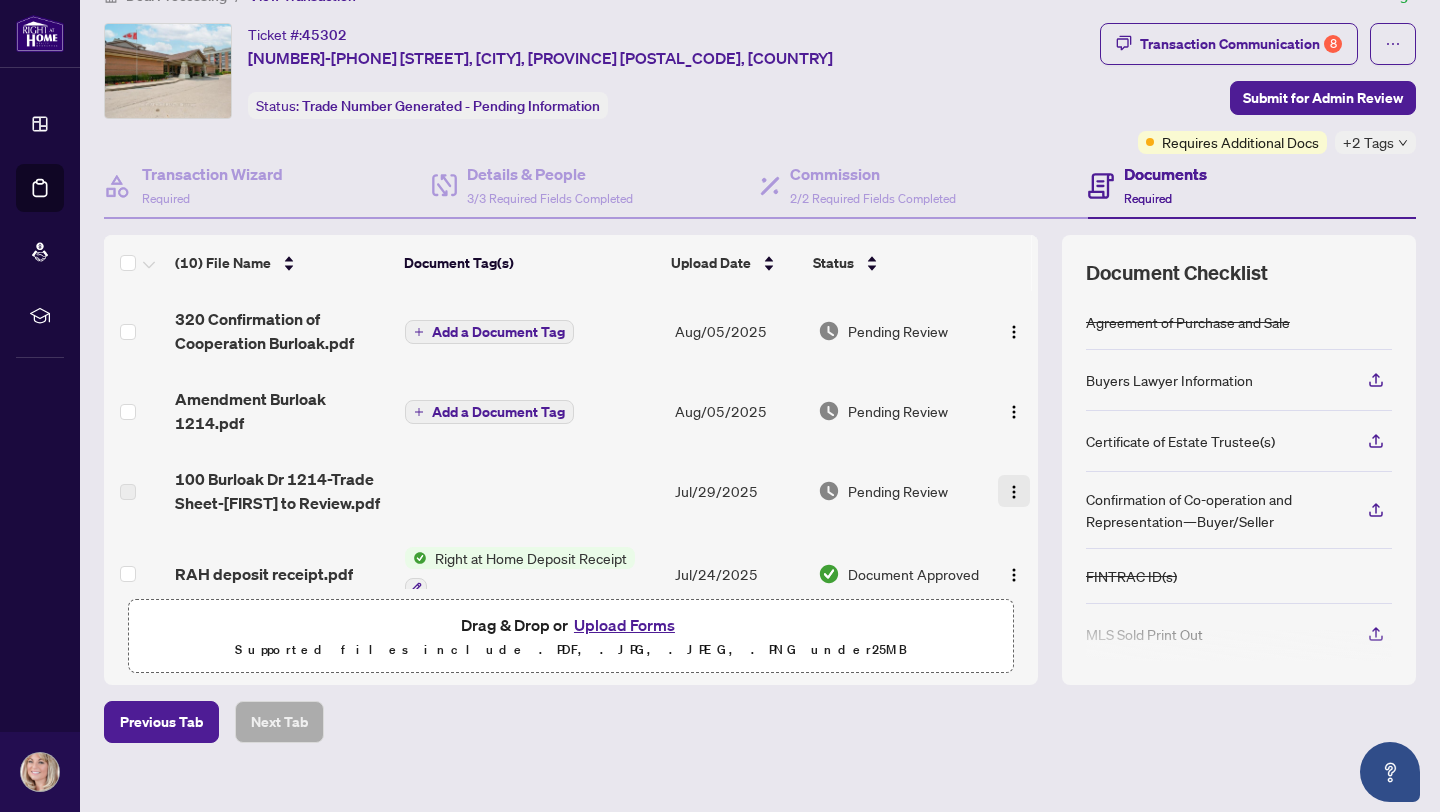 click at bounding box center (1014, 491) 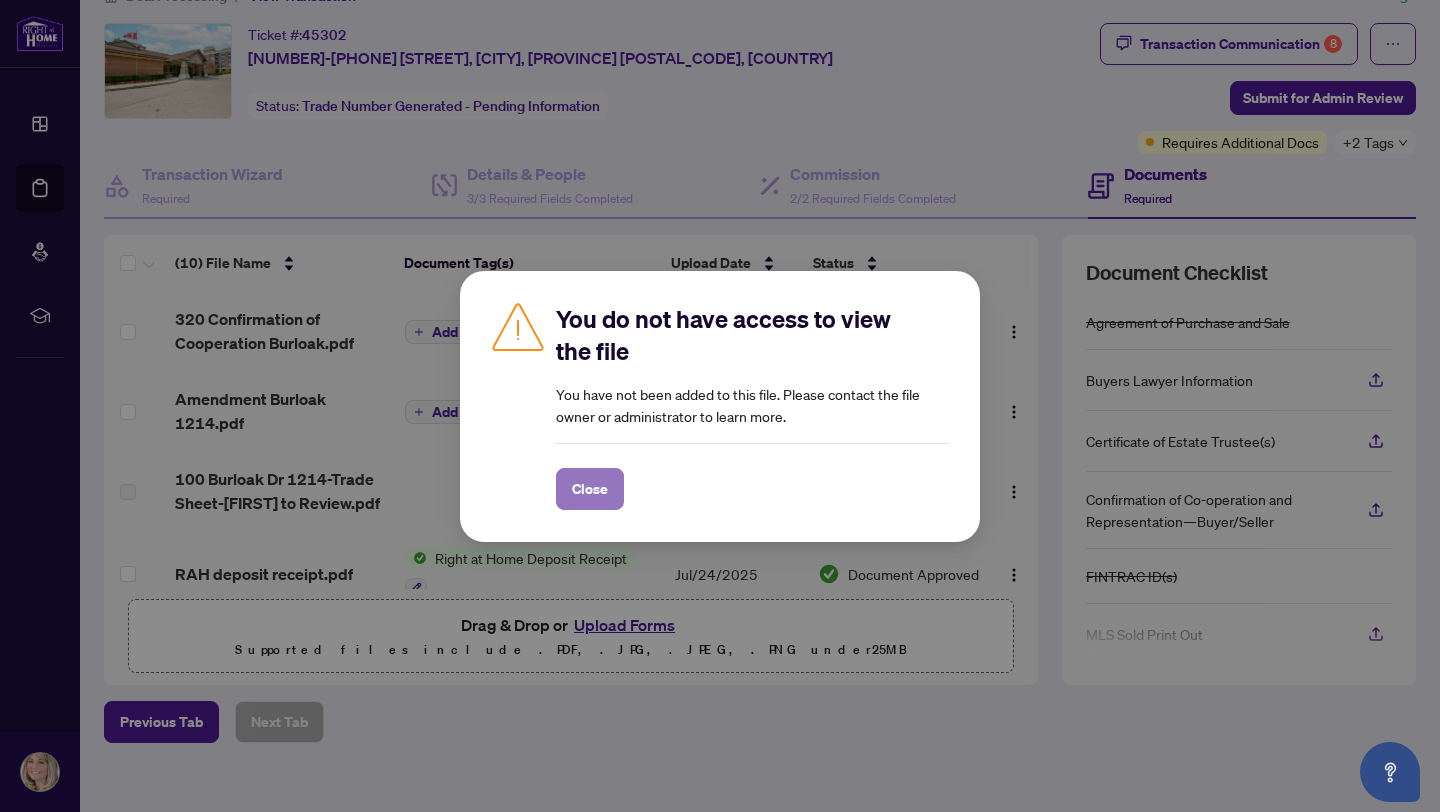 click on "Close" at bounding box center [590, 489] 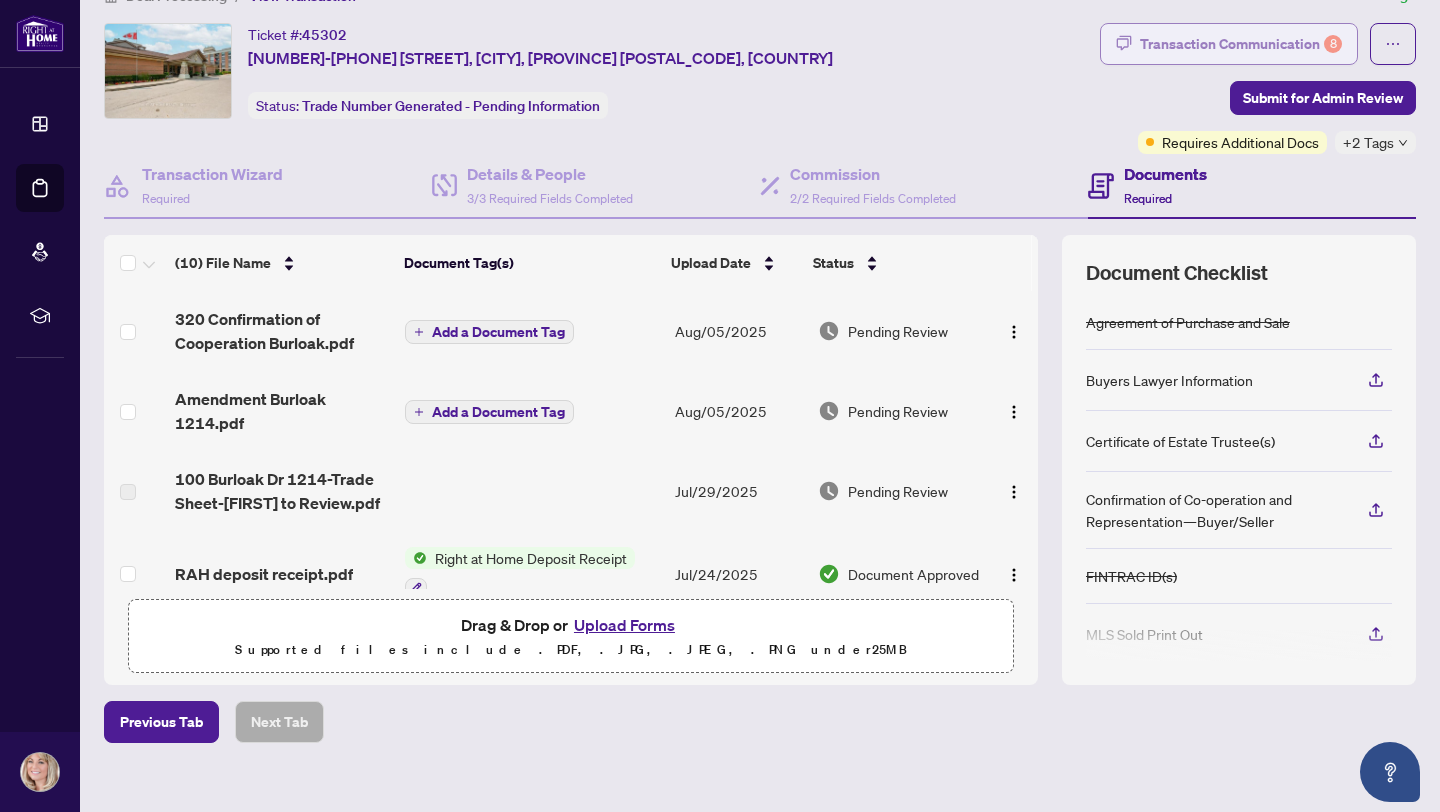 click on "Transaction Communication 8" at bounding box center (1241, 44) 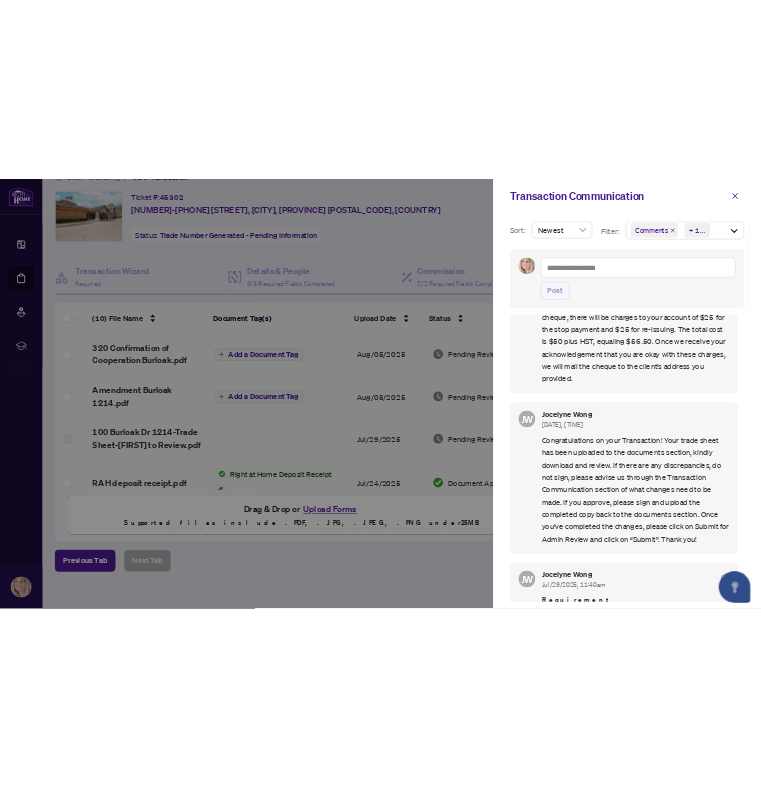 scroll, scrollTop: 0, scrollLeft: 0, axis: both 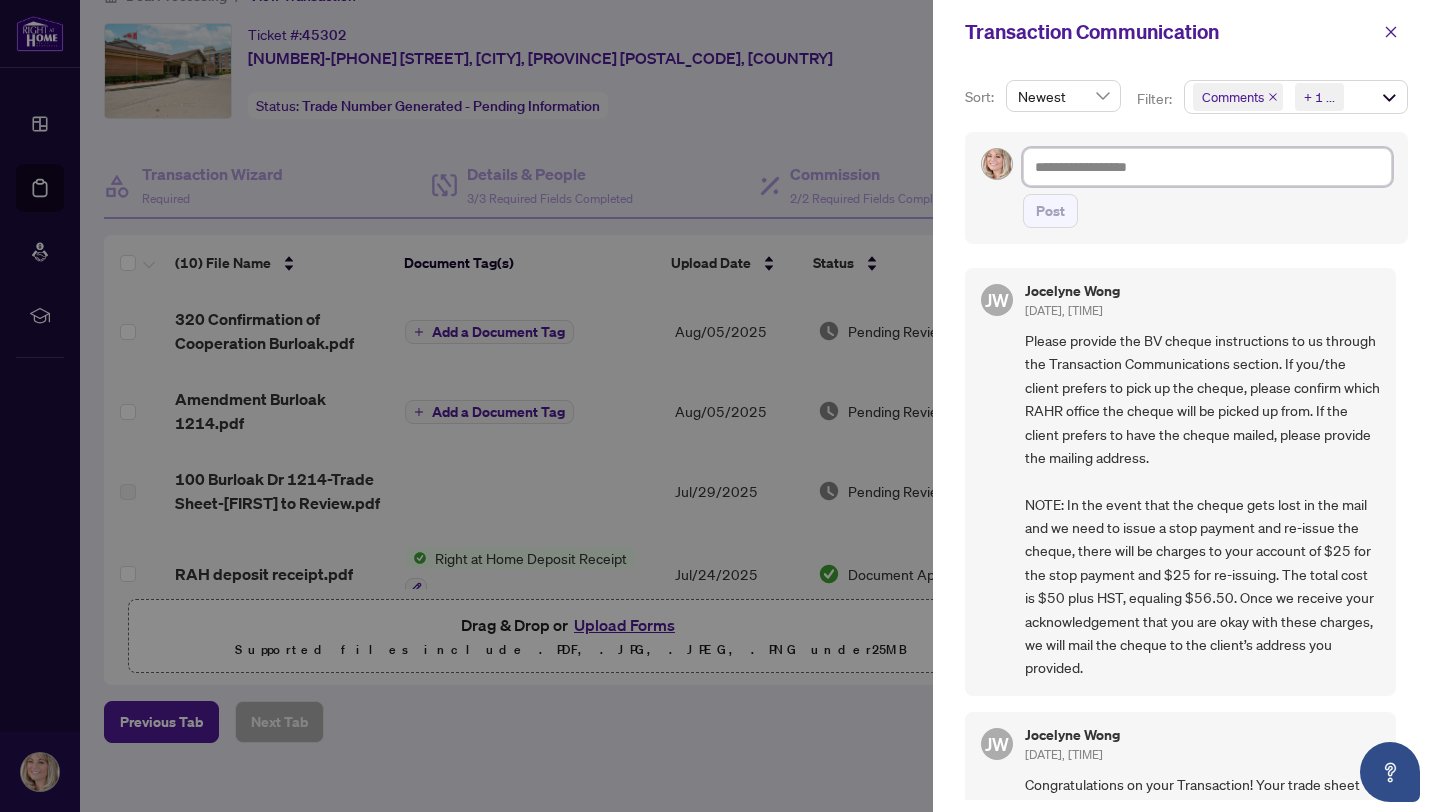 click at bounding box center (1207, 167) 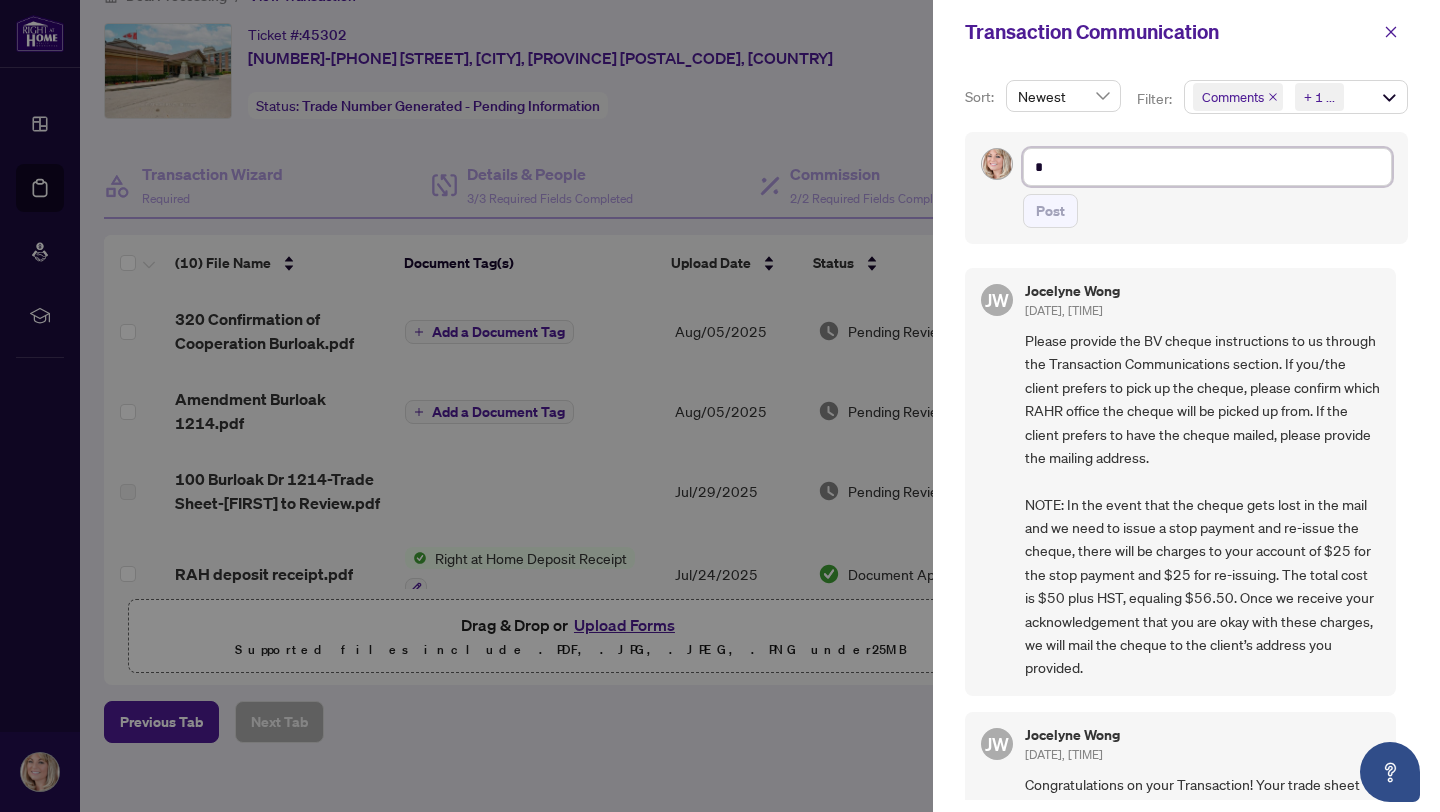 type on "*" 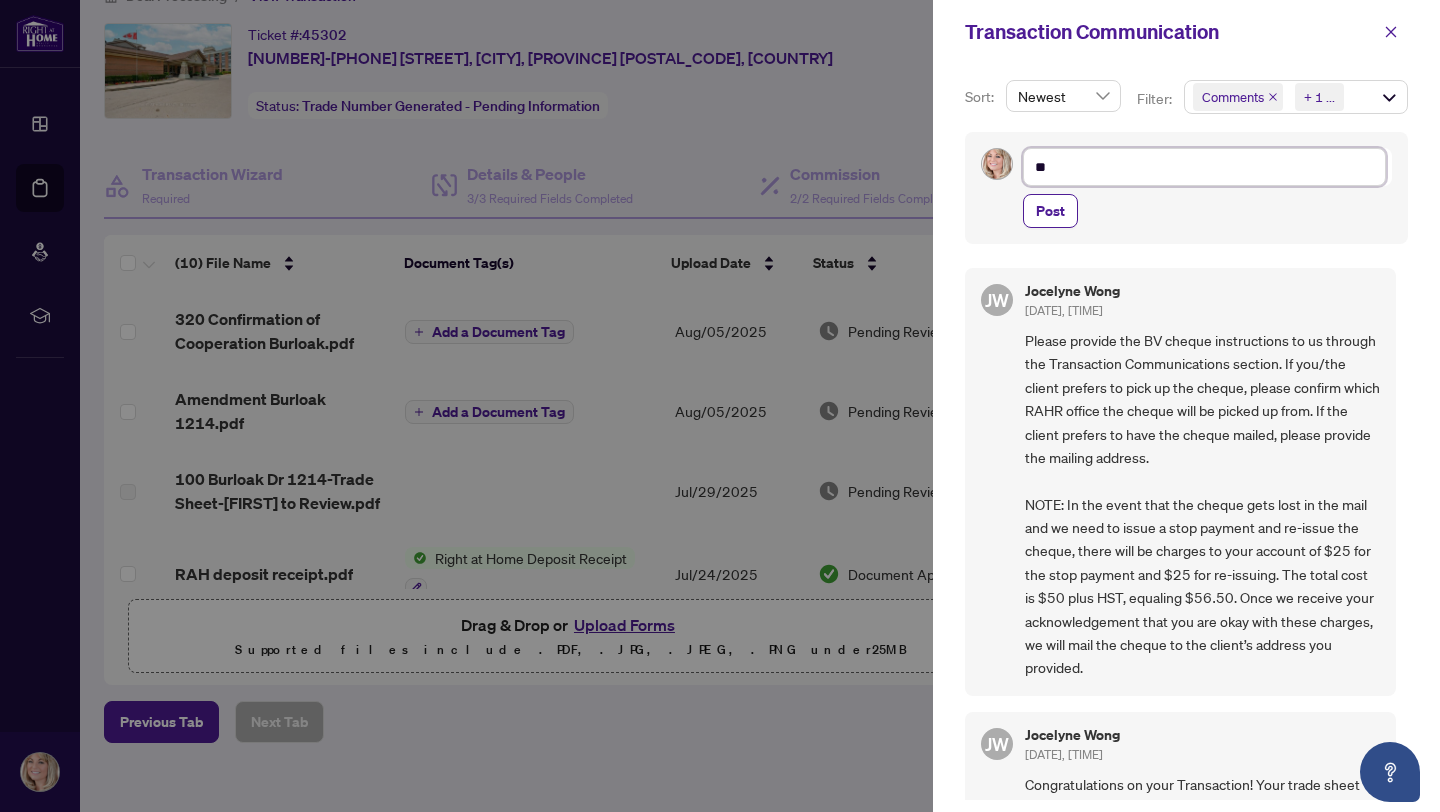 type on "***" 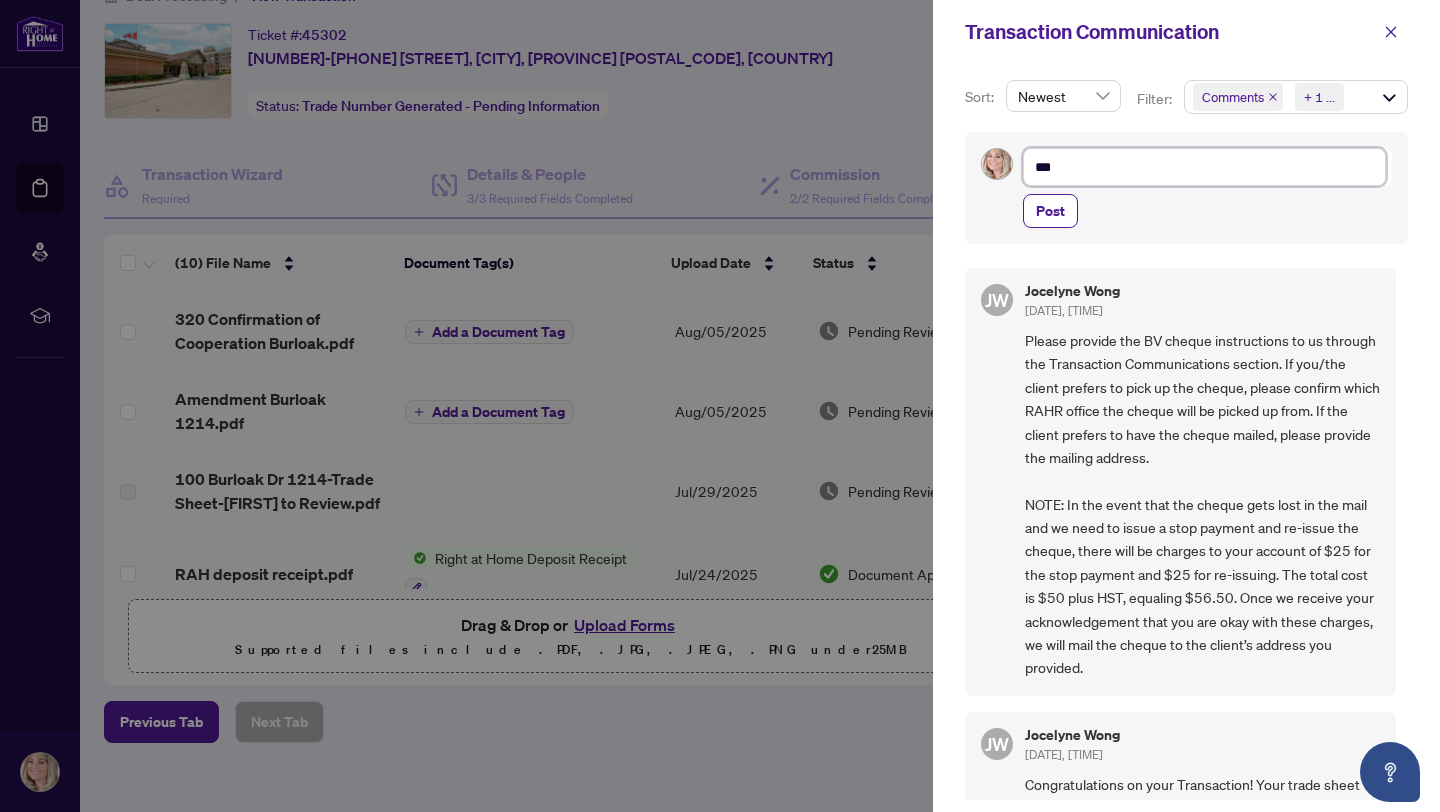 type on "****" 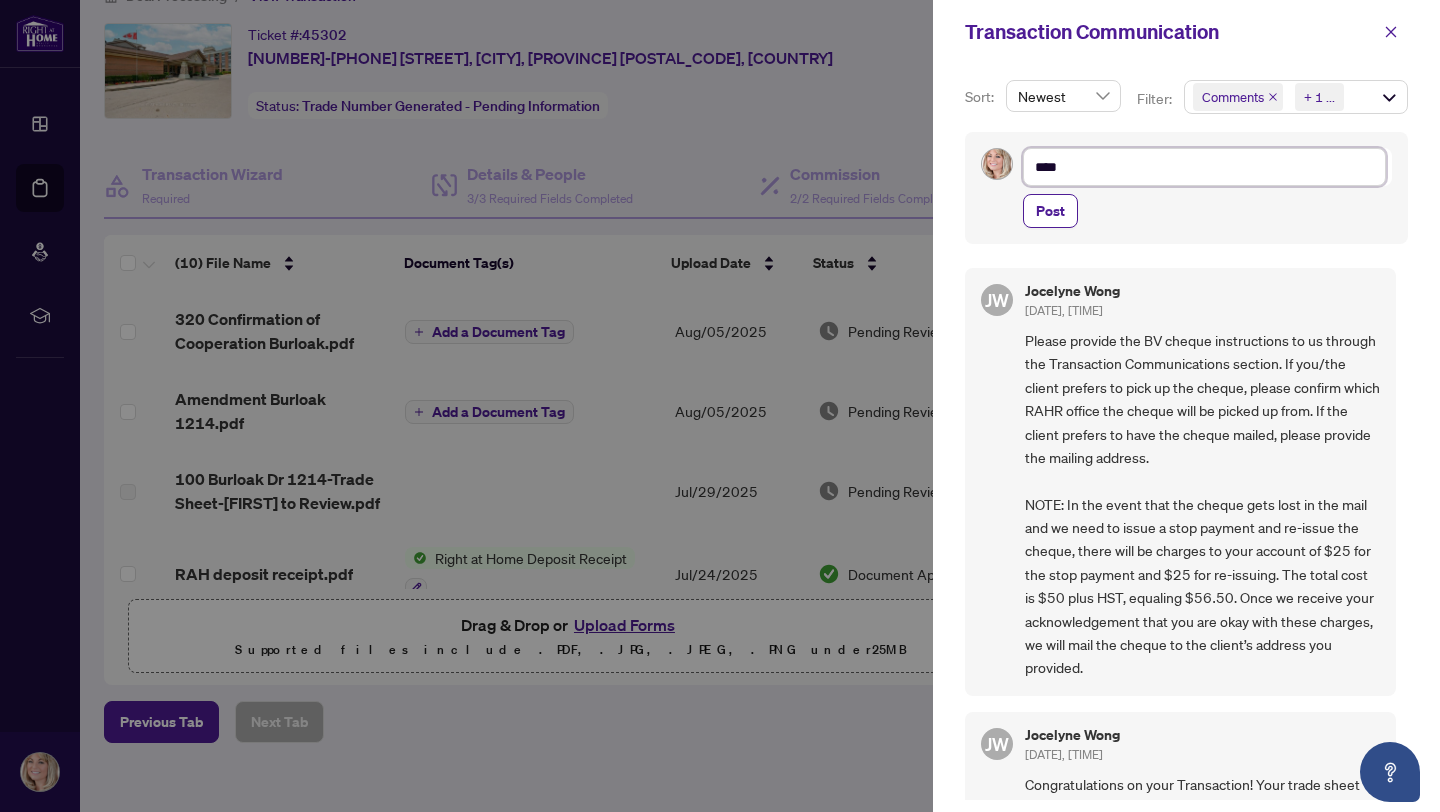 type on "*****" 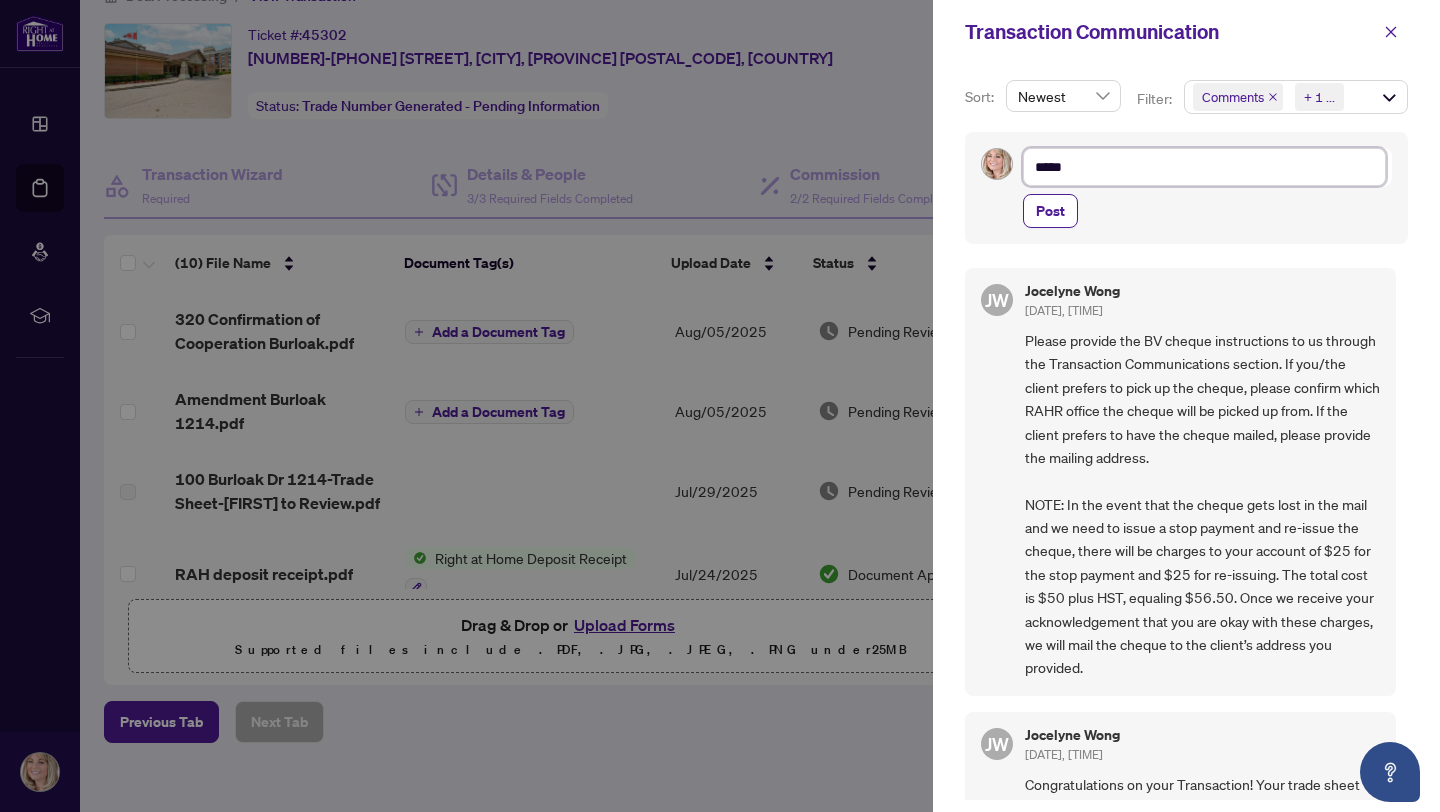 type on "******" 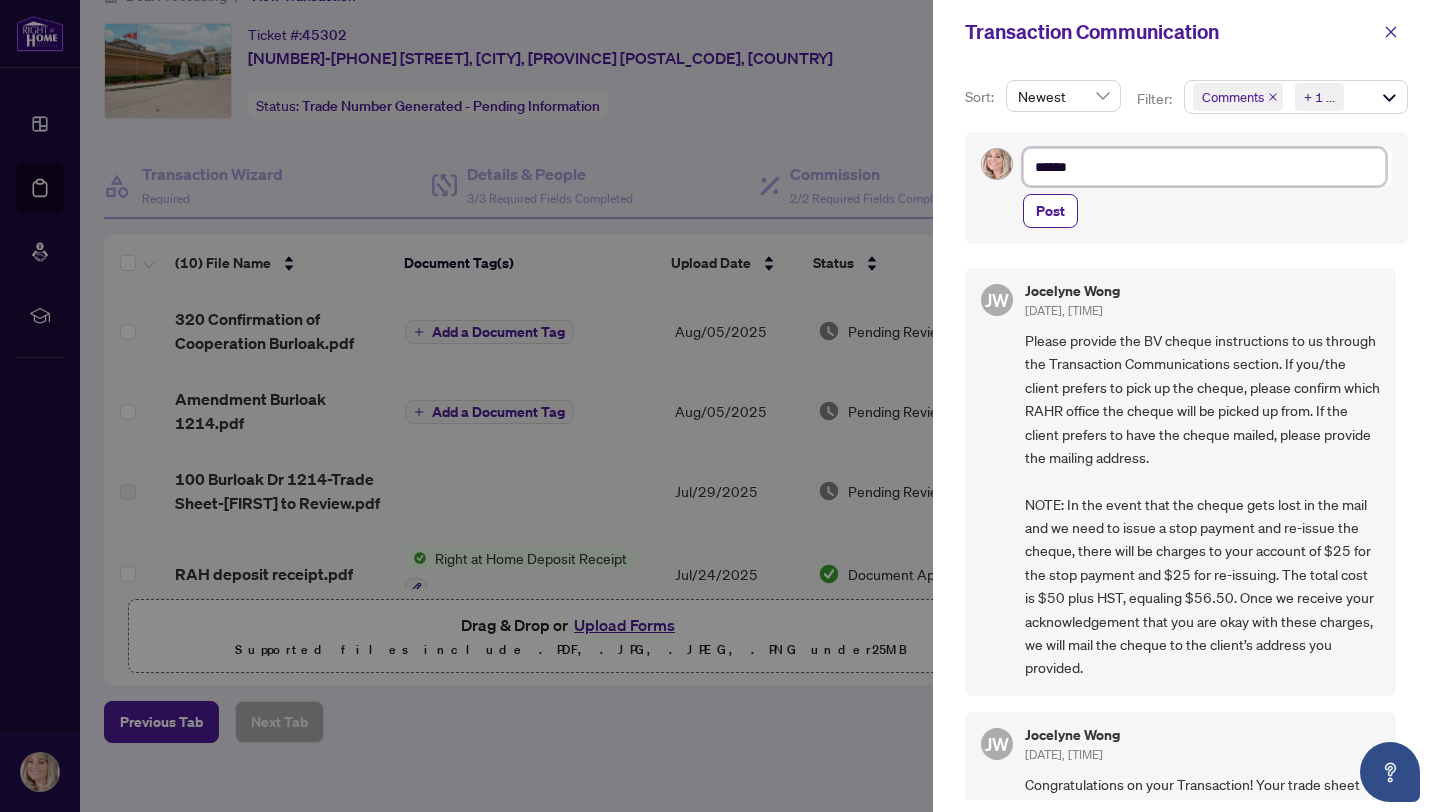 type on "******" 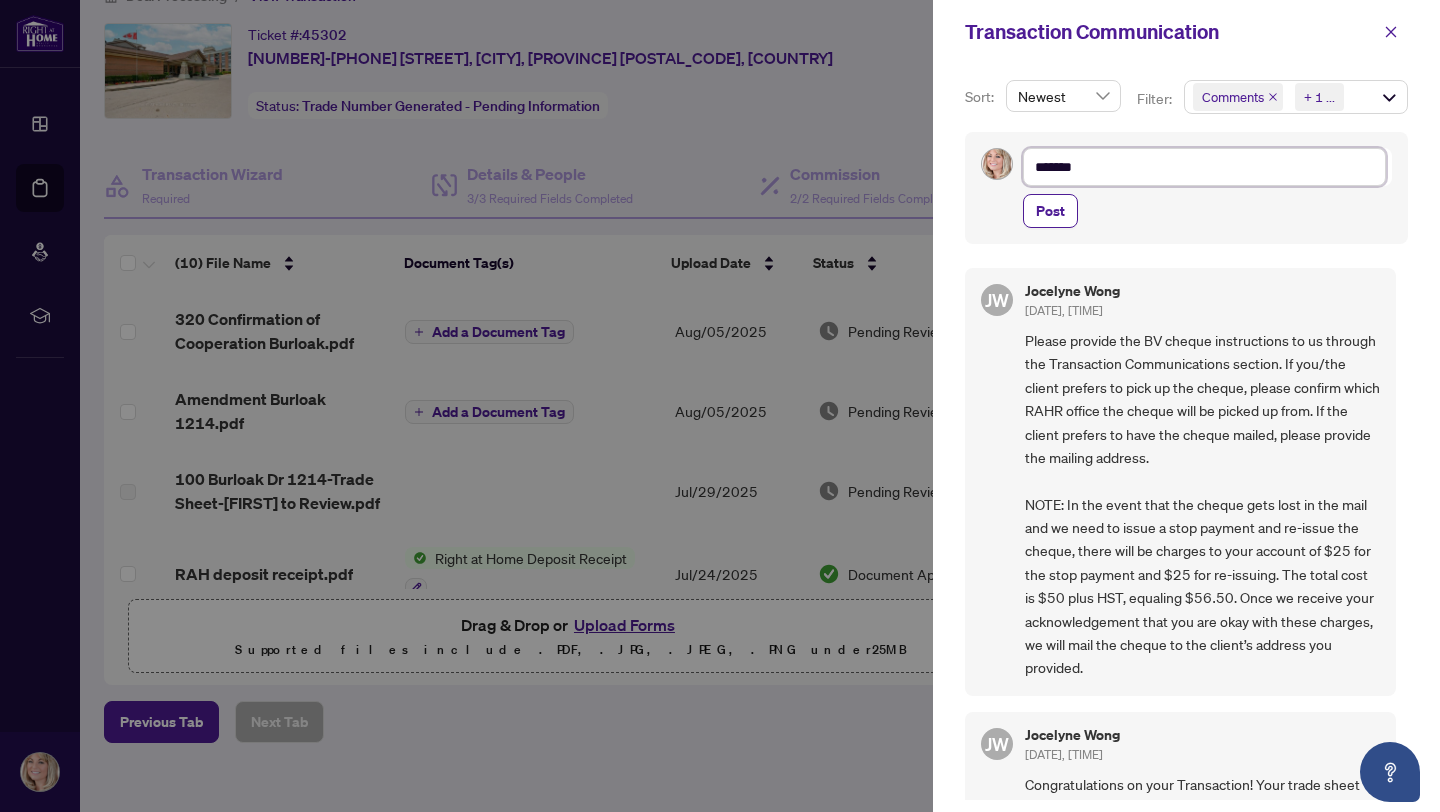 type on "******" 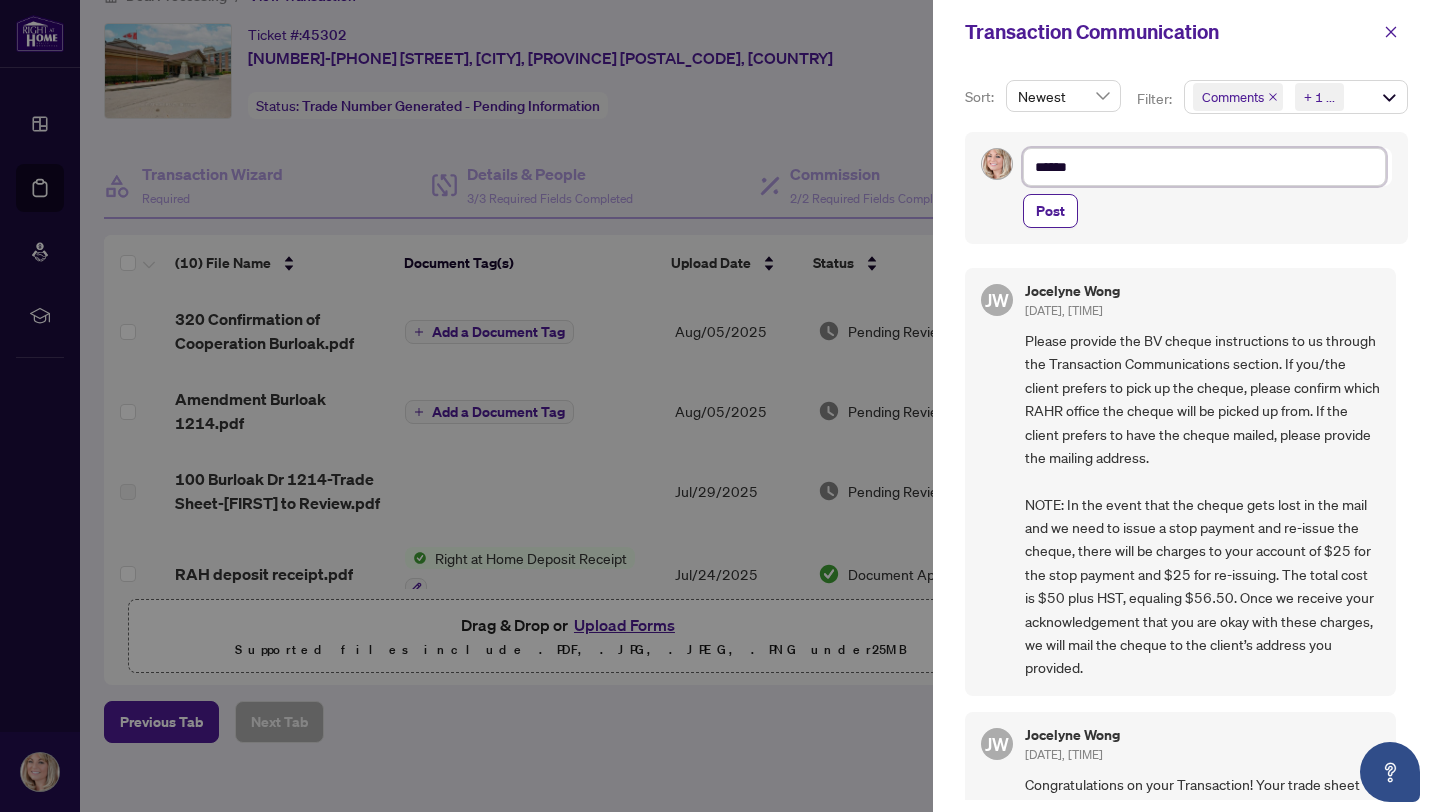 type on "*****" 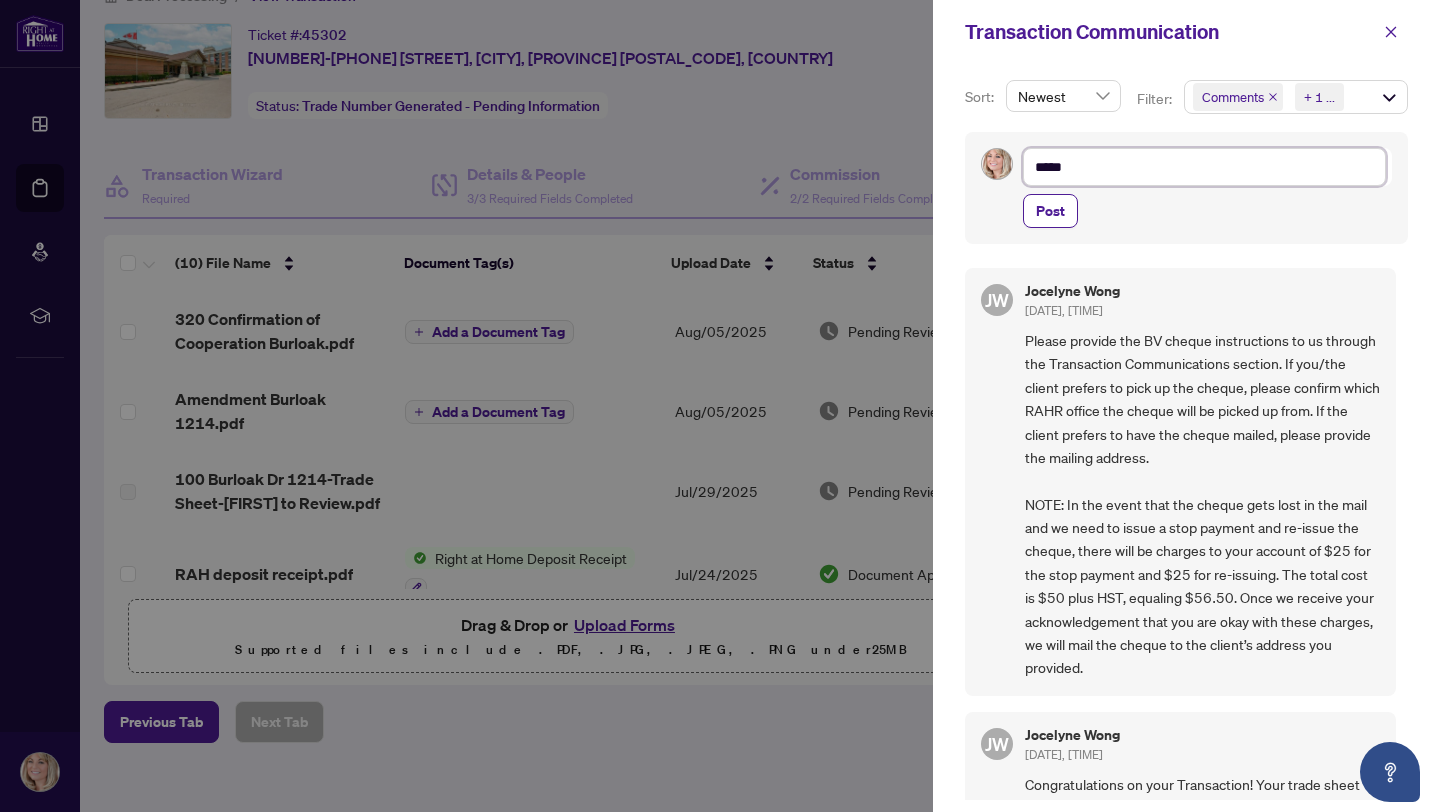 type on "******" 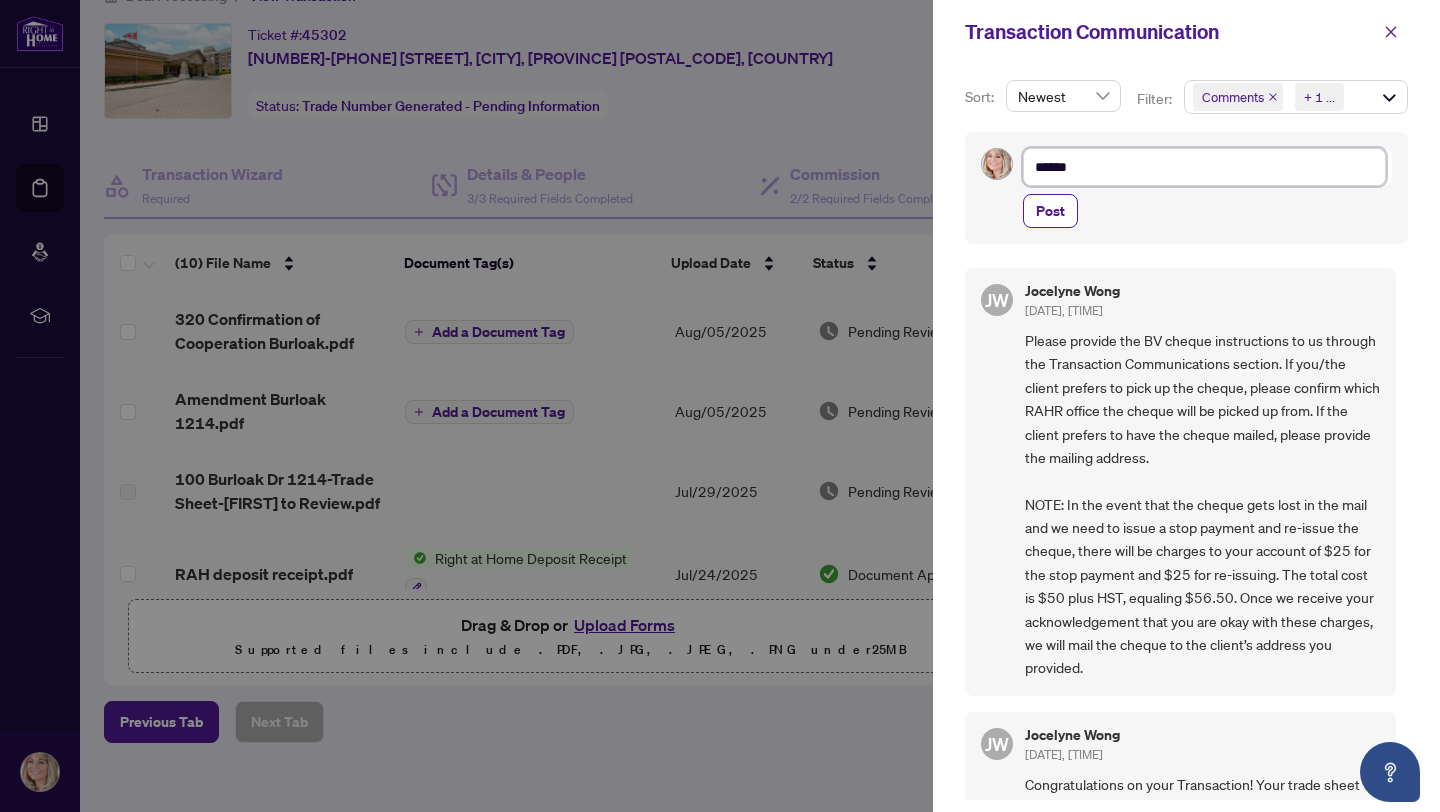 type on "*******" 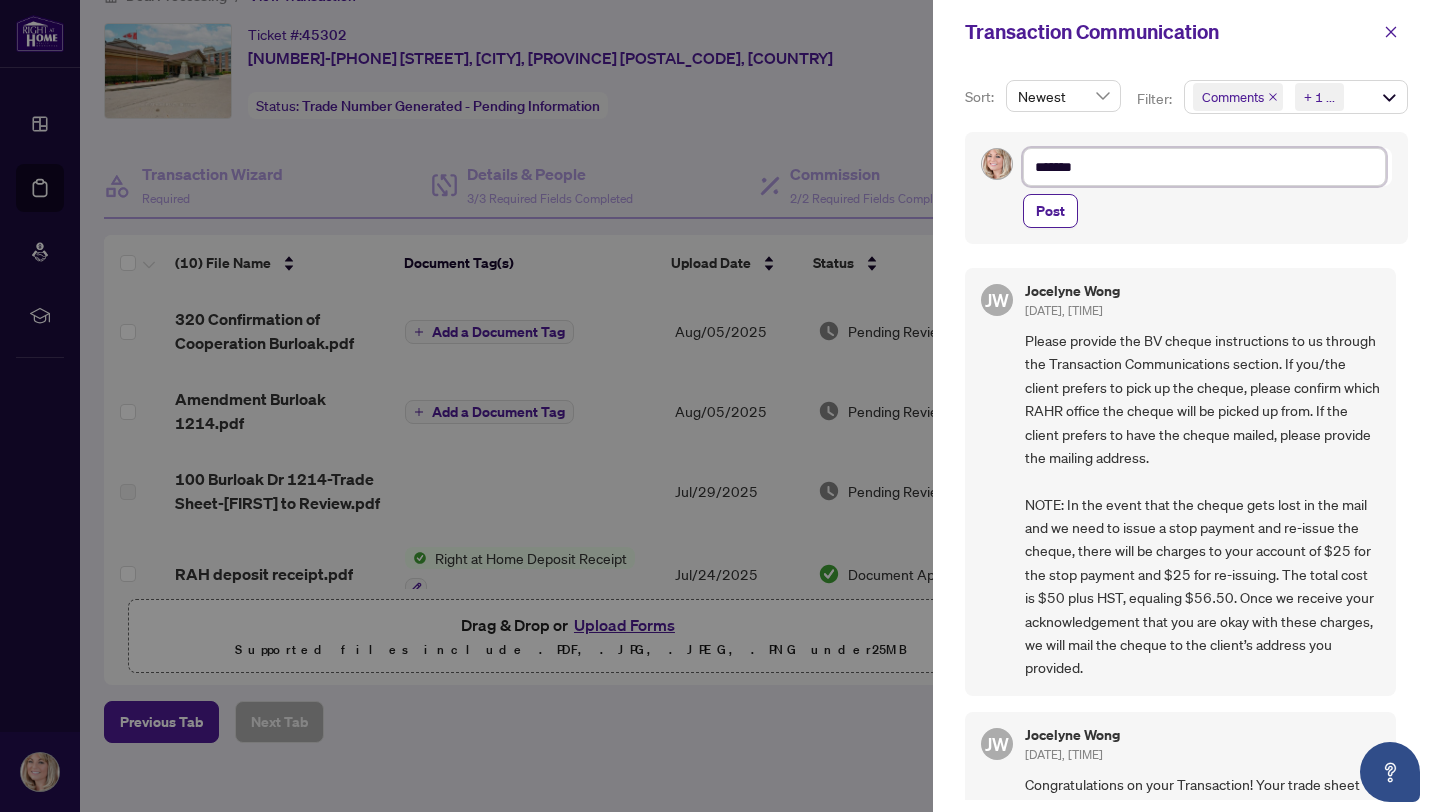 type on "*******" 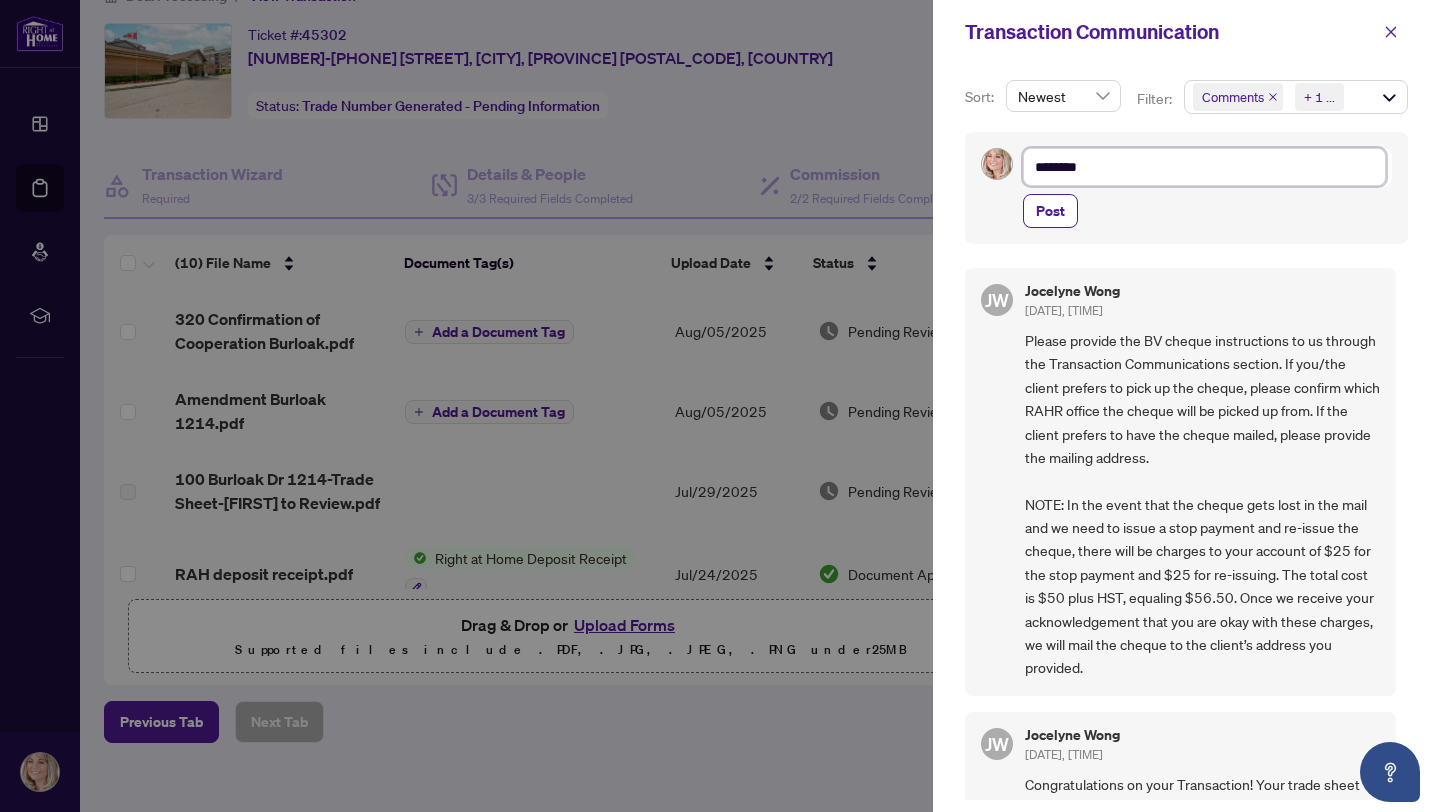 type on "*********" 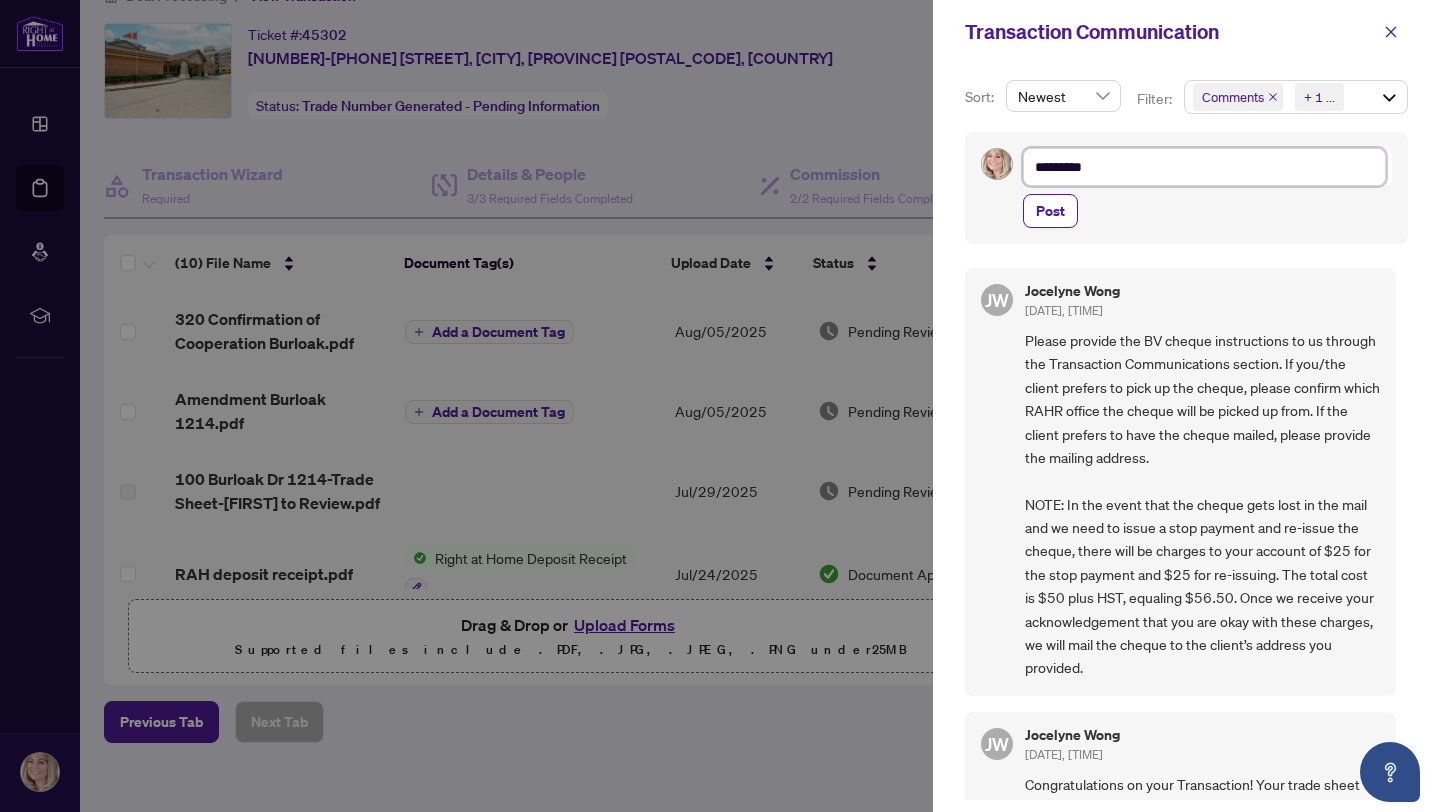 type on "**********" 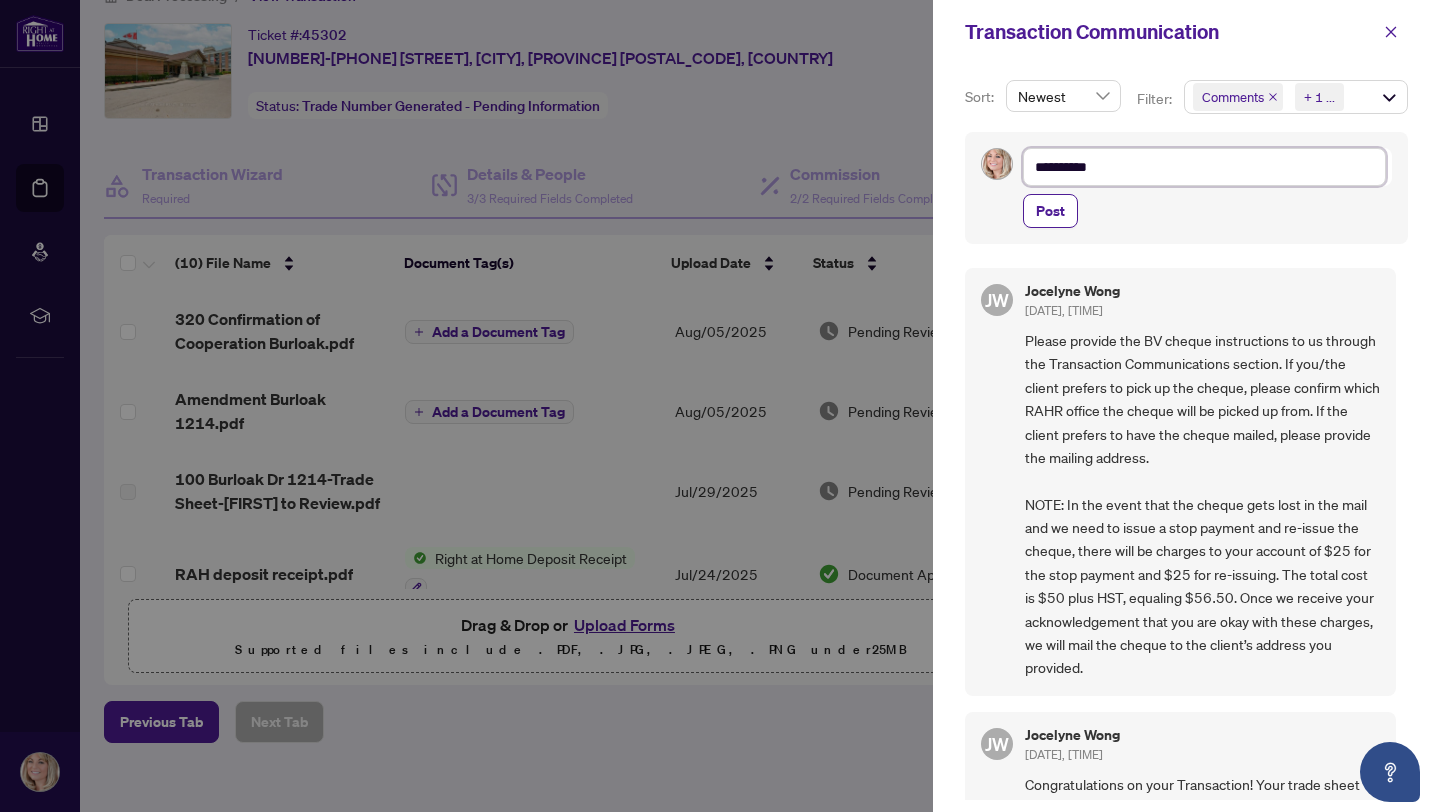 type on "**********" 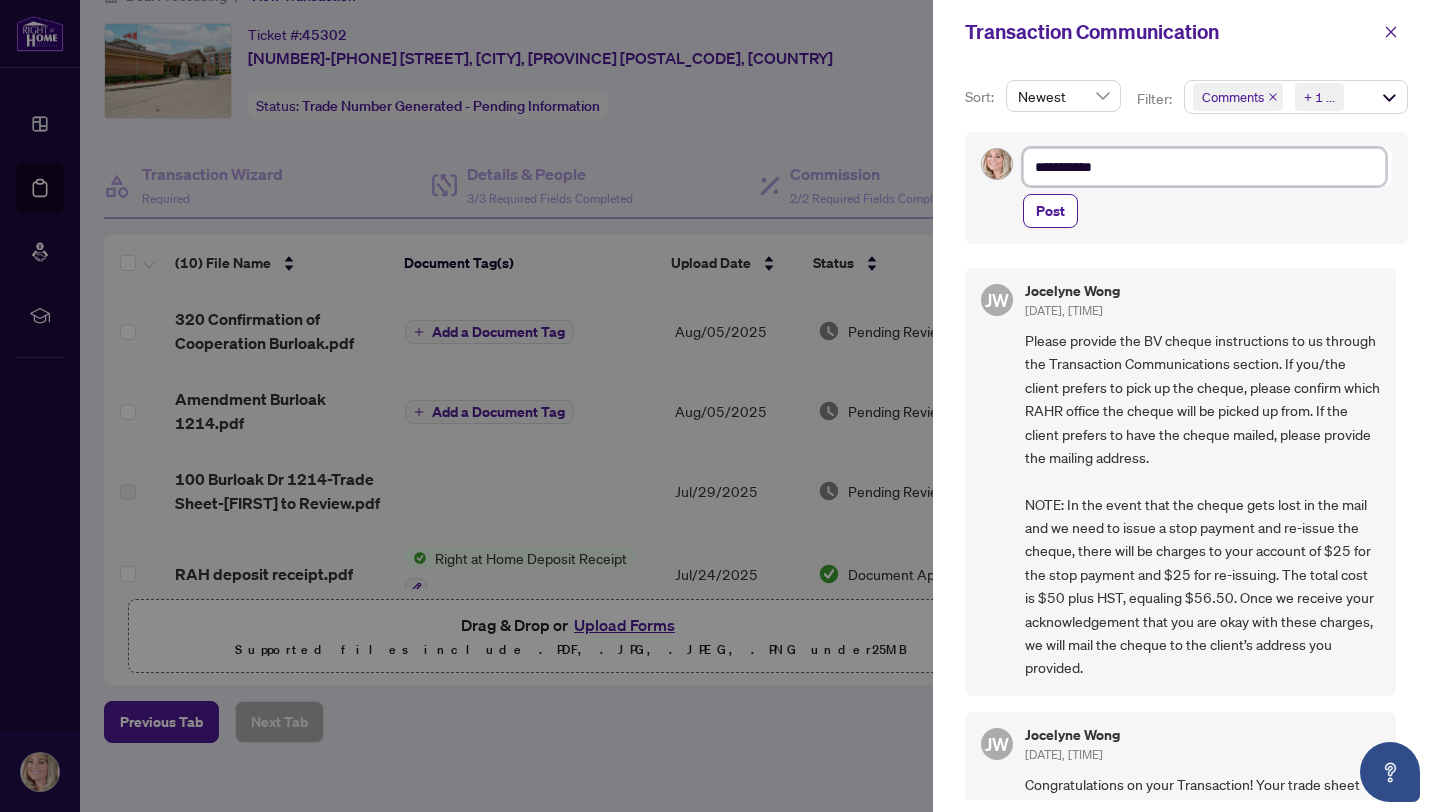 type on "**********" 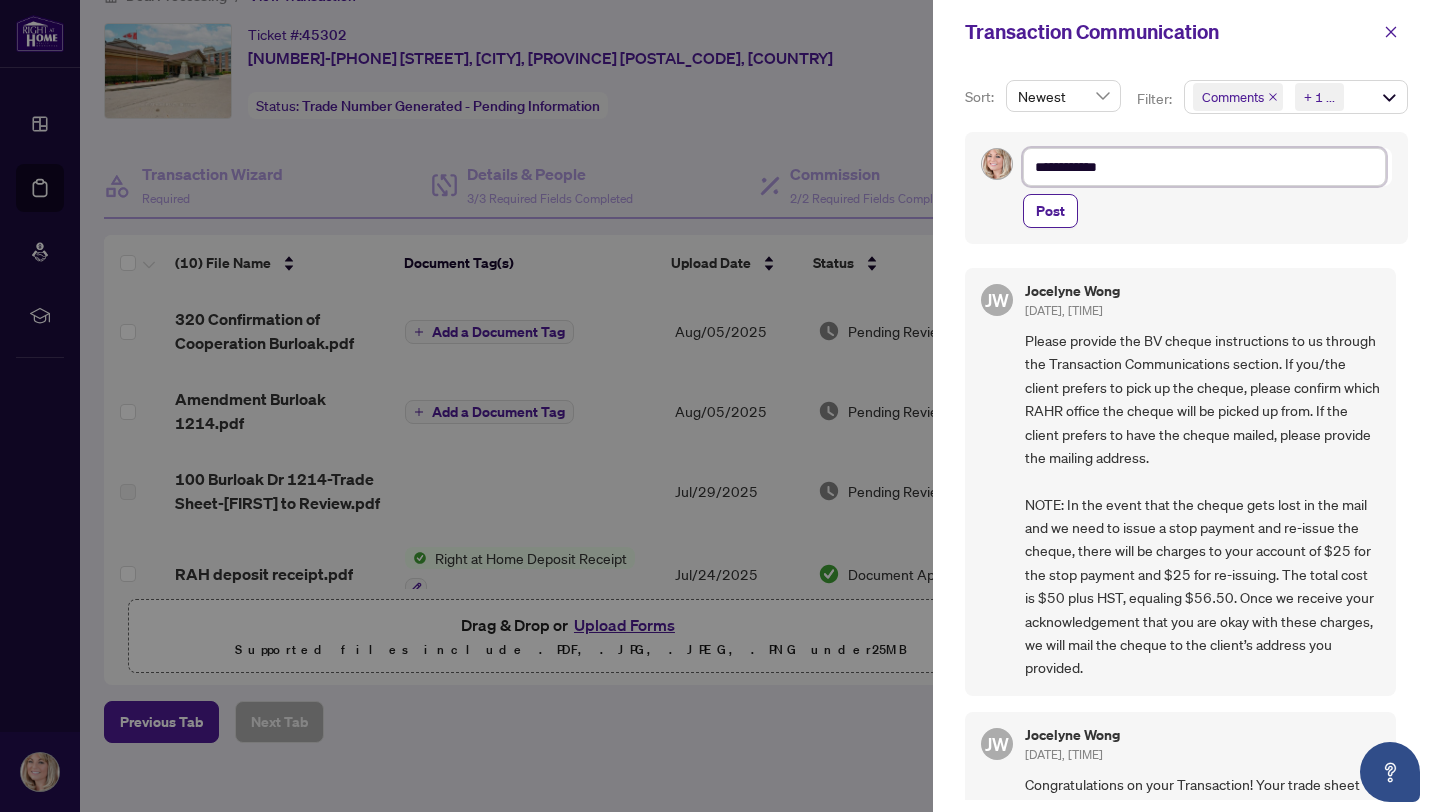 type on "**********" 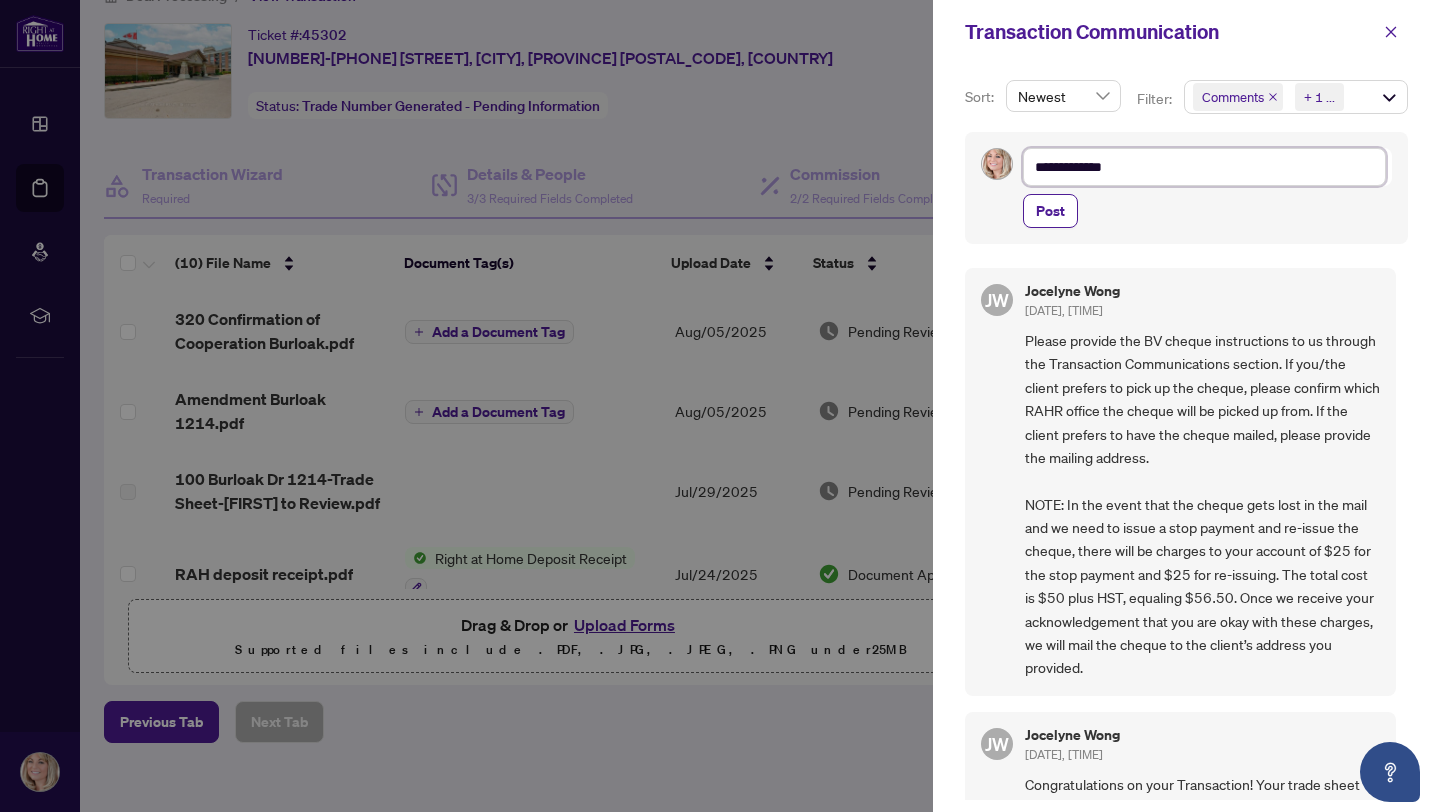 type on "**********" 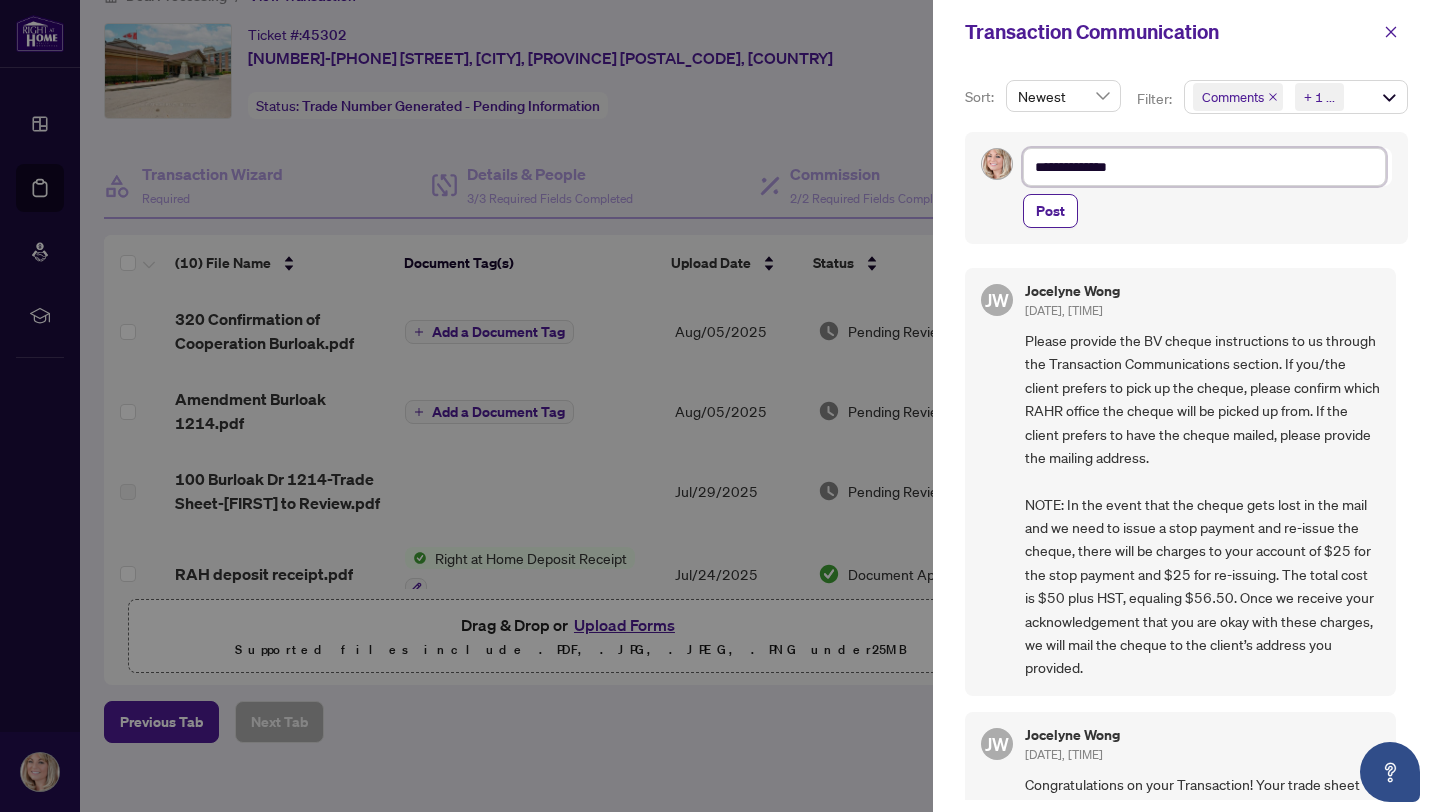 type on "**********" 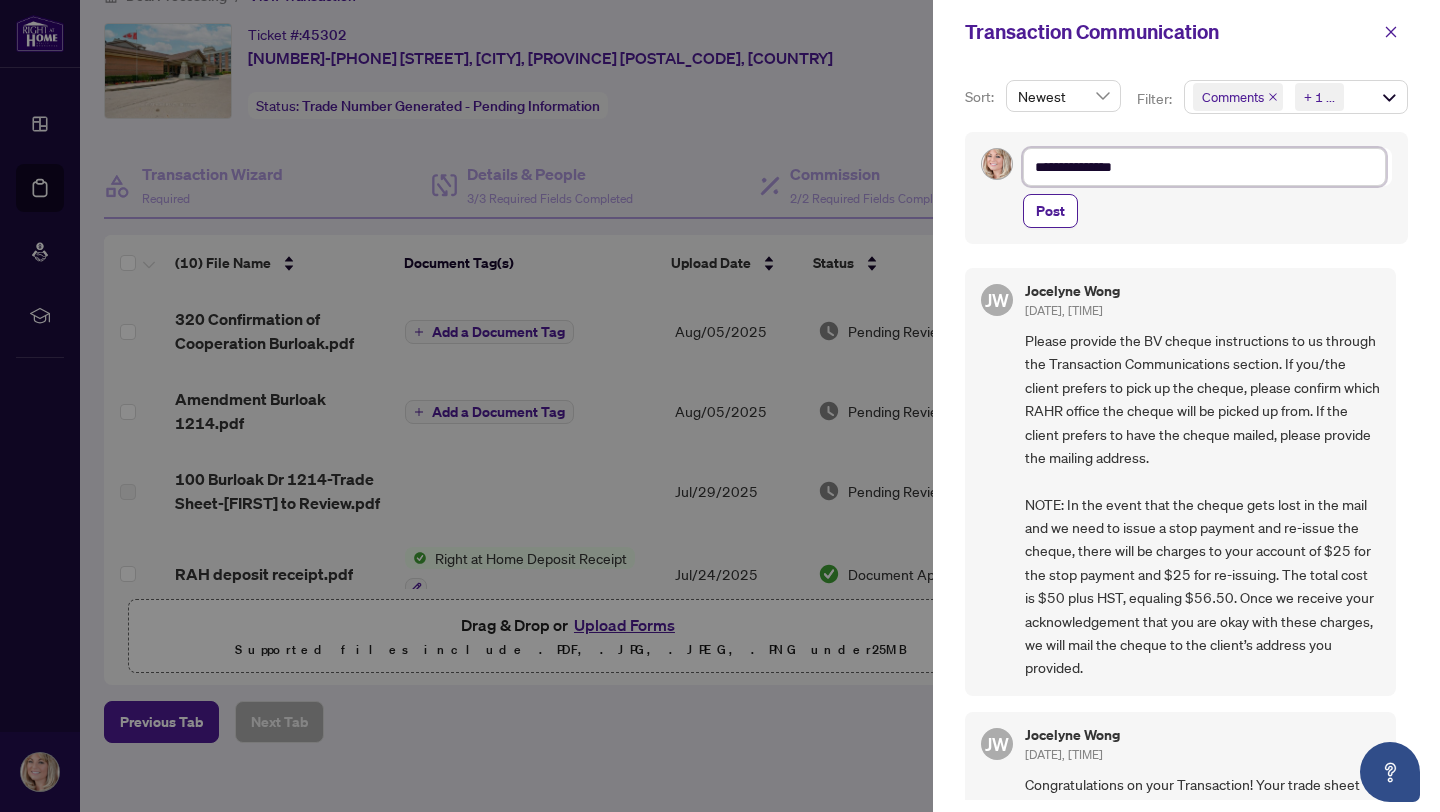 type on "**********" 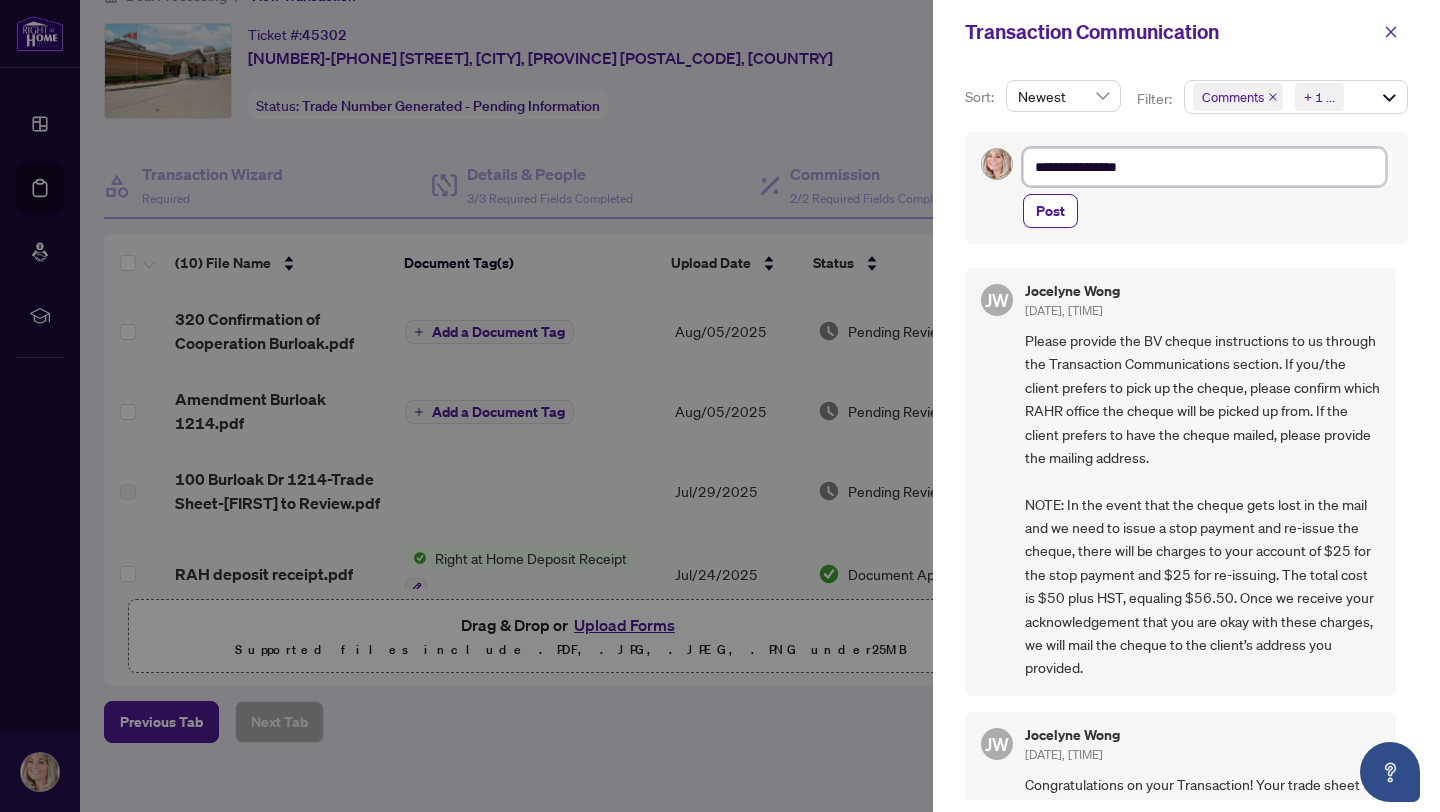 type on "**********" 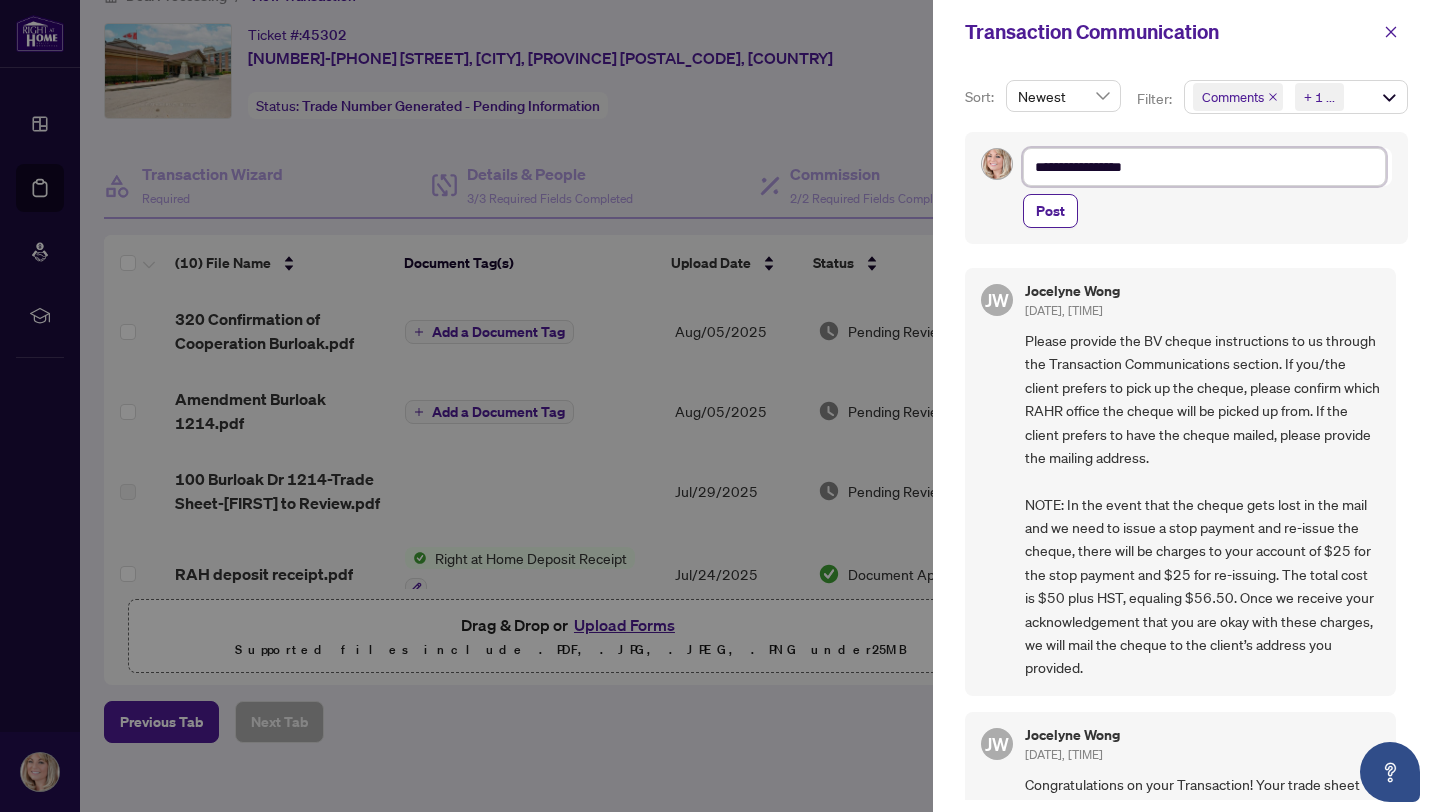 type on "**********" 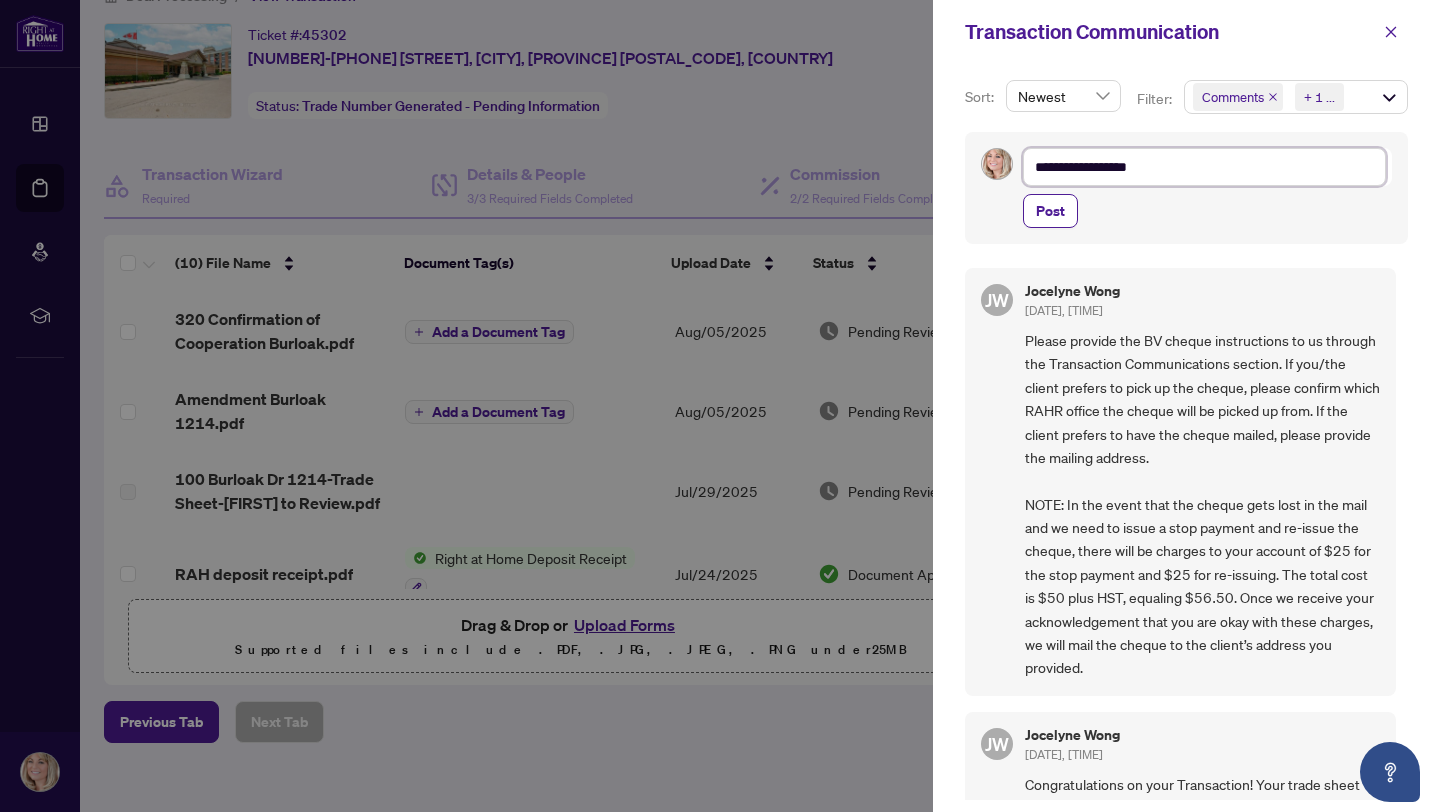 type on "**********" 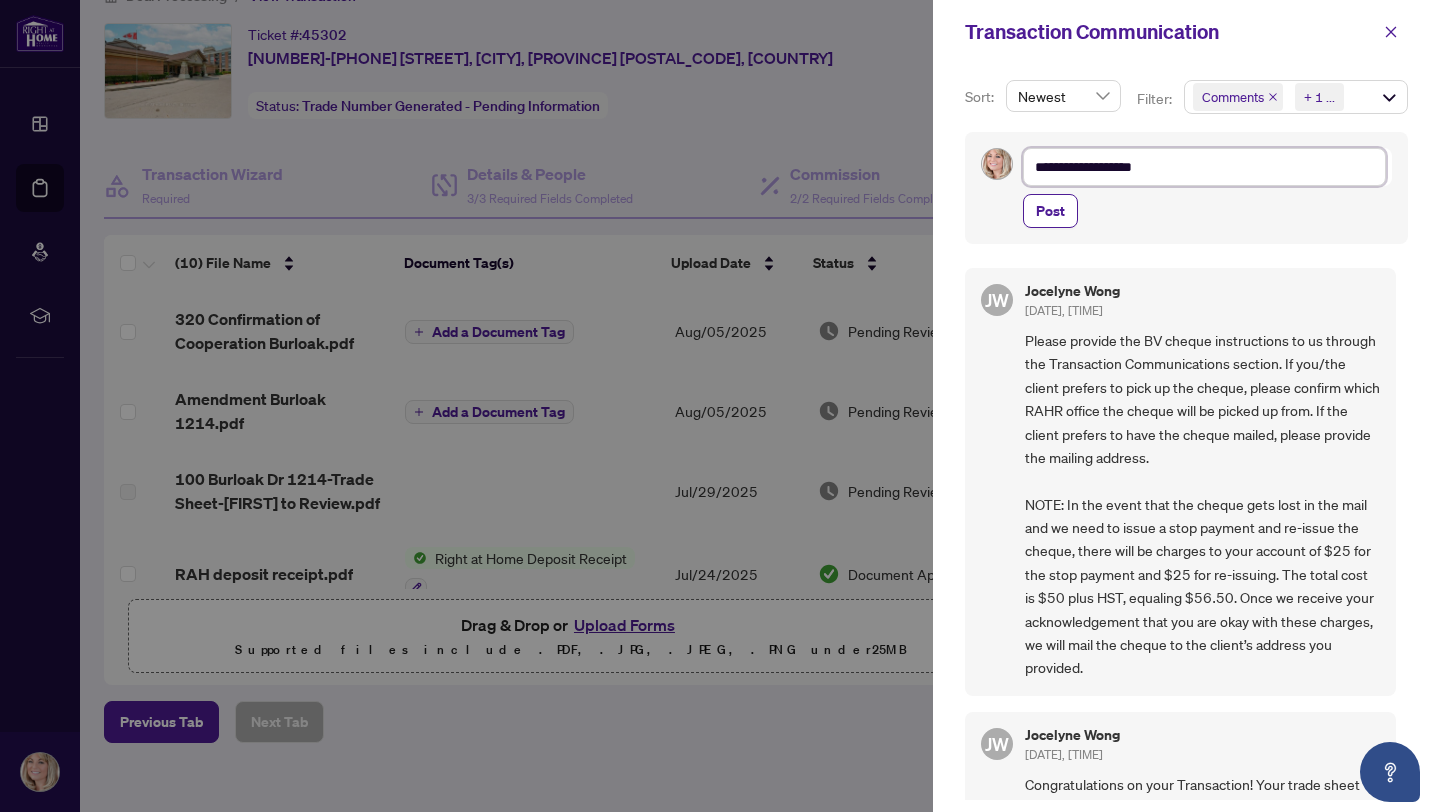 type on "**********" 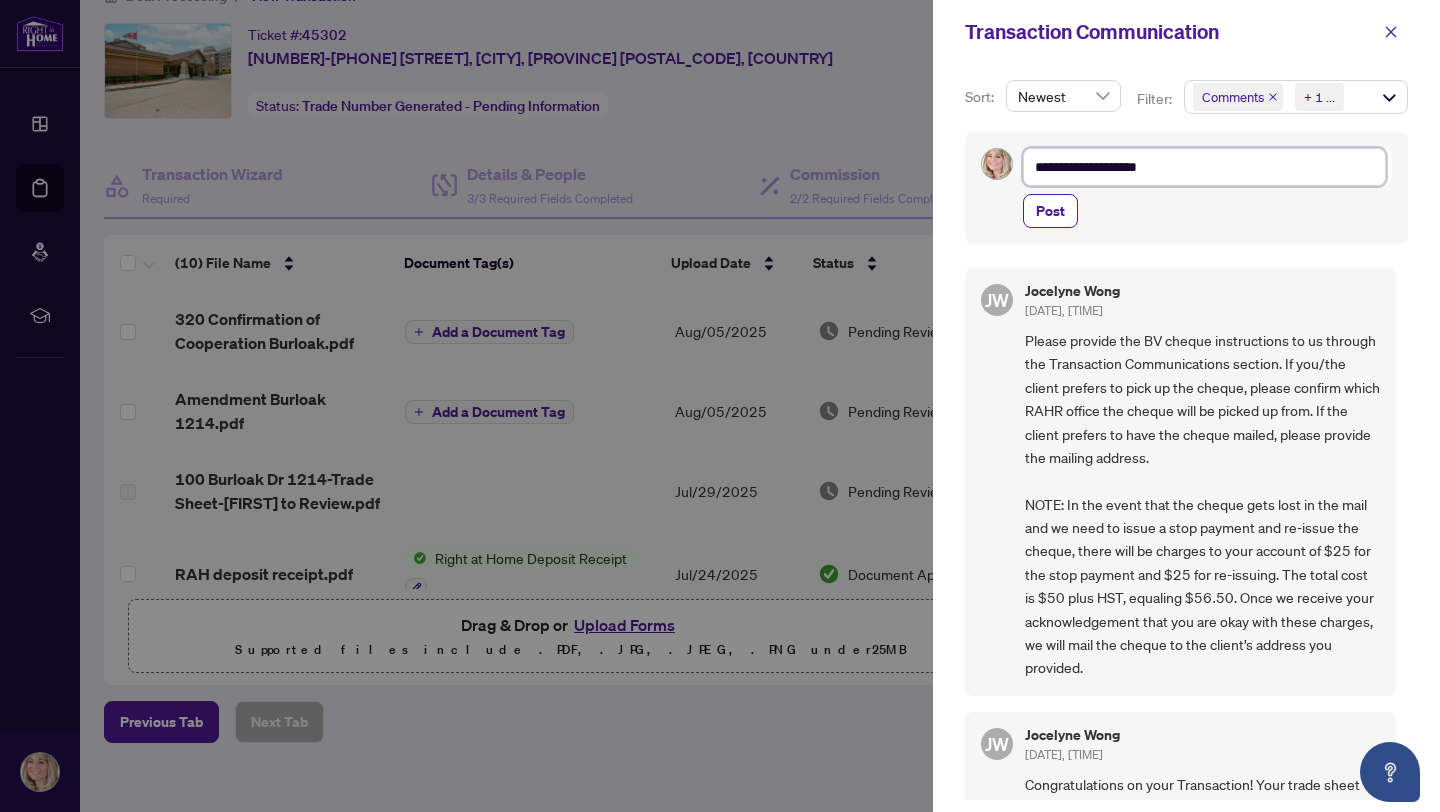 type on "**********" 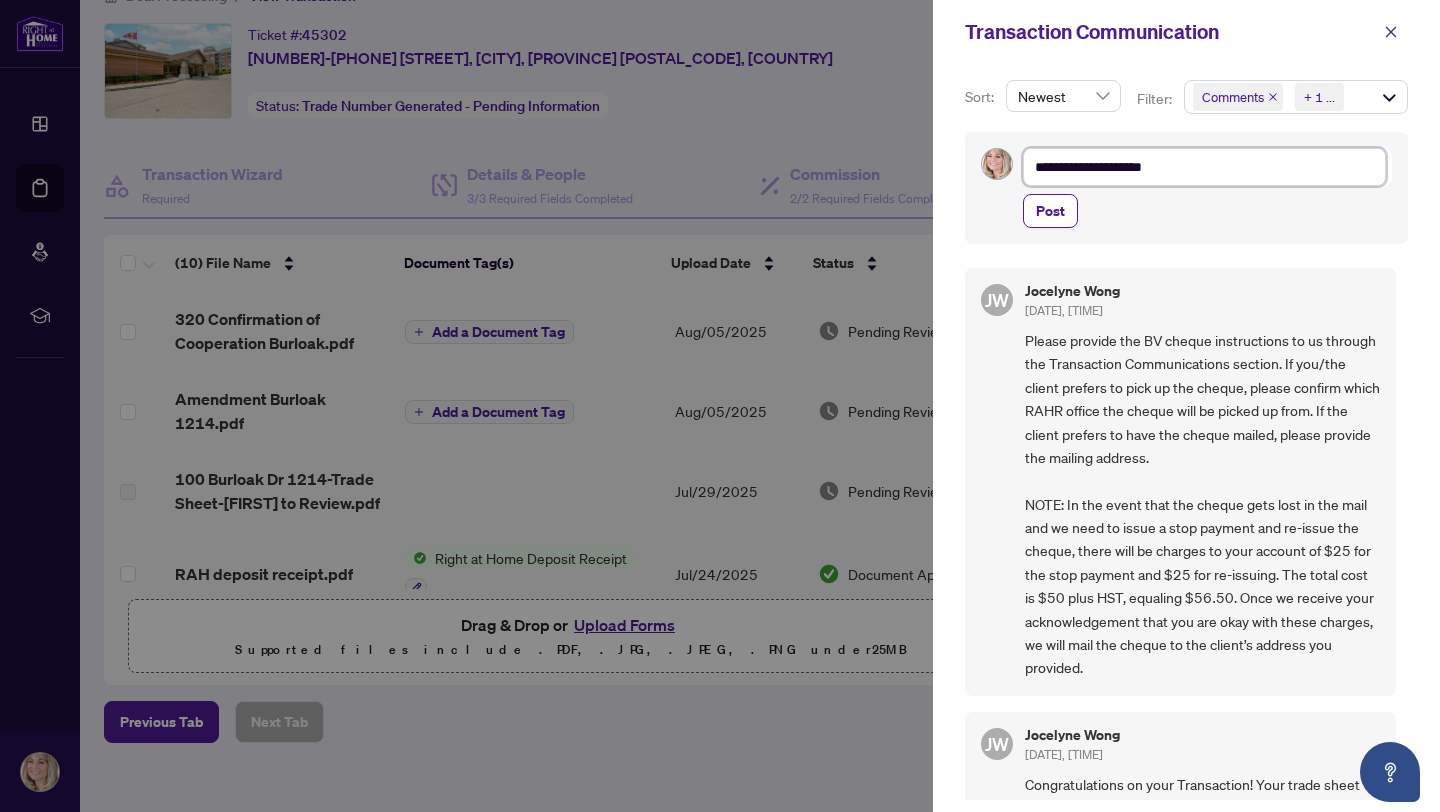 type on "**********" 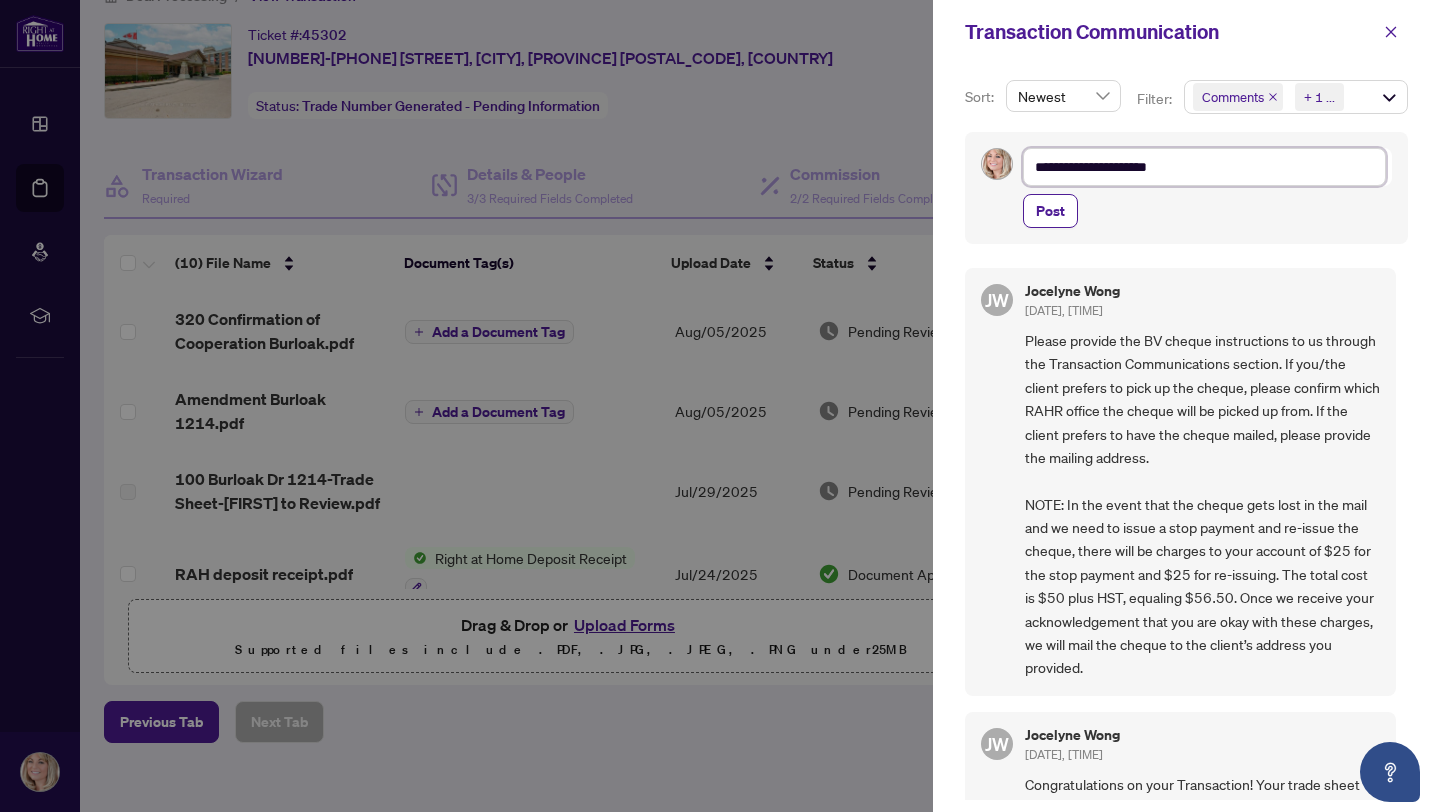 type on "**********" 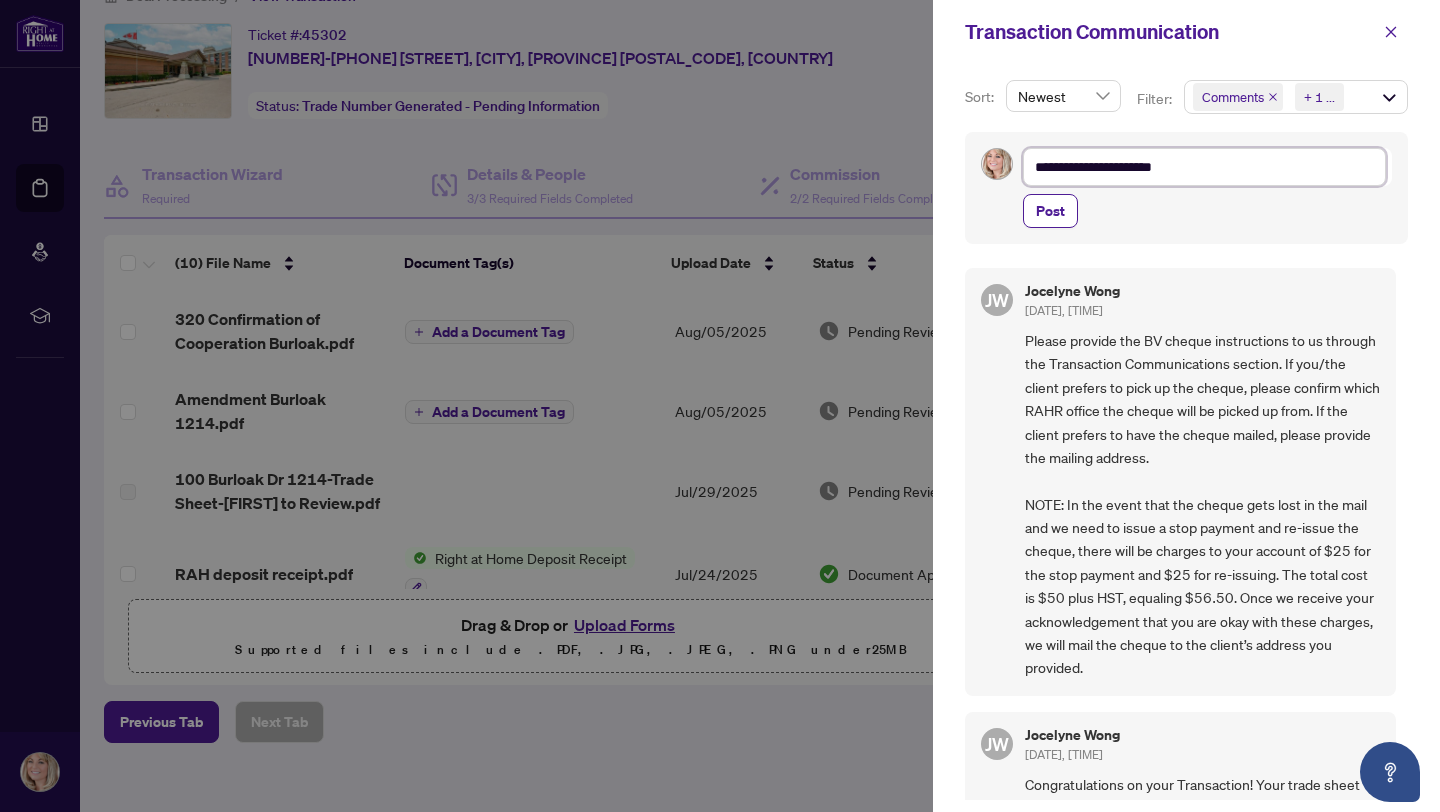type on "**********" 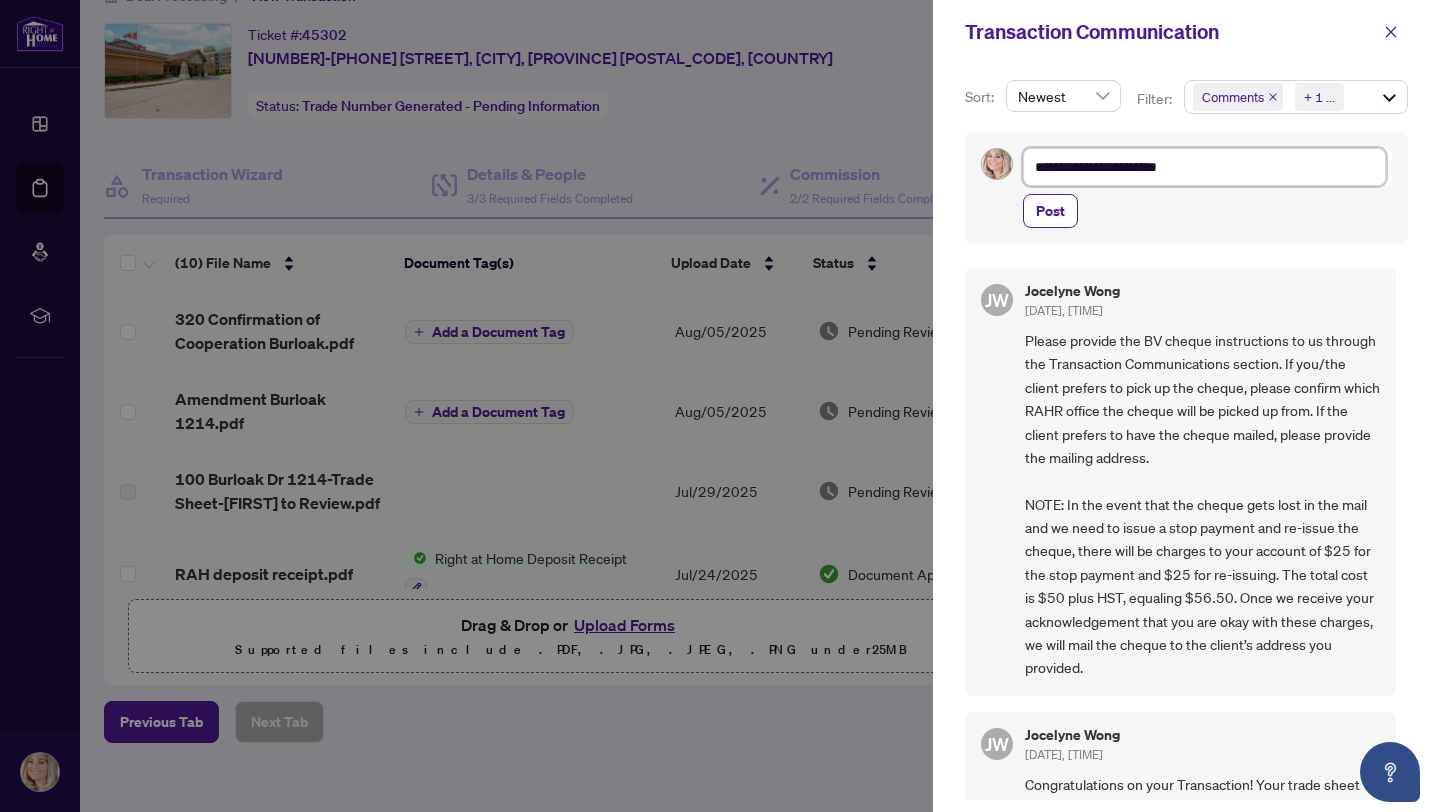 type on "**********" 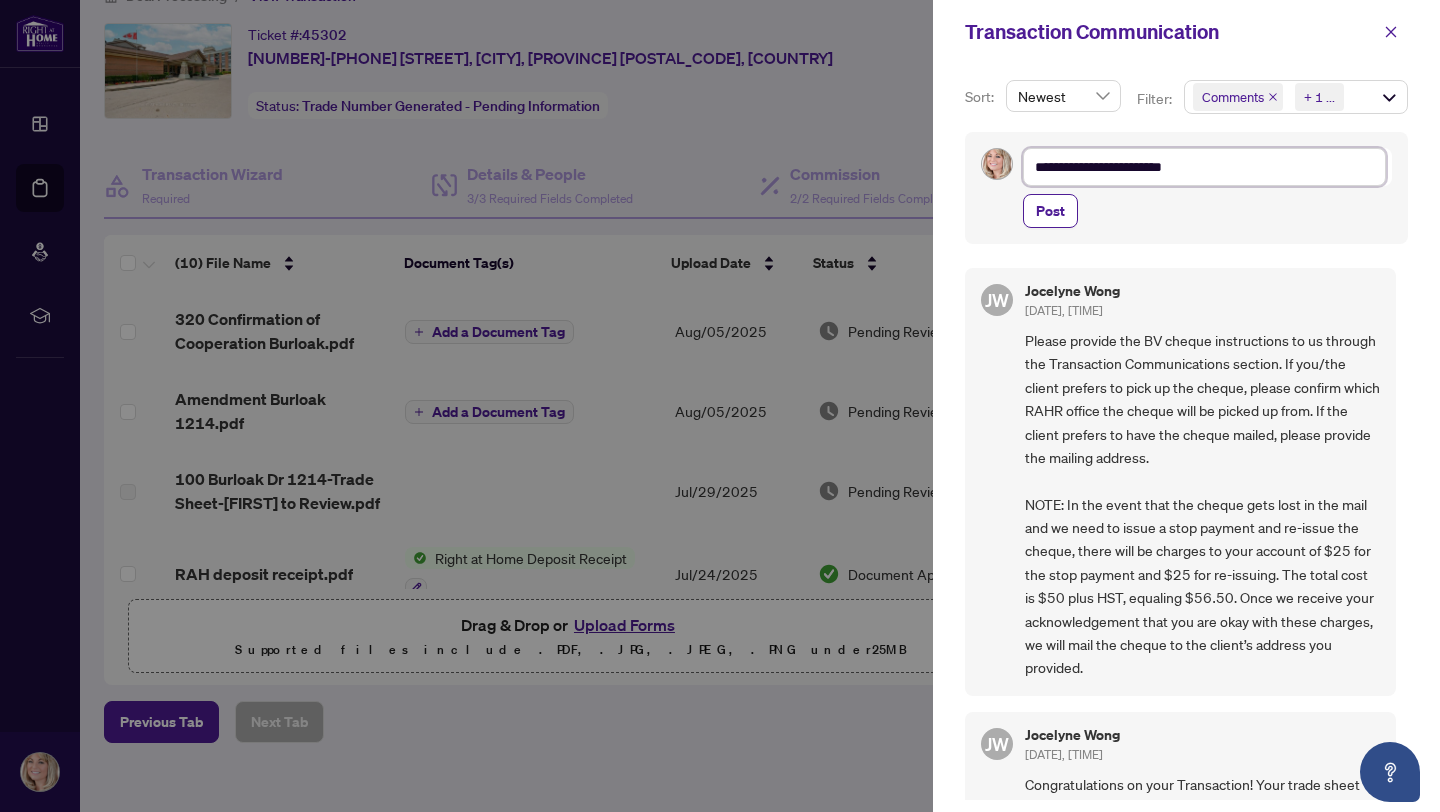 type on "**********" 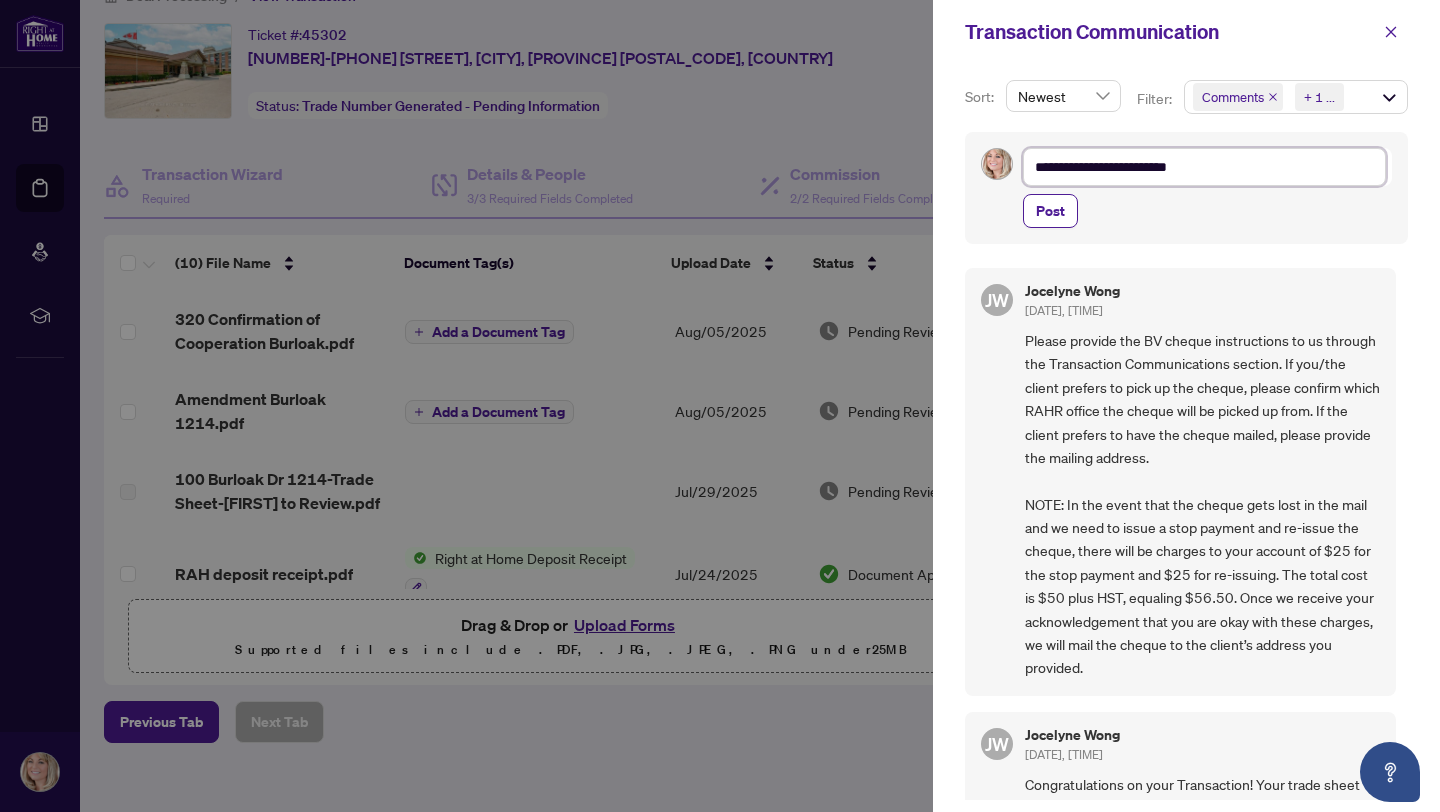 type on "**********" 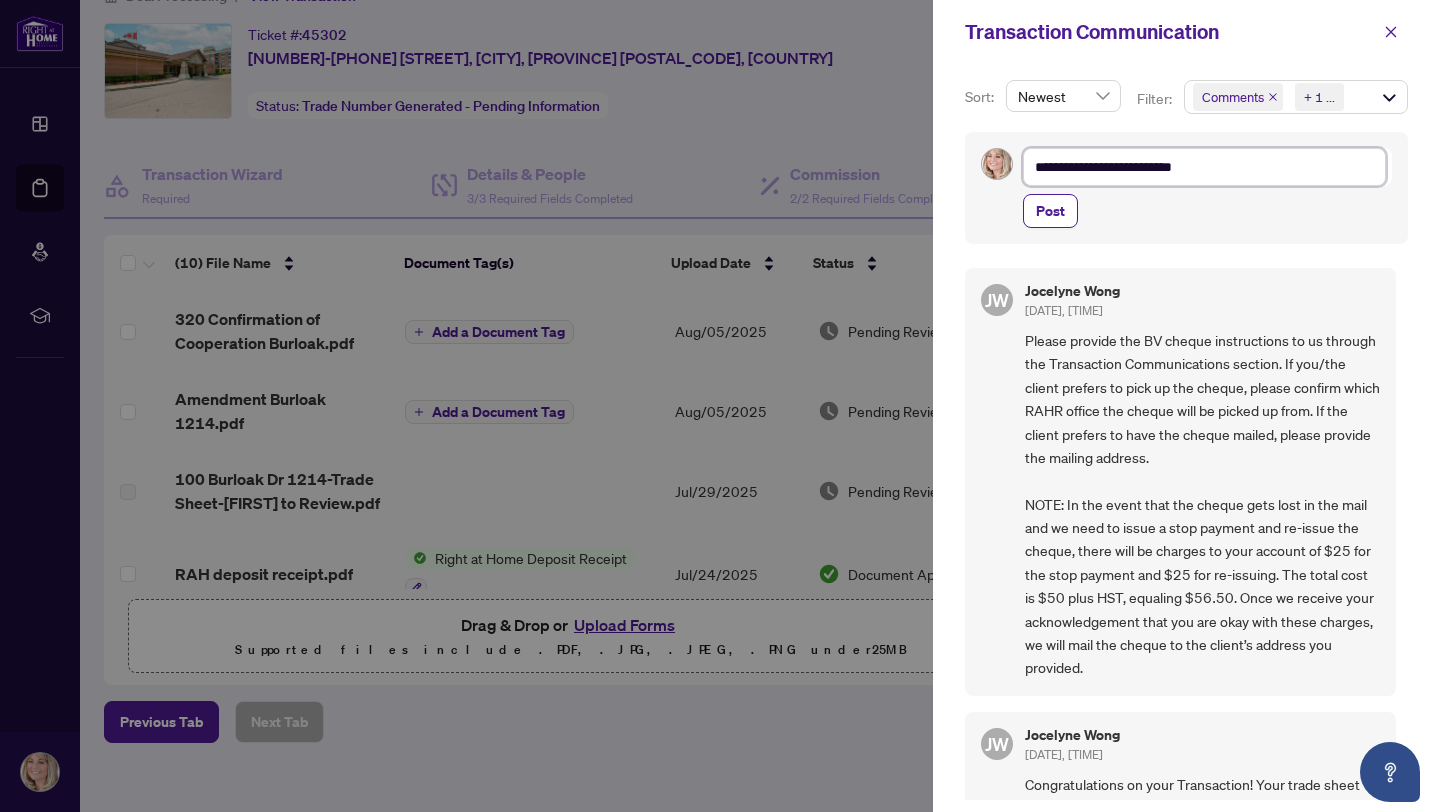 type on "**********" 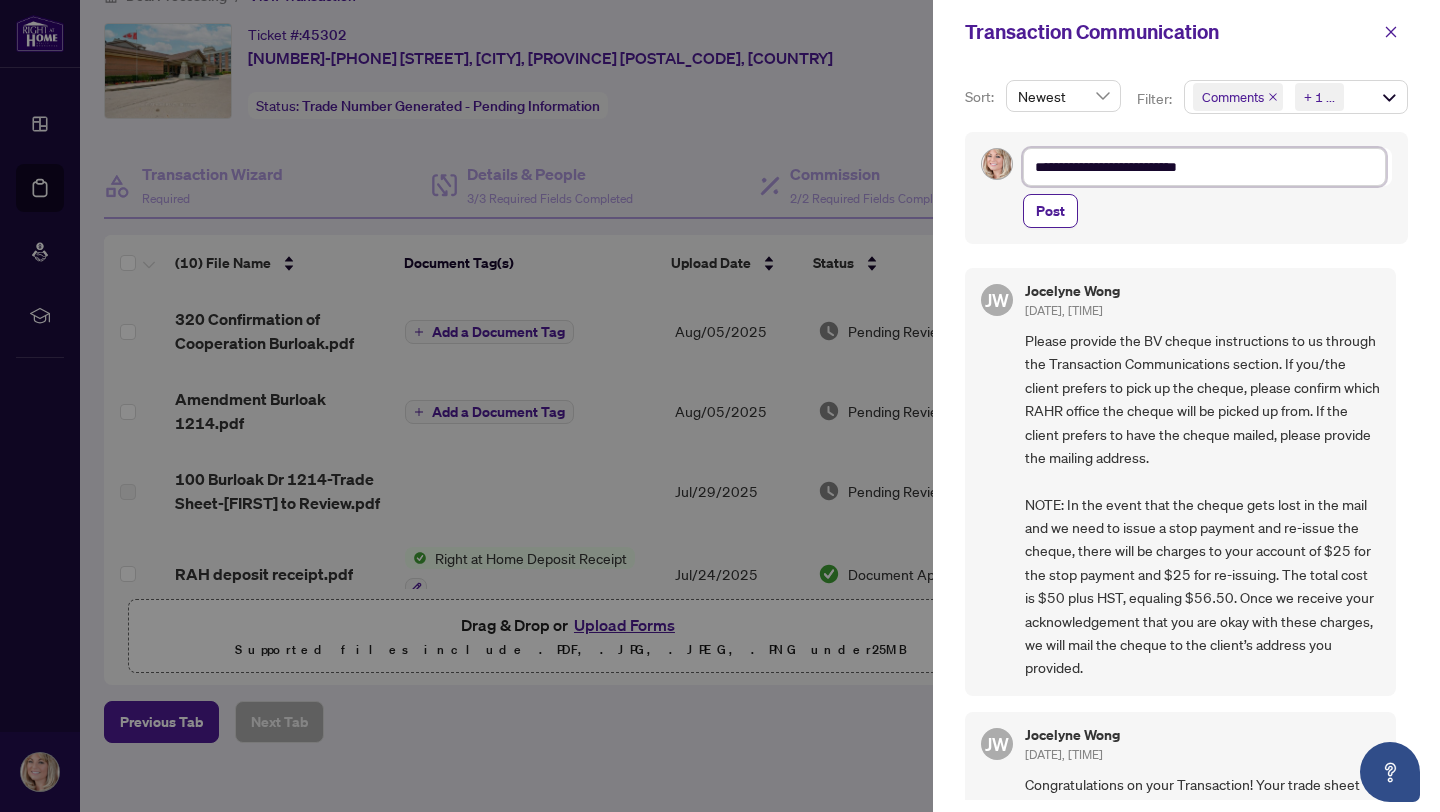 type on "**********" 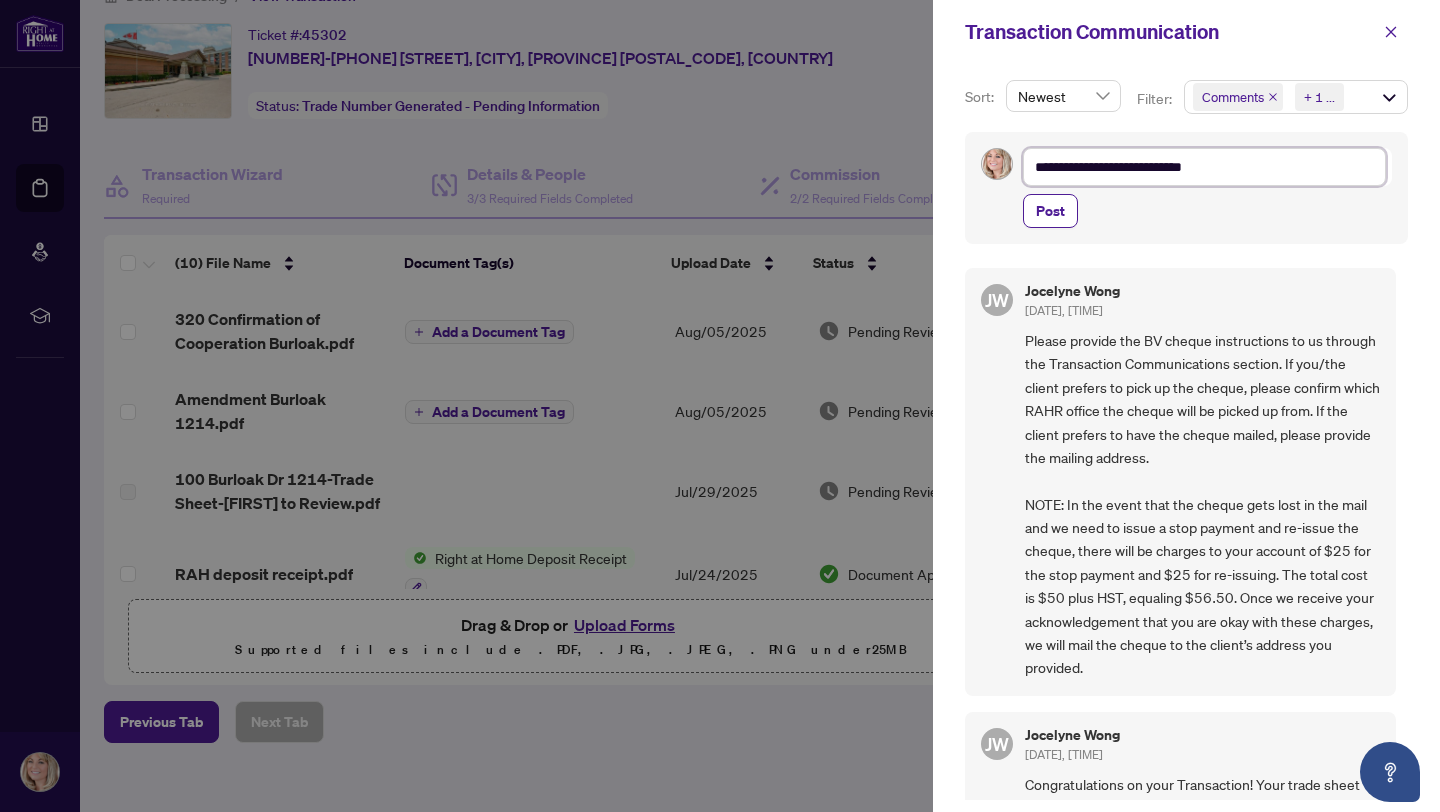 type on "**********" 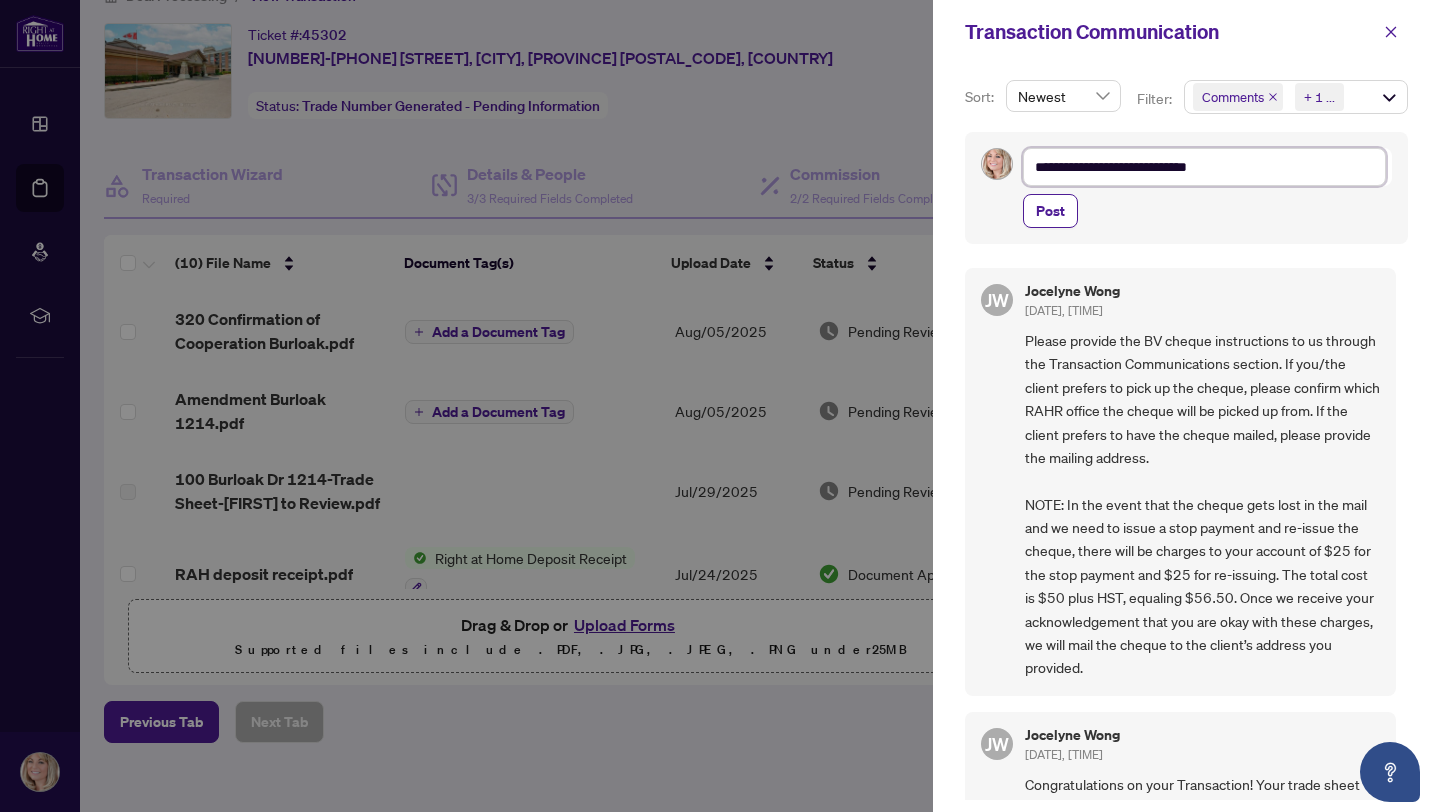 type on "**********" 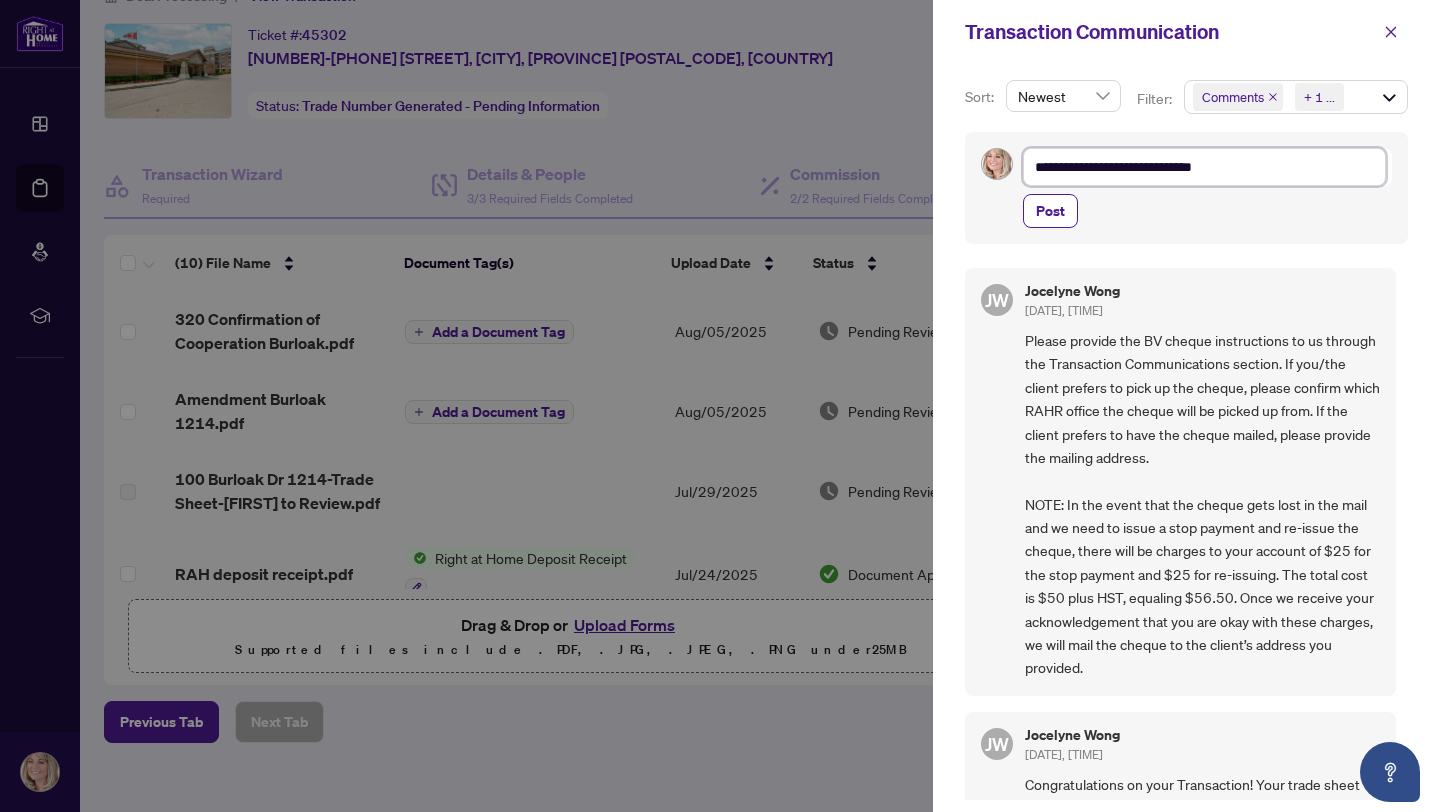 type on "**********" 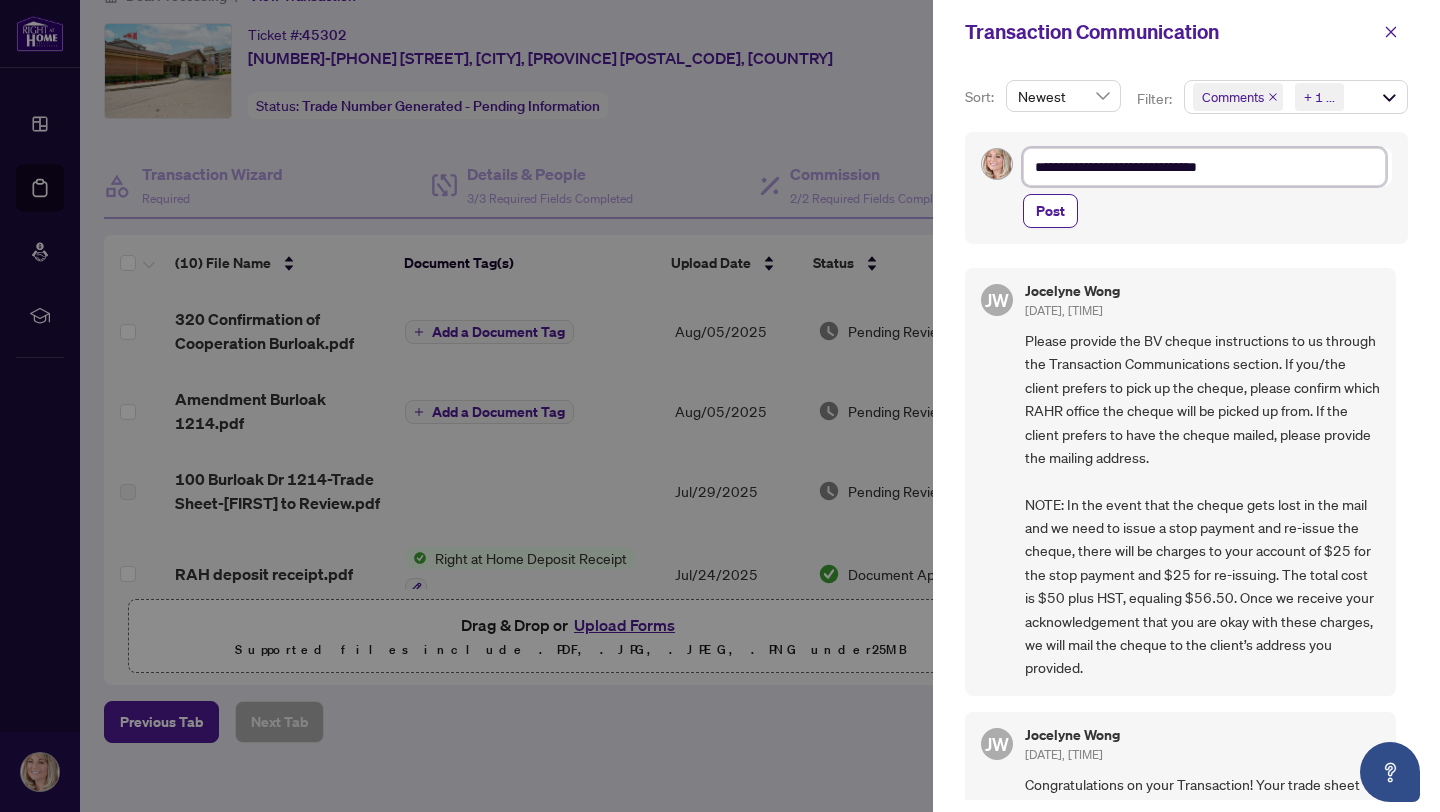 type on "**********" 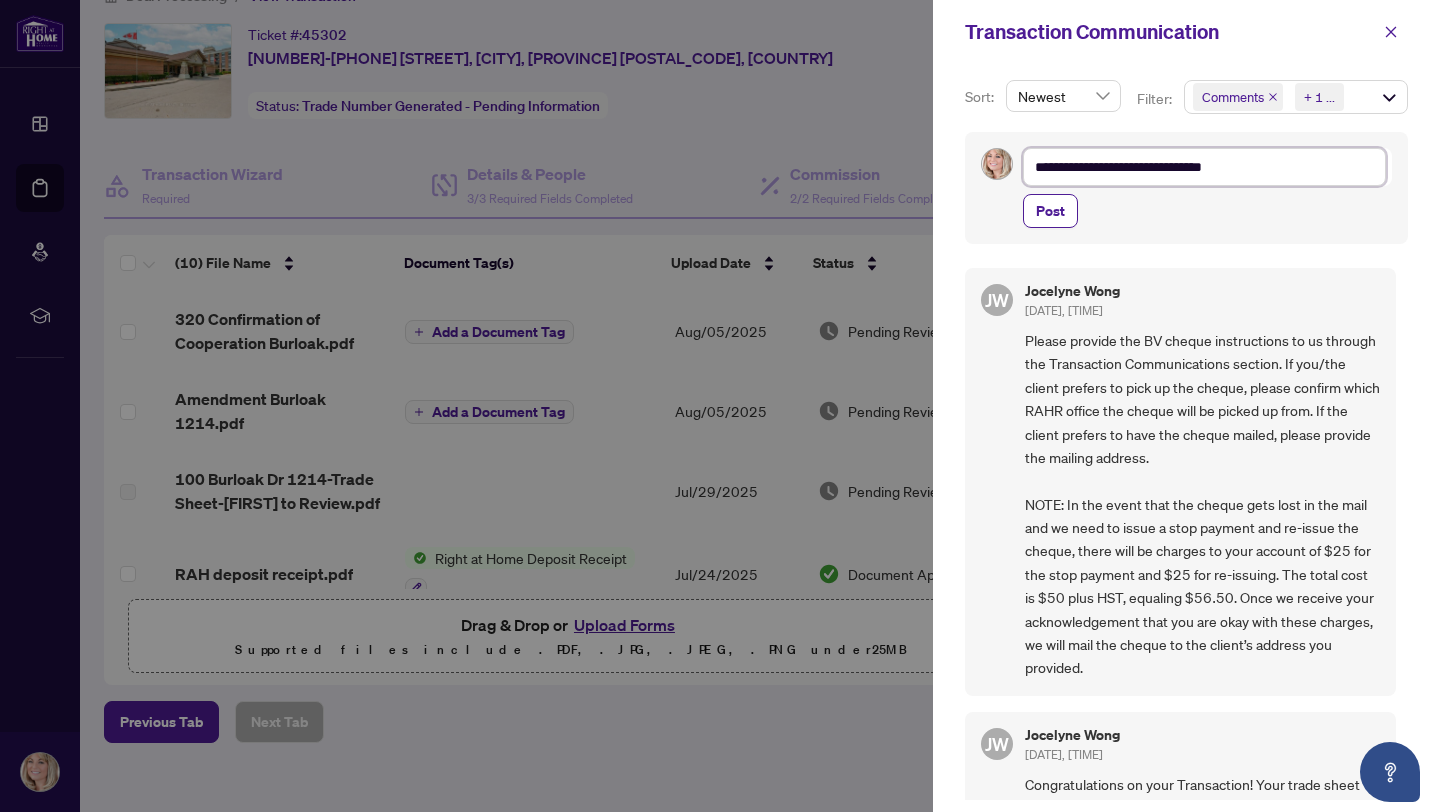 type on "**********" 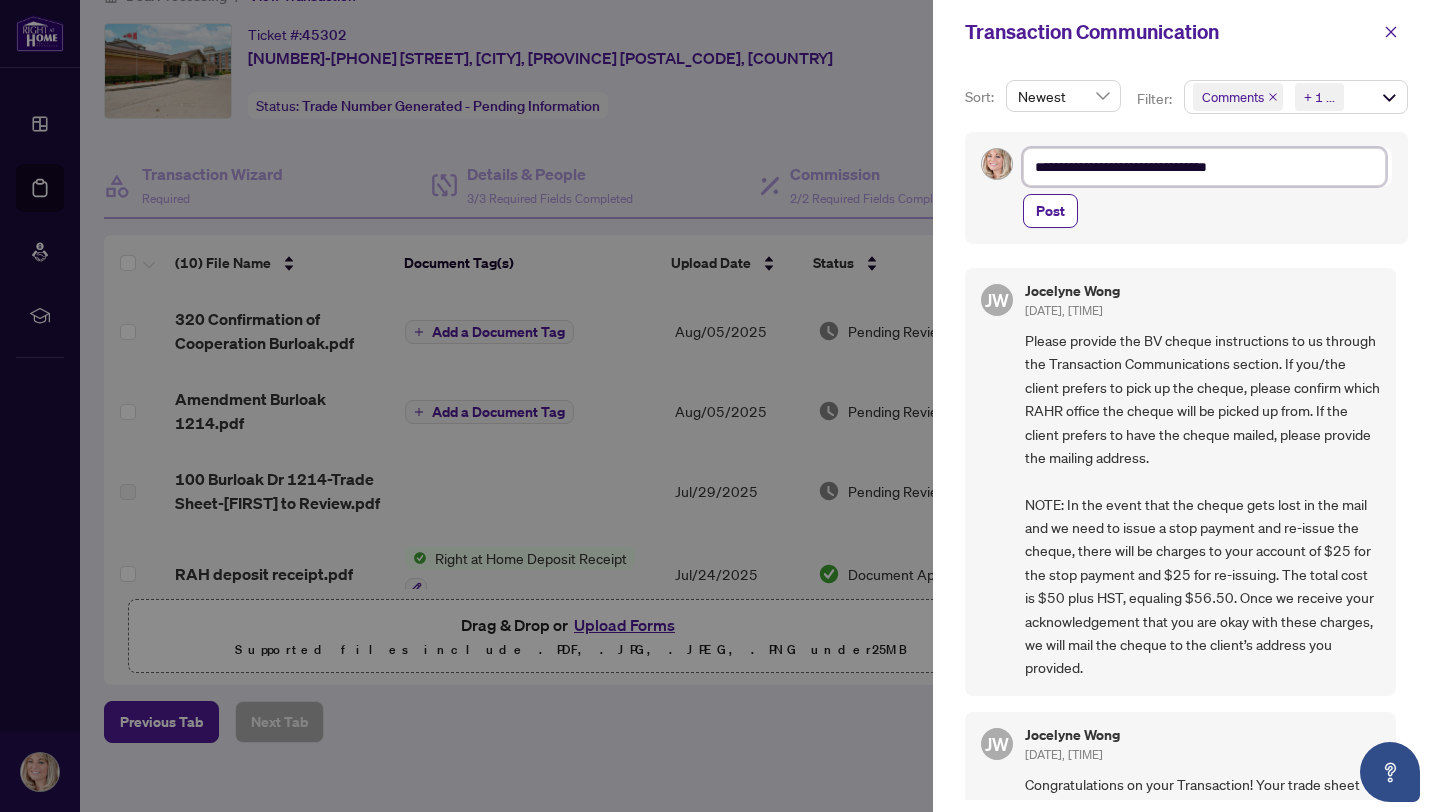 type on "**********" 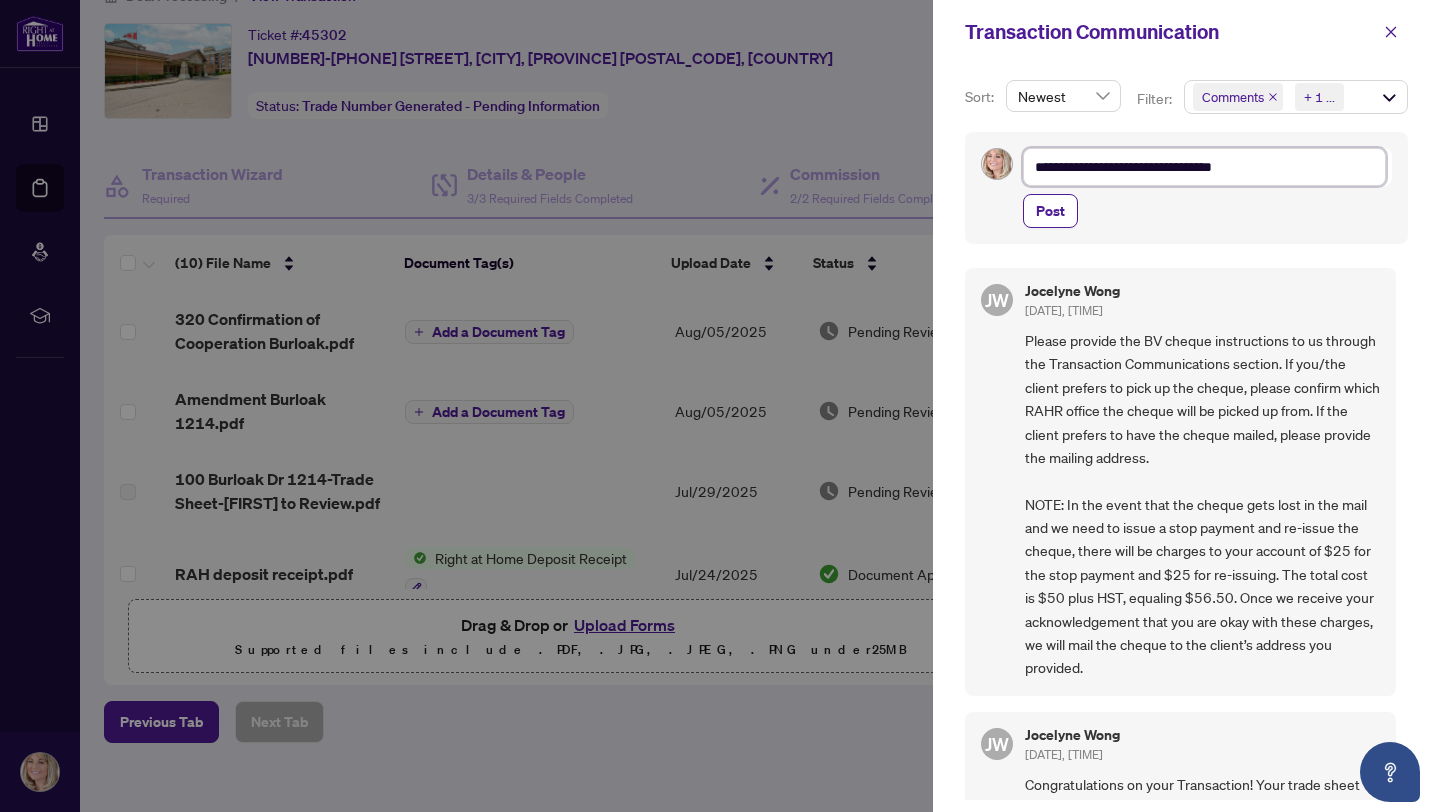 type on "**********" 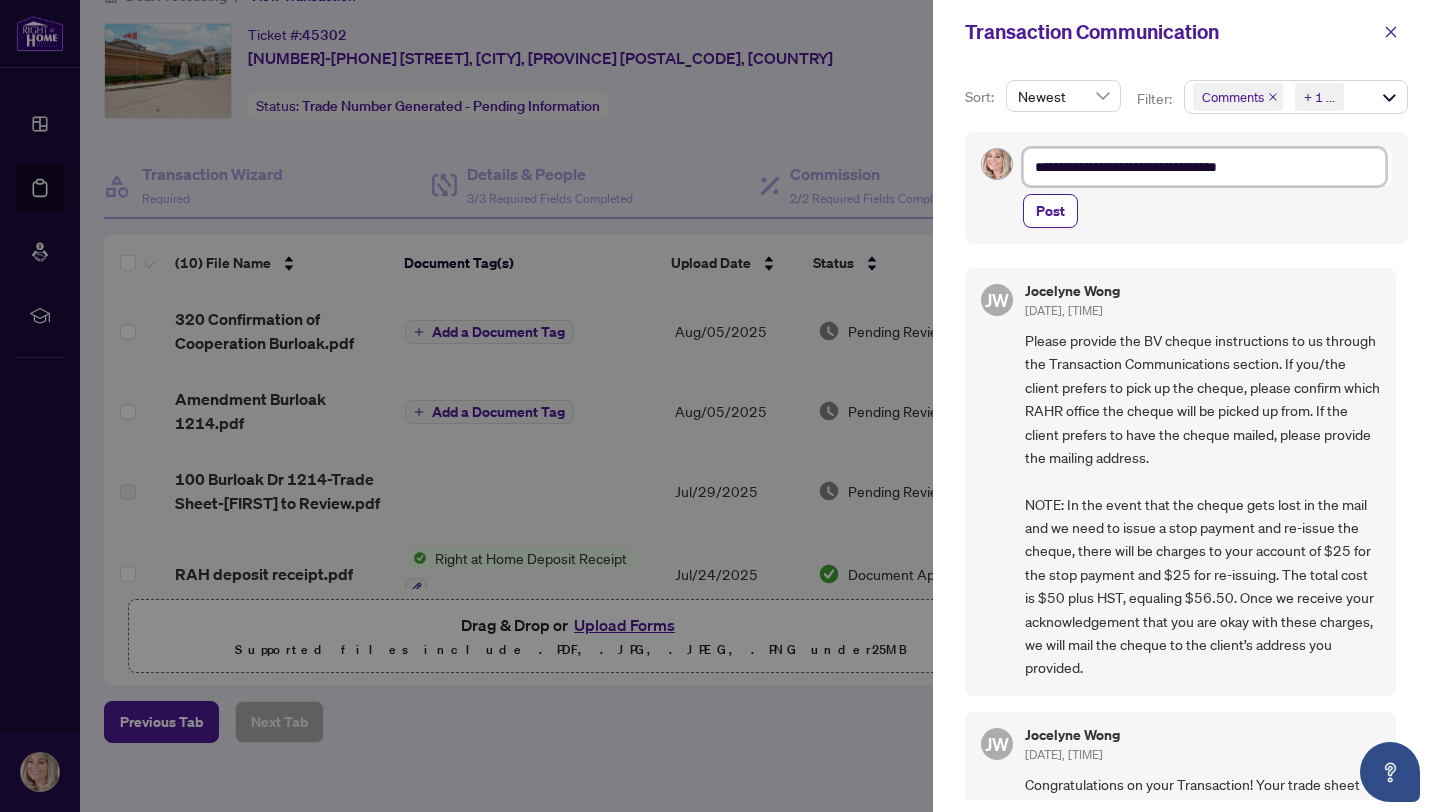 type on "**********" 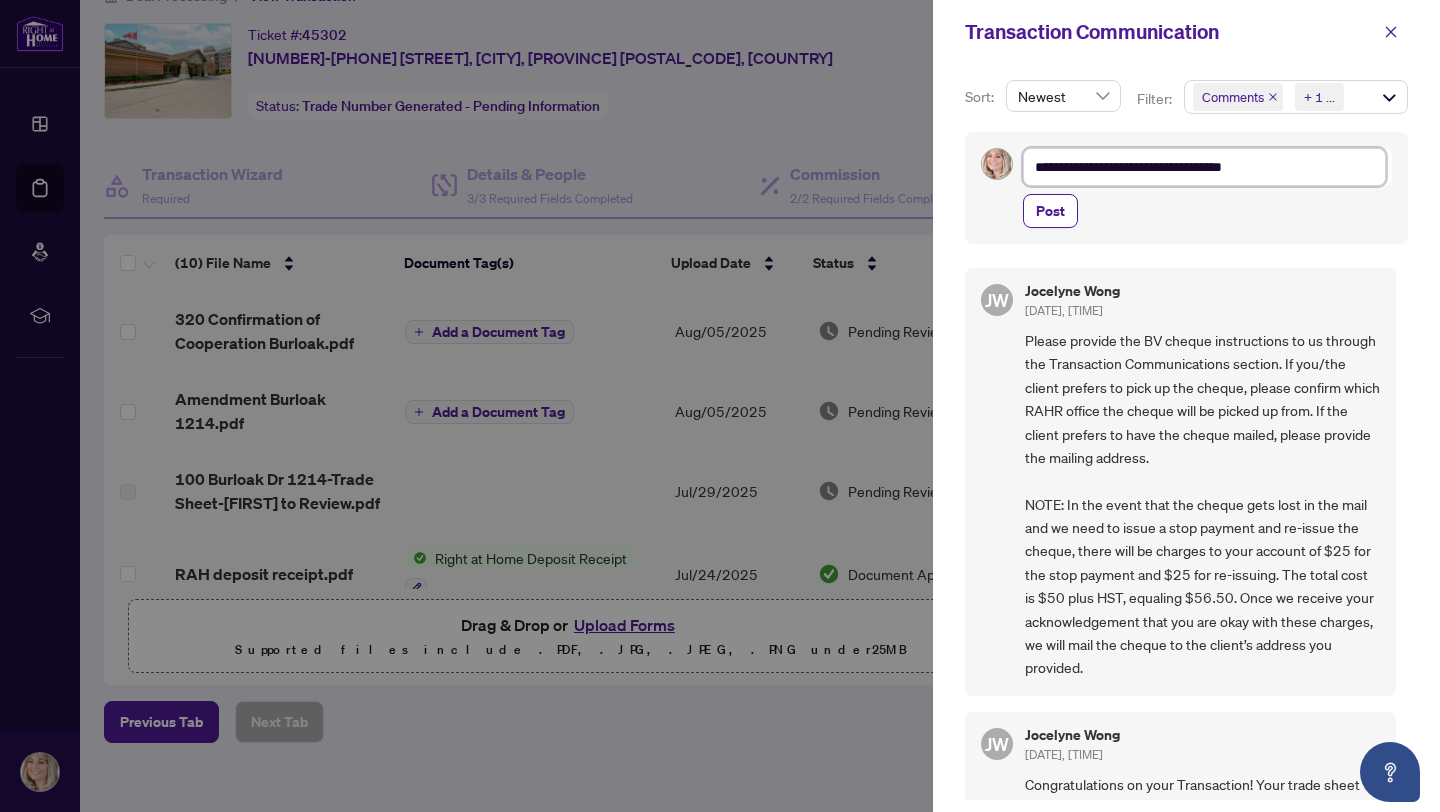 type on "**********" 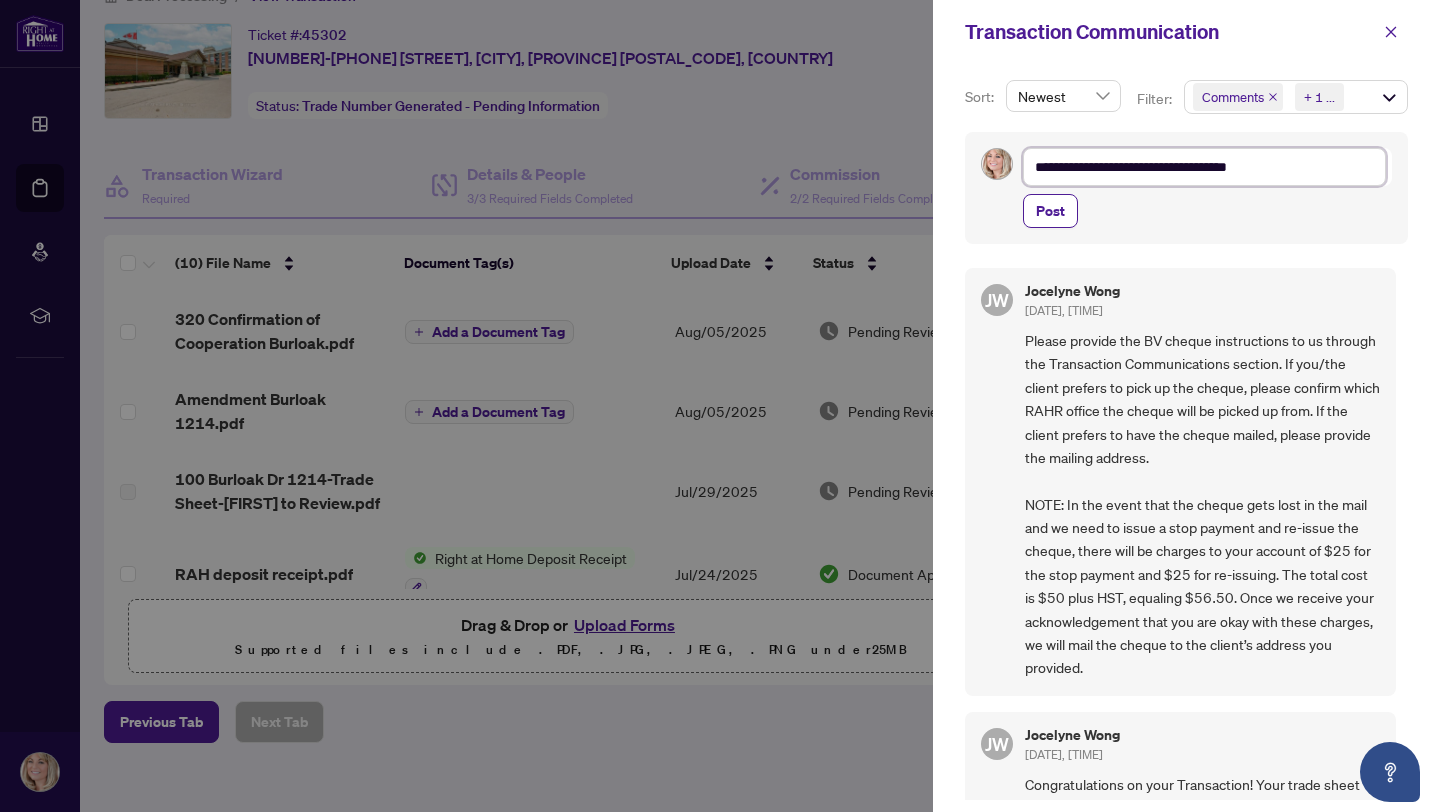 type on "**********" 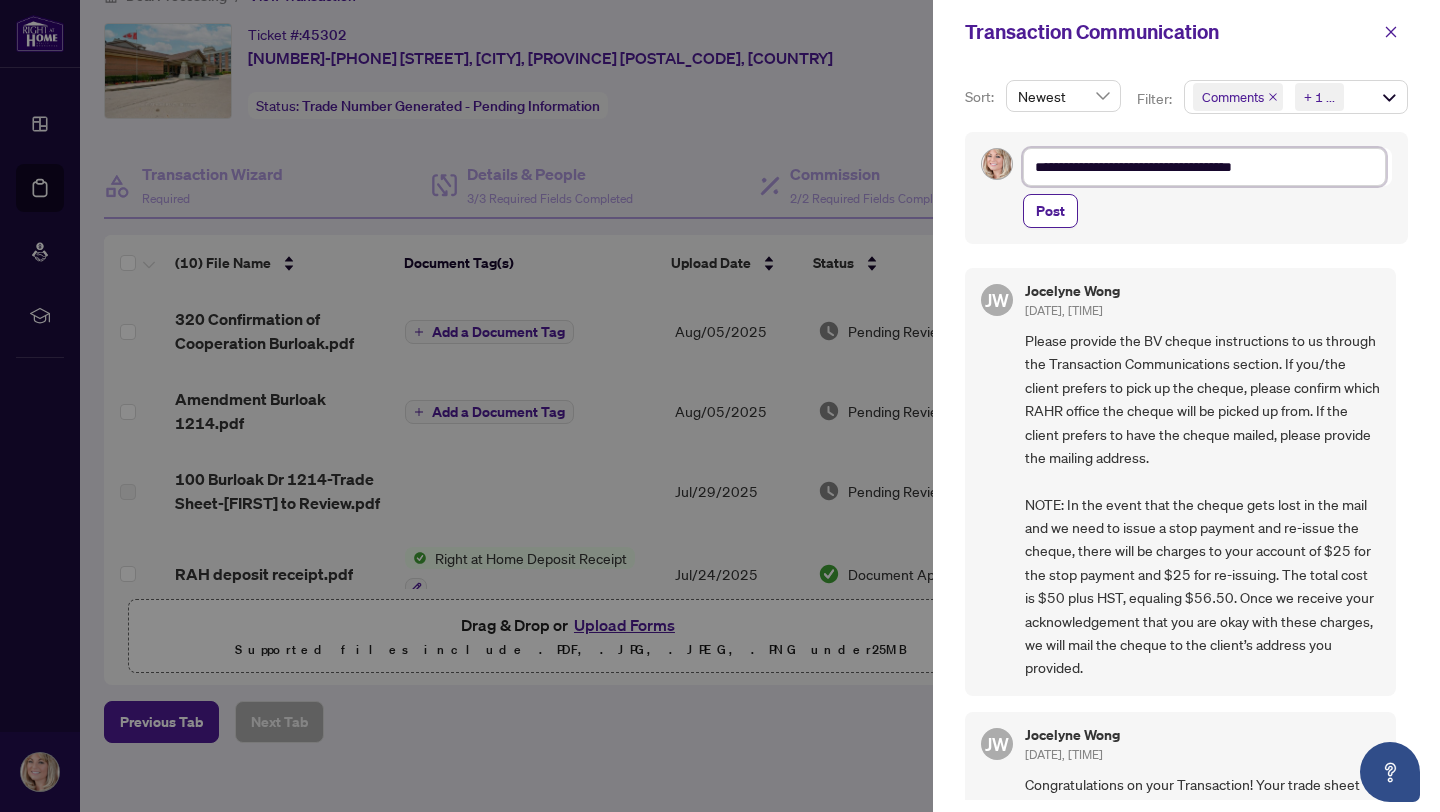 type on "**********" 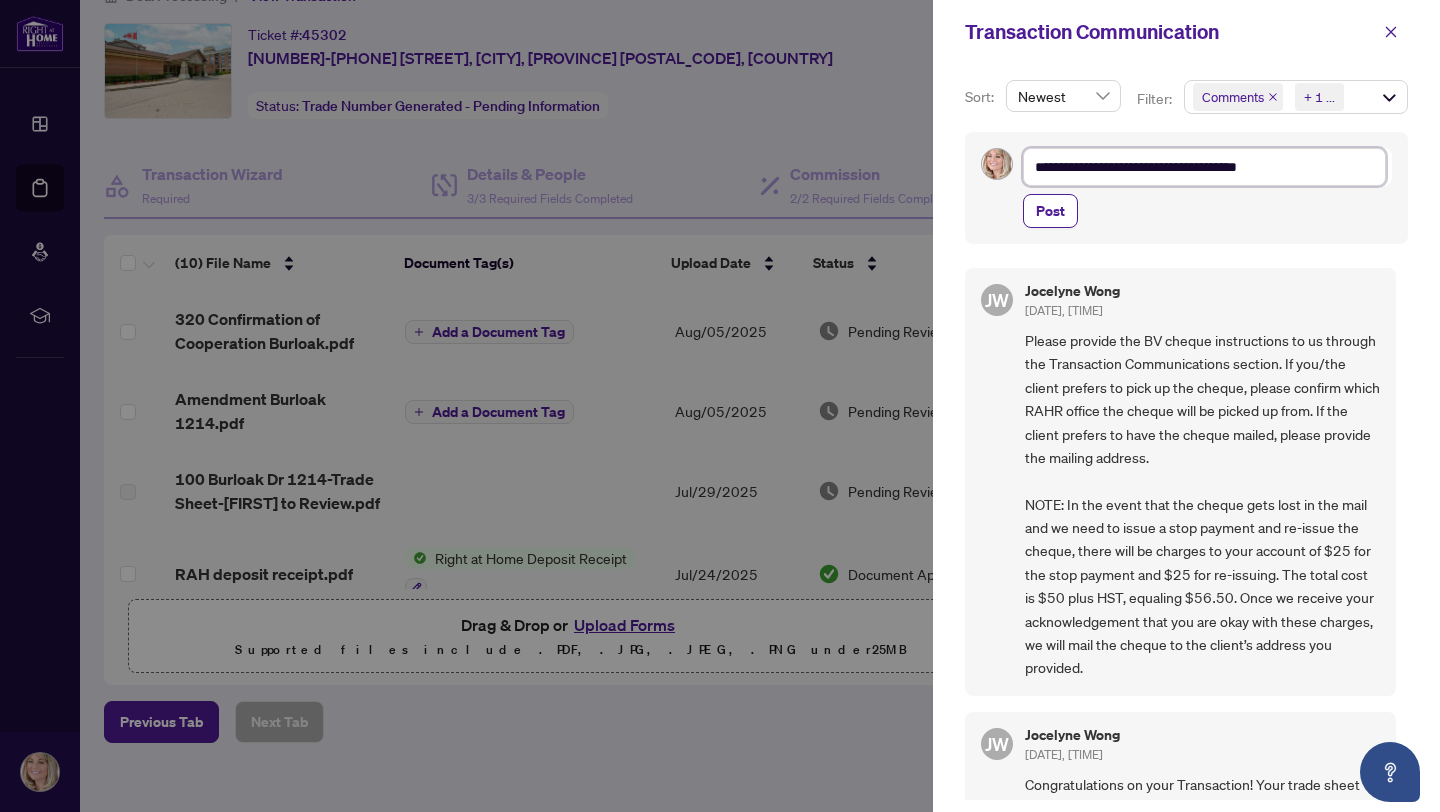 type on "**********" 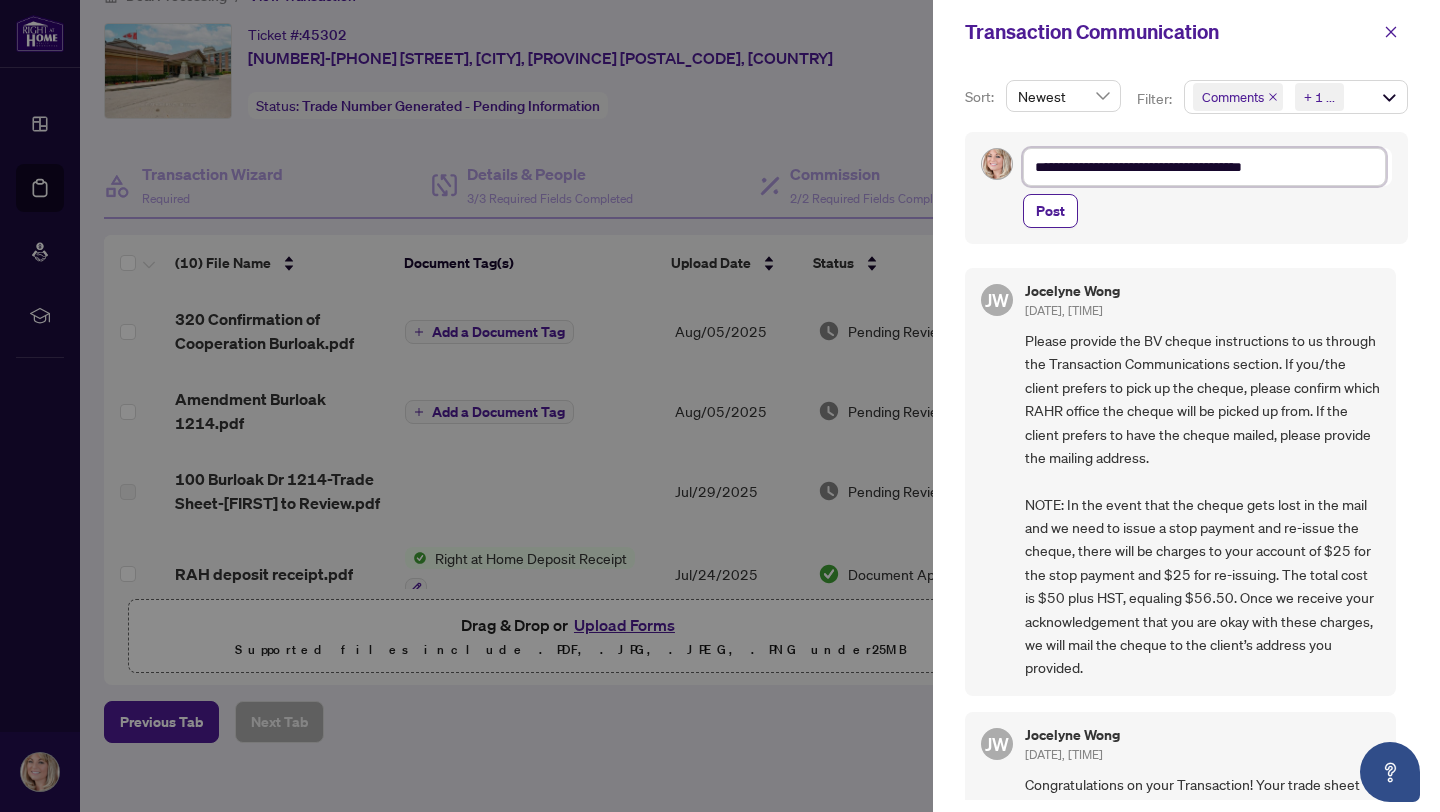 type on "**********" 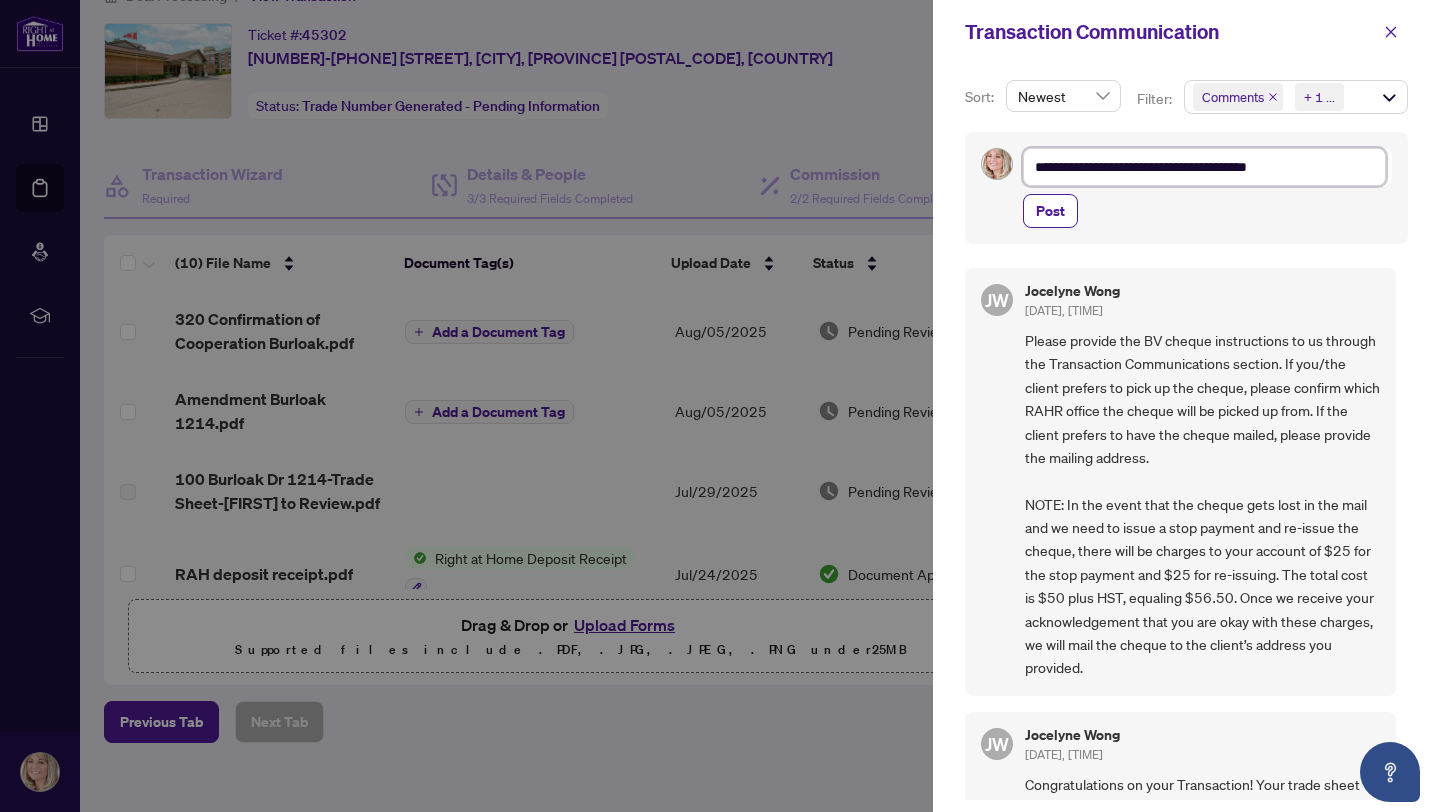 type on "**********" 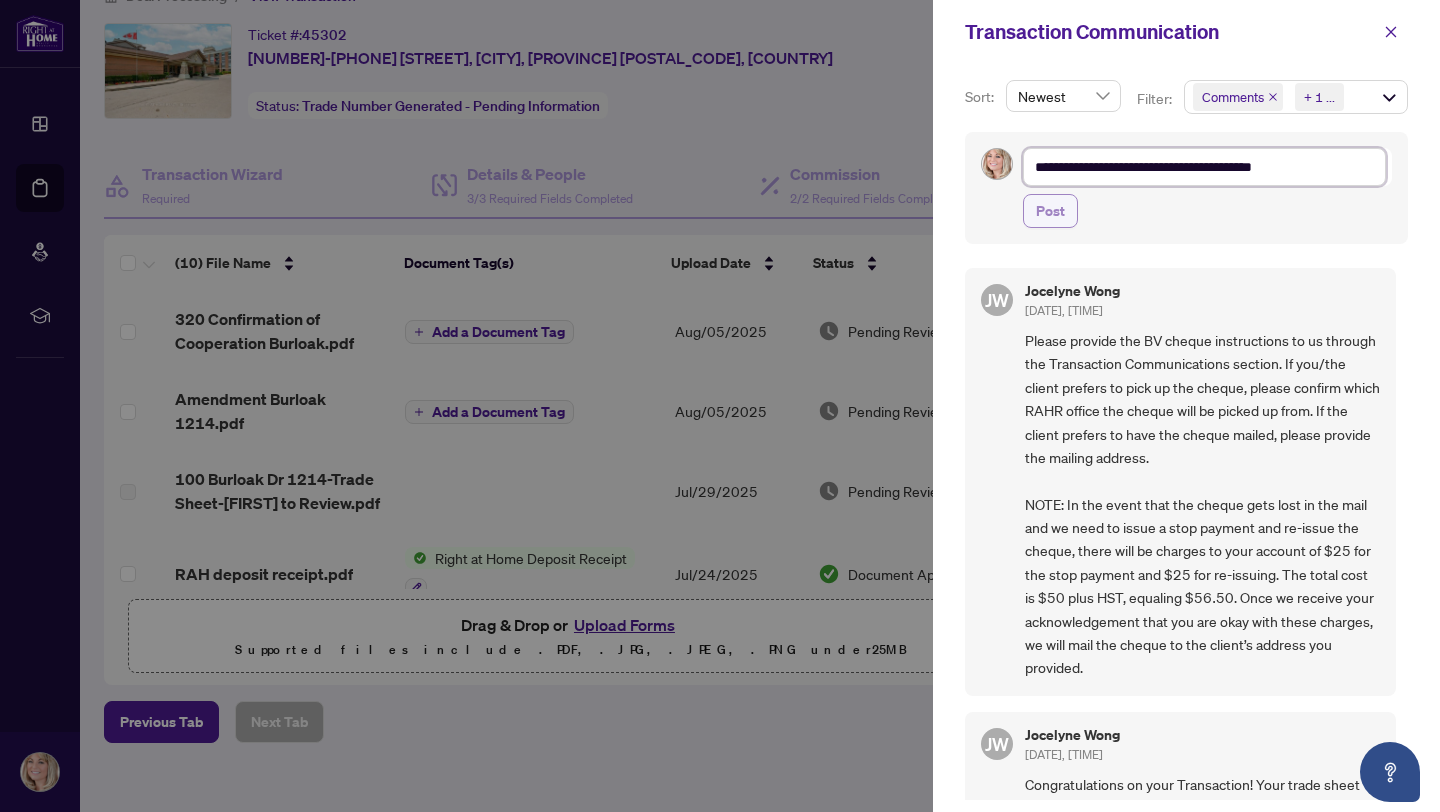 type on "**********" 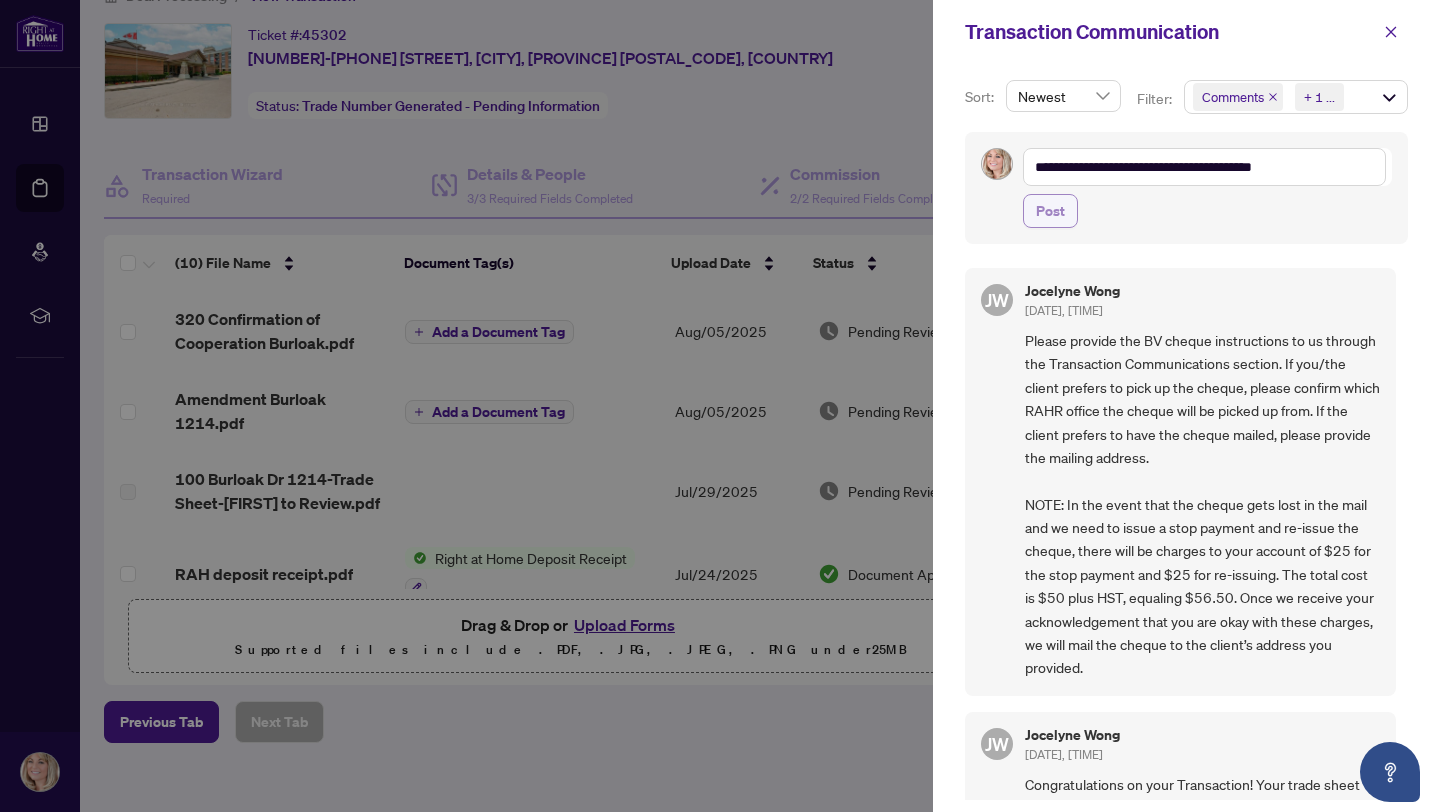click on "Post" at bounding box center [1050, 211] 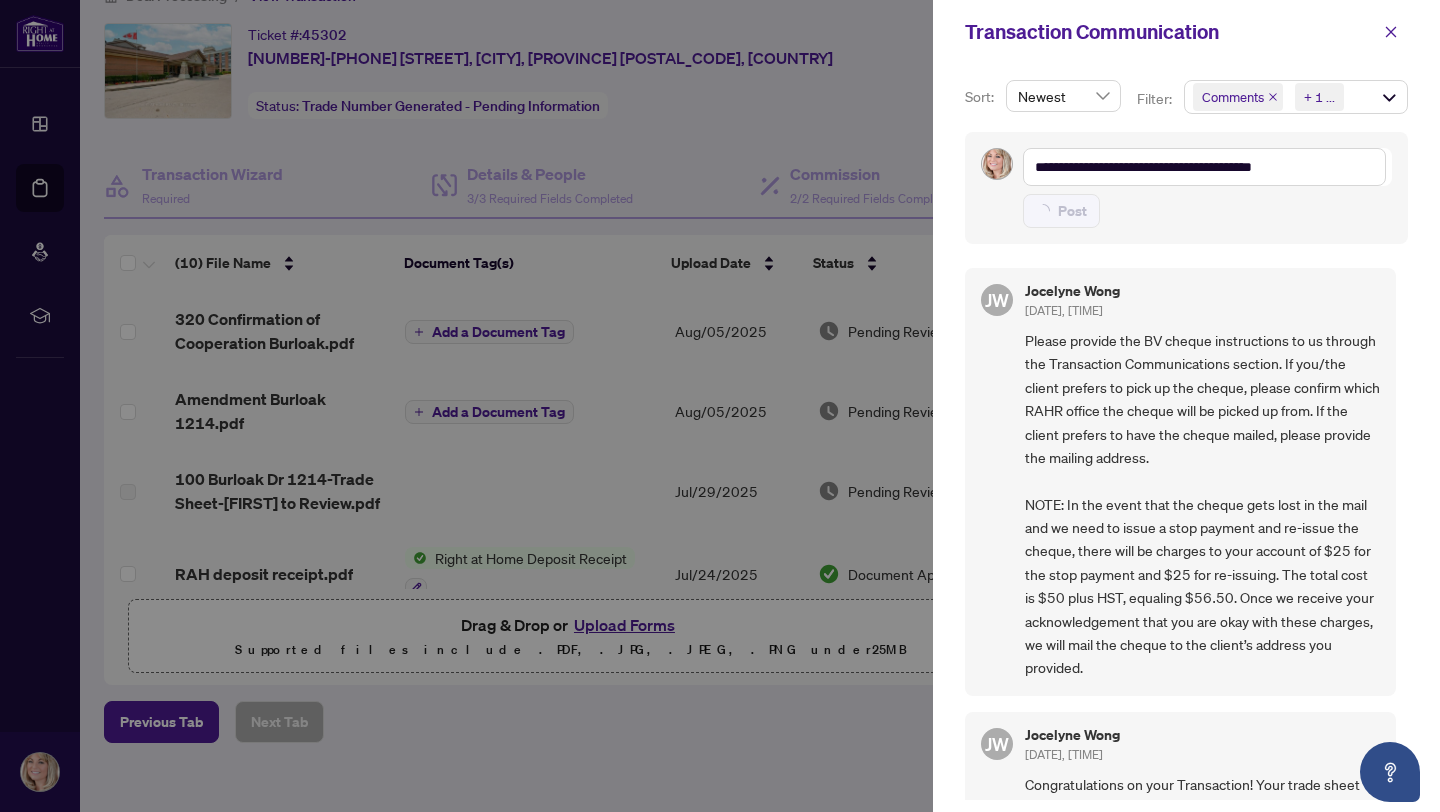 type on "**********" 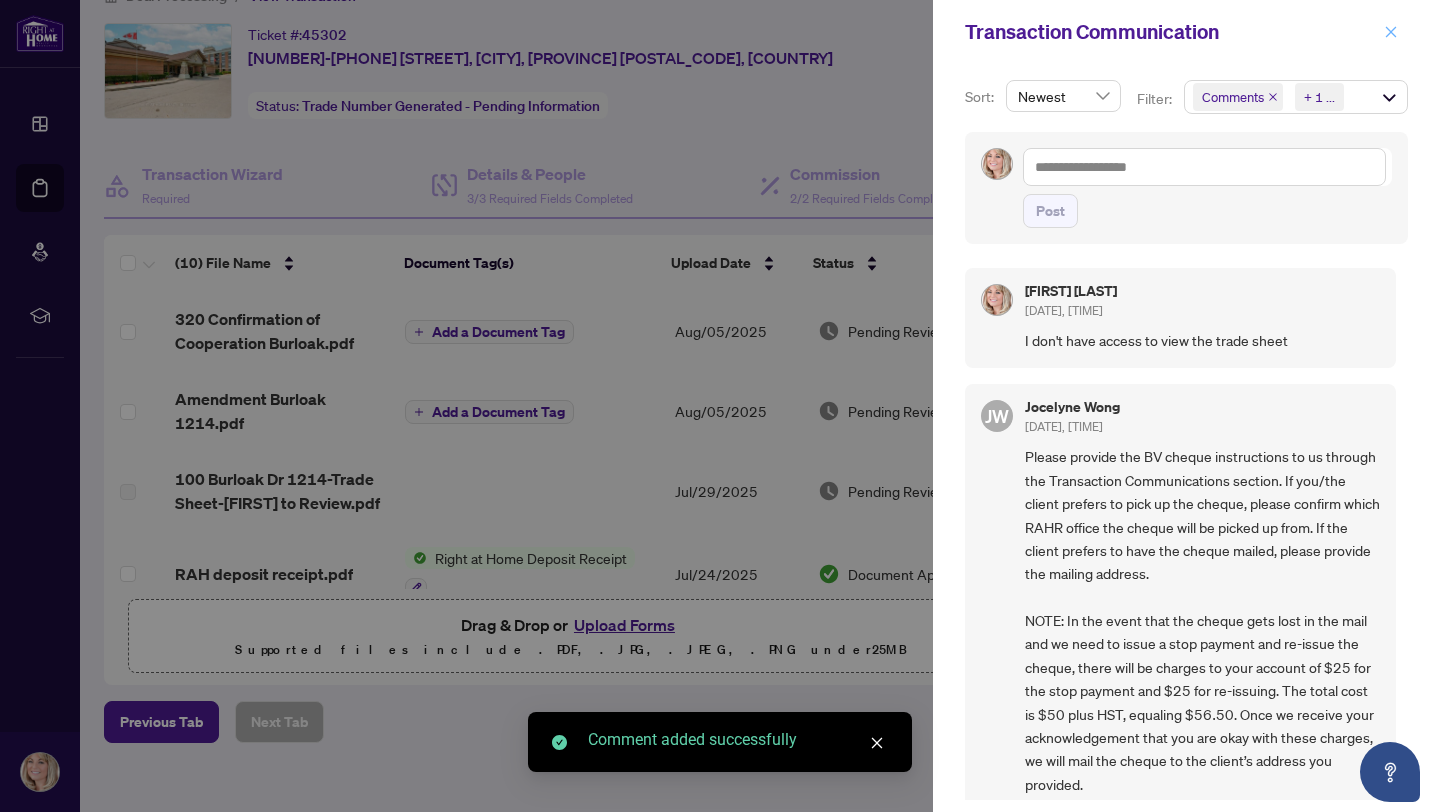click at bounding box center [1391, 32] 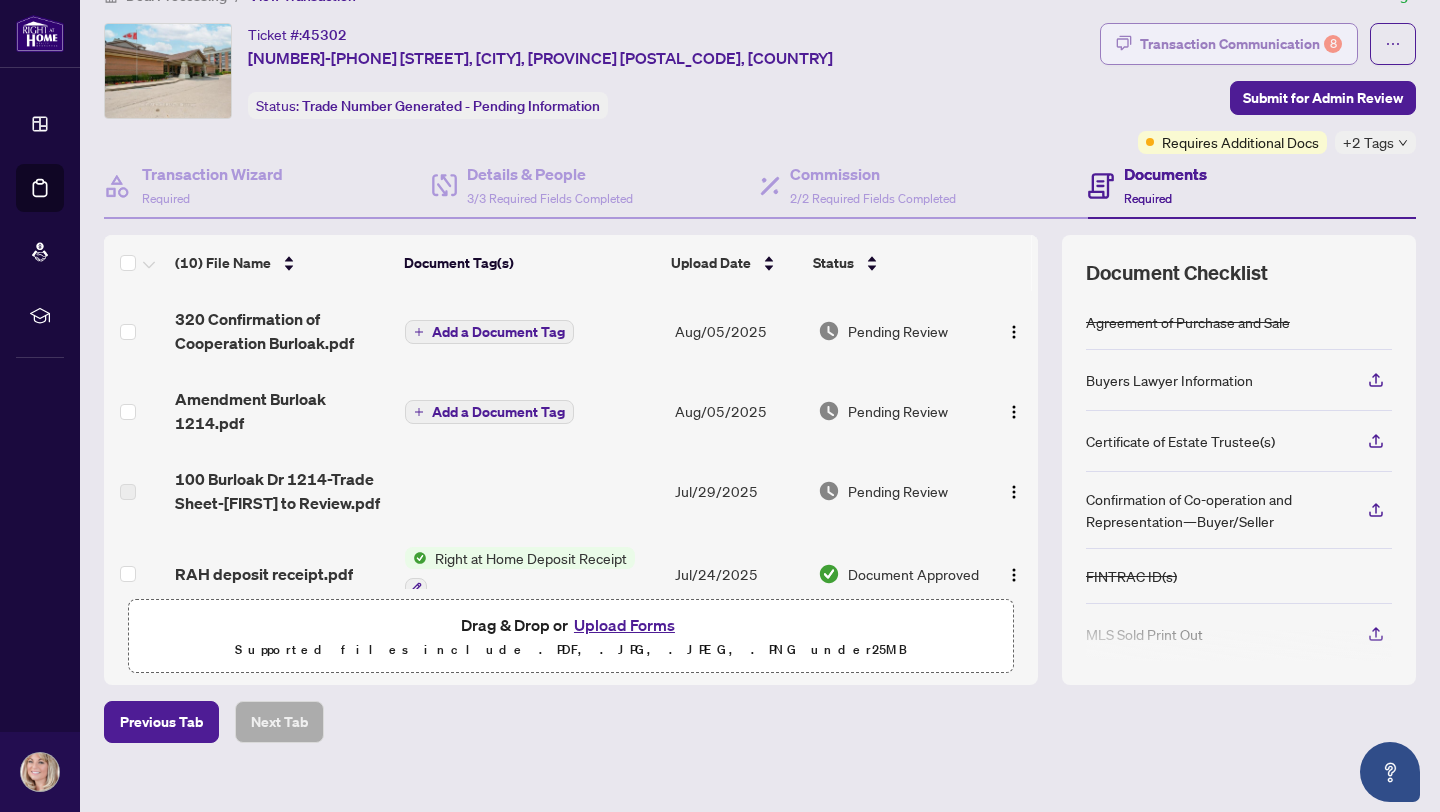click on "Transaction Communication 8" at bounding box center [1241, 44] 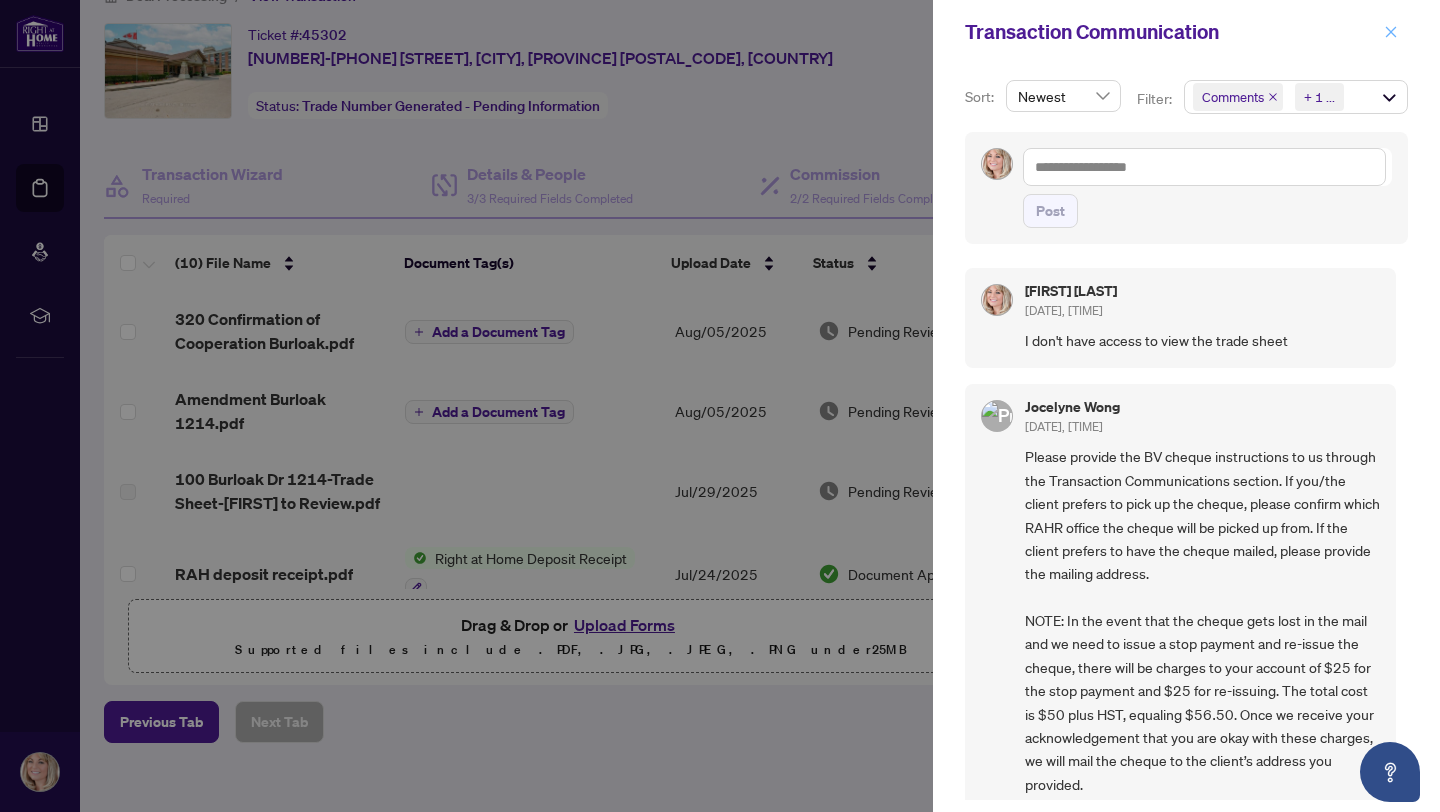 click 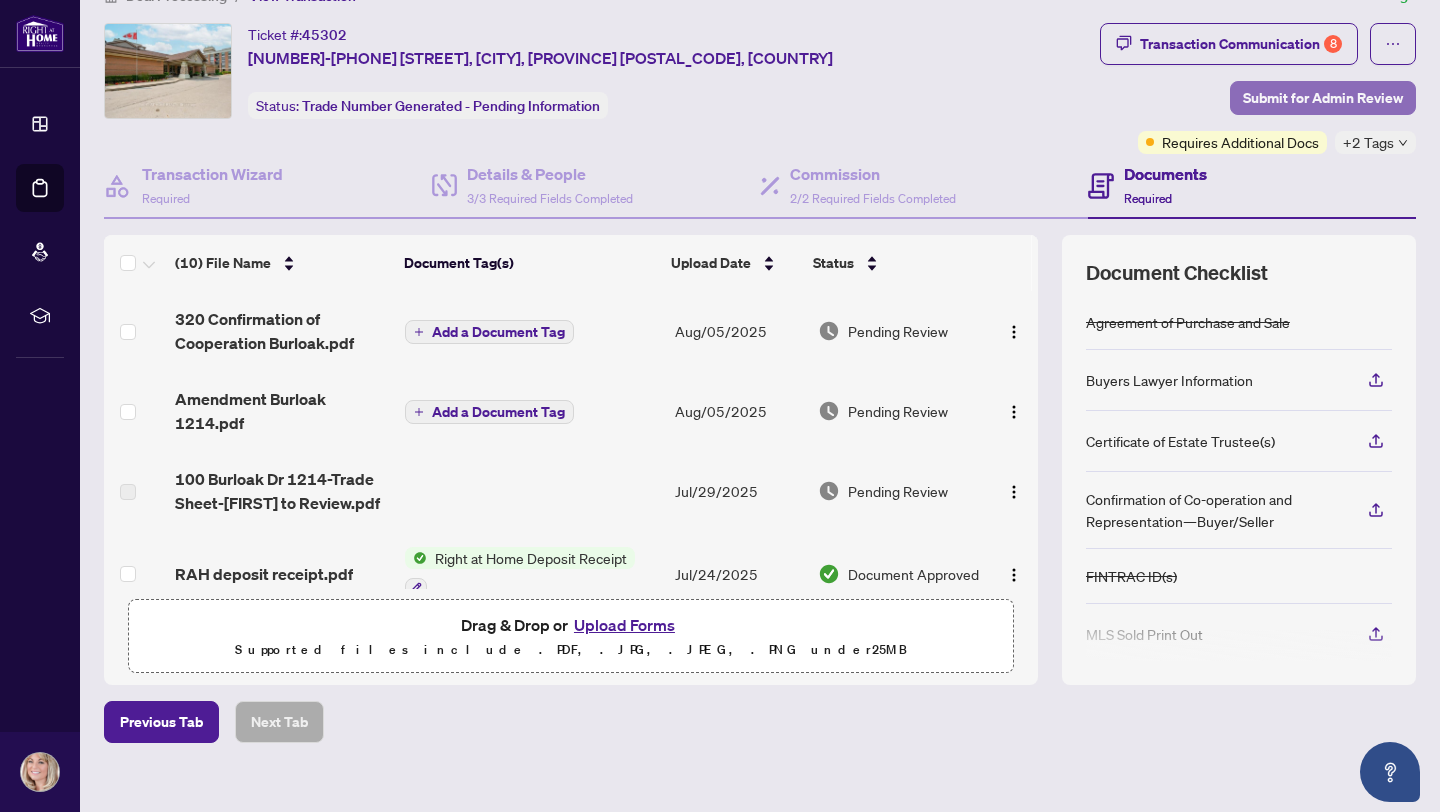 click on "Submit for Admin Review" at bounding box center [1323, 98] 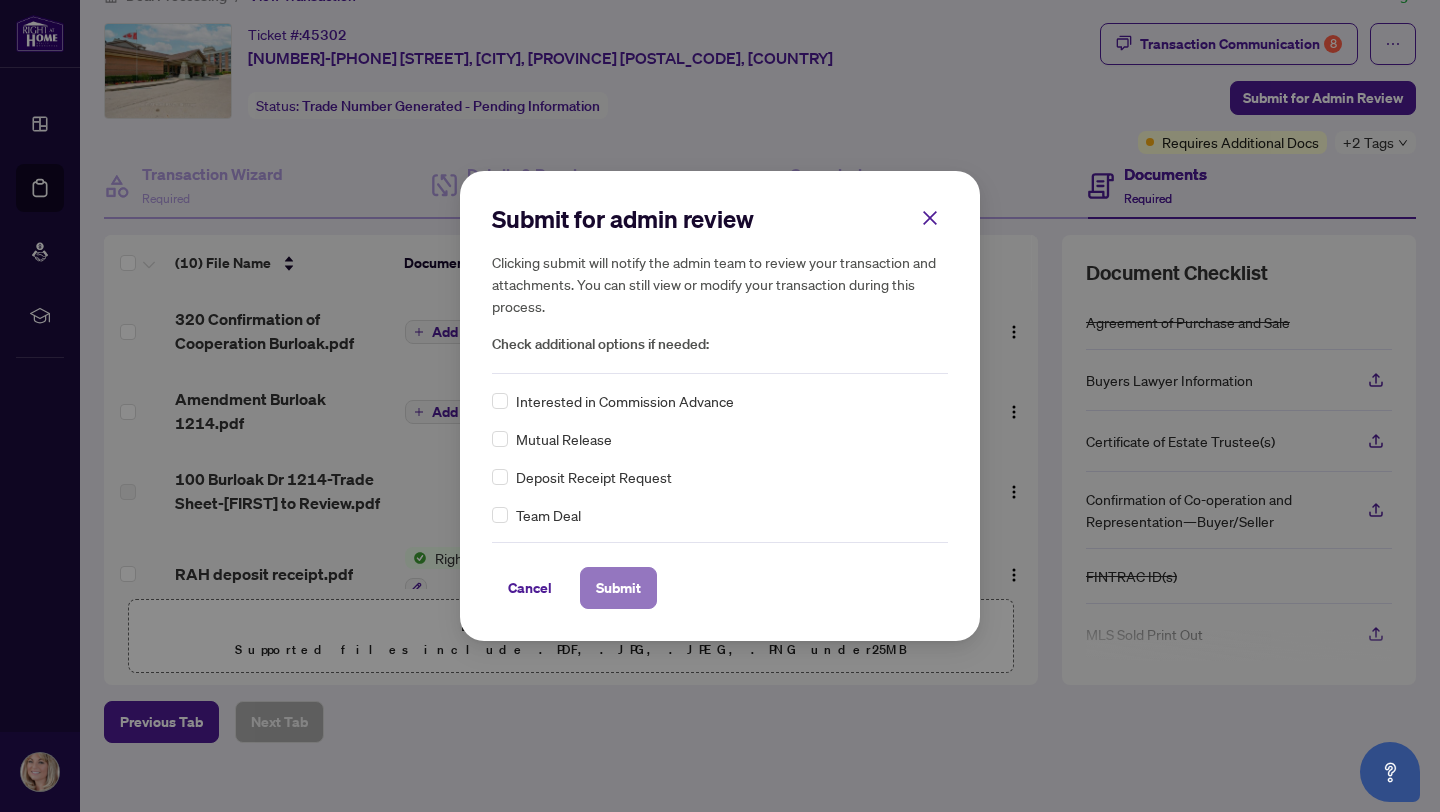 click on "Submit" at bounding box center [618, 588] 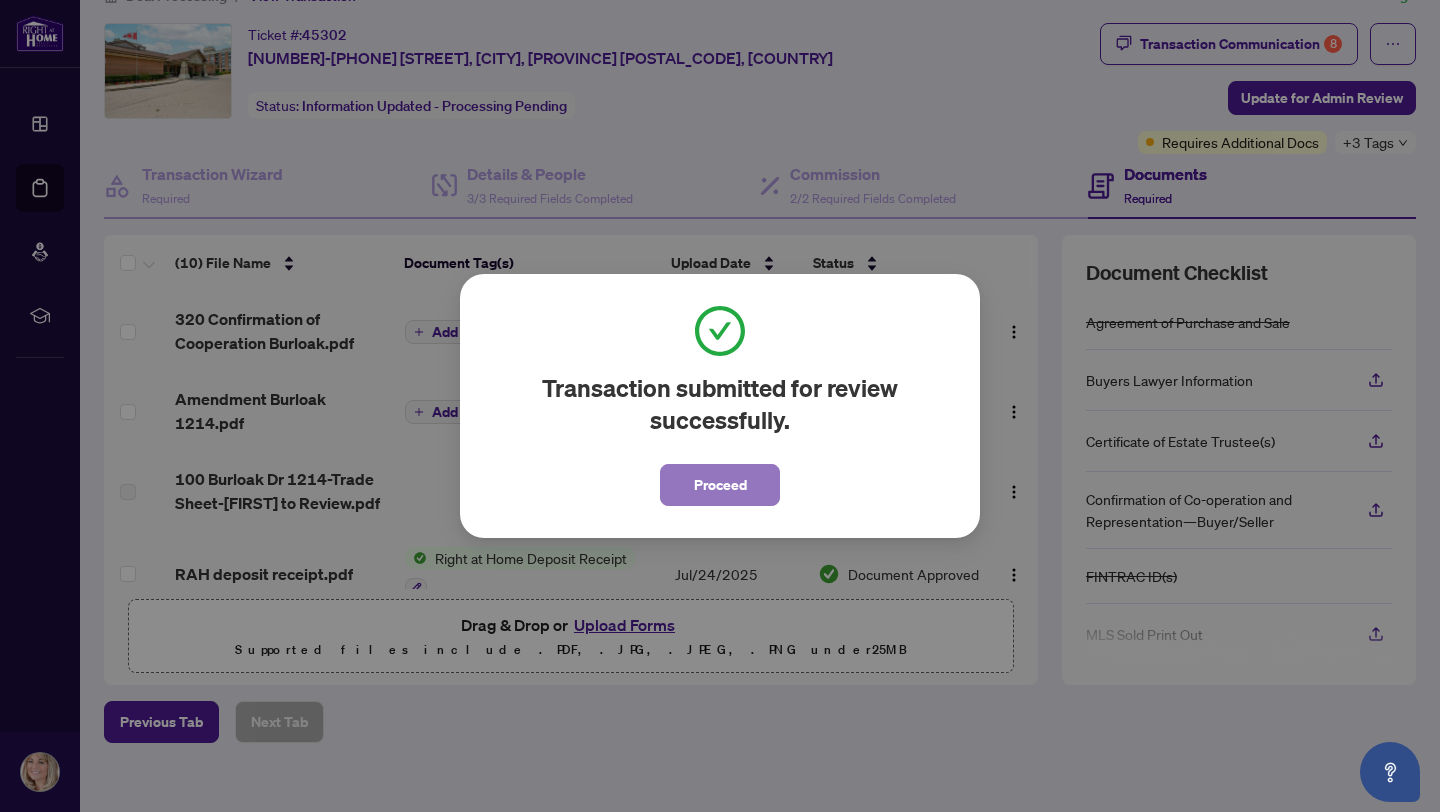 click on "Proceed" at bounding box center (720, 485) 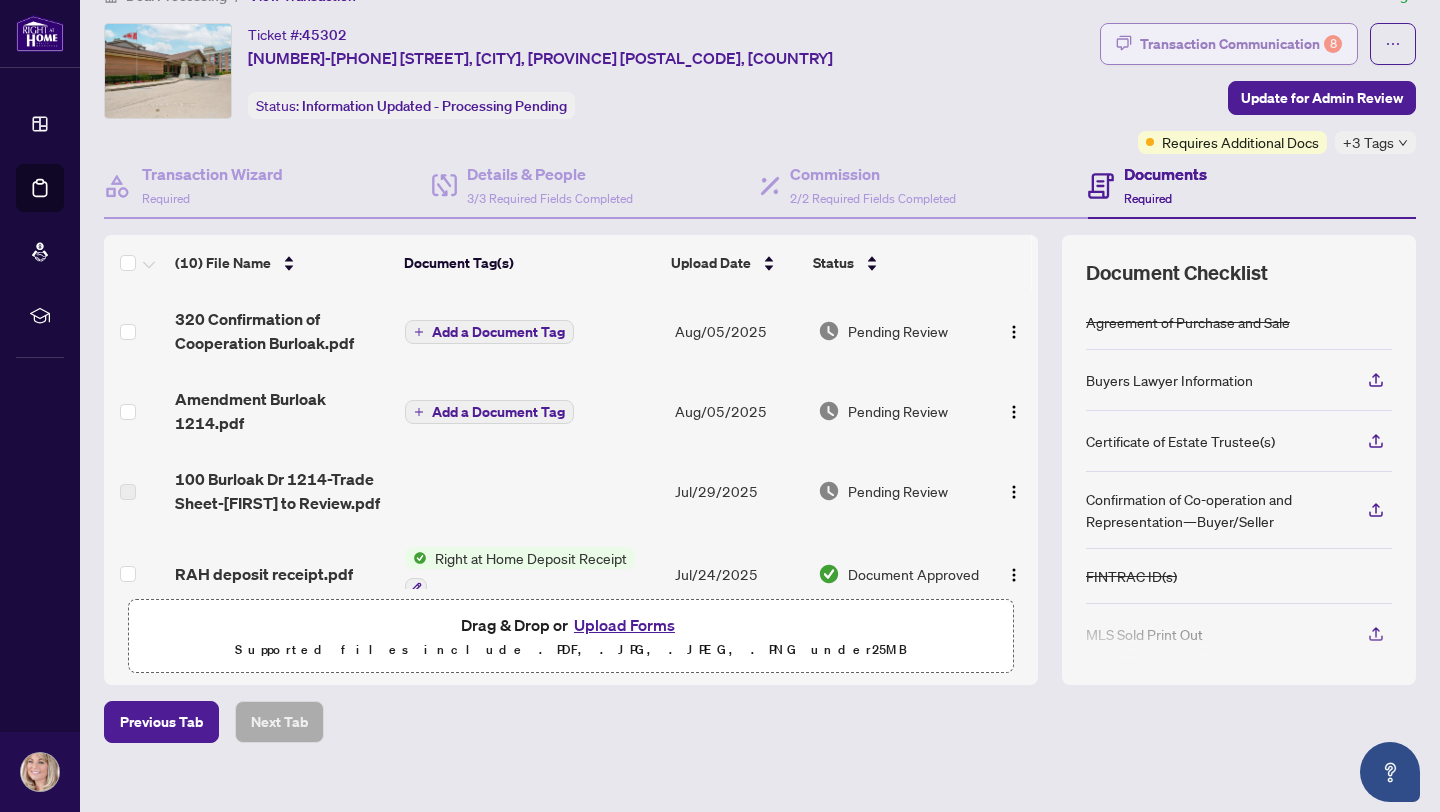 click on "Transaction Communication 8" at bounding box center [1241, 44] 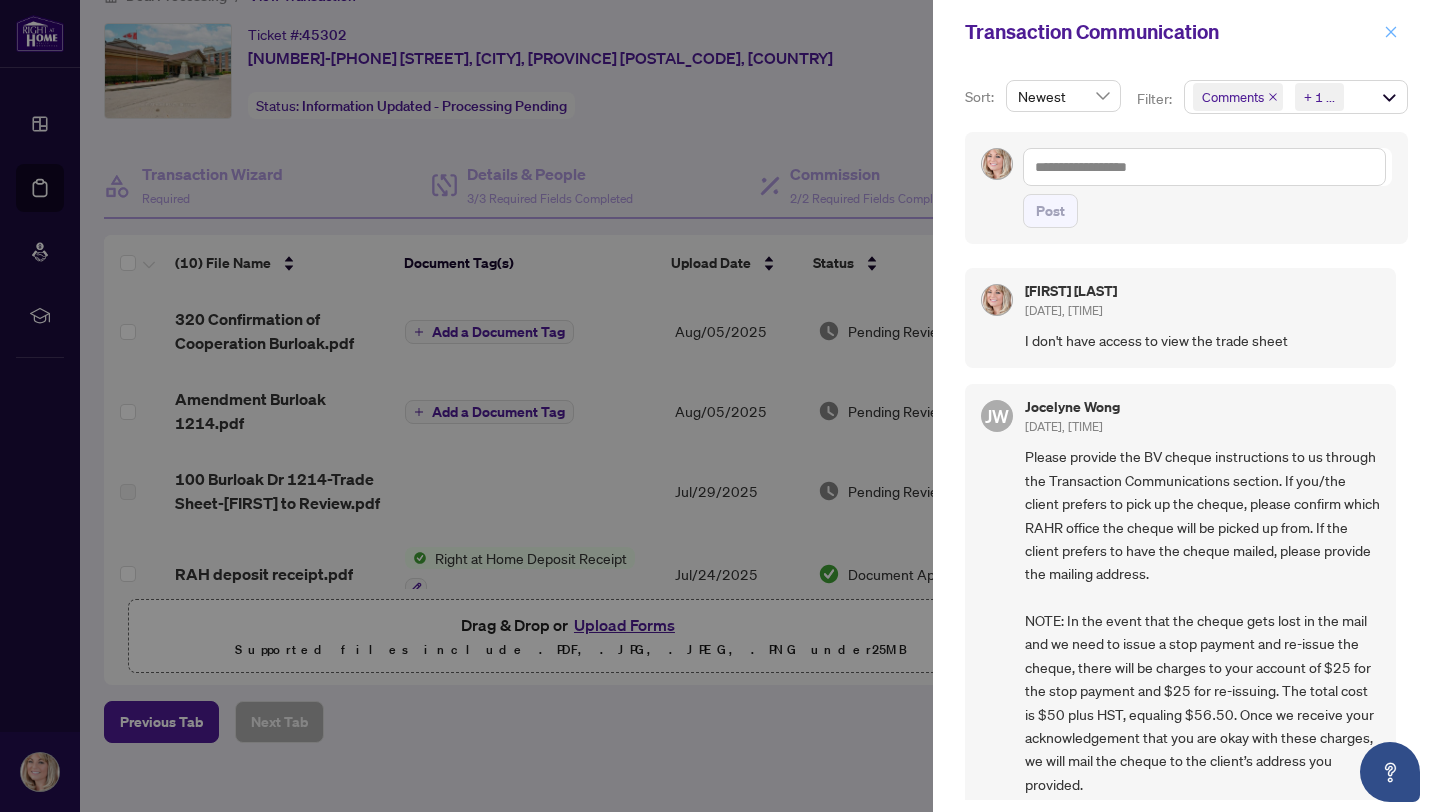 click 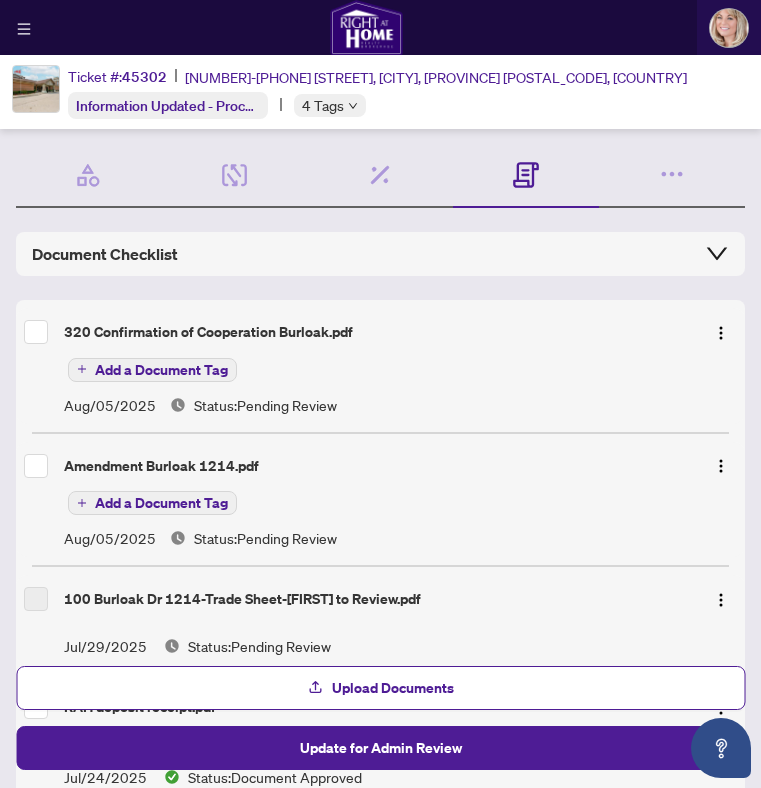 scroll, scrollTop: 5, scrollLeft: 0, axis: vertical 